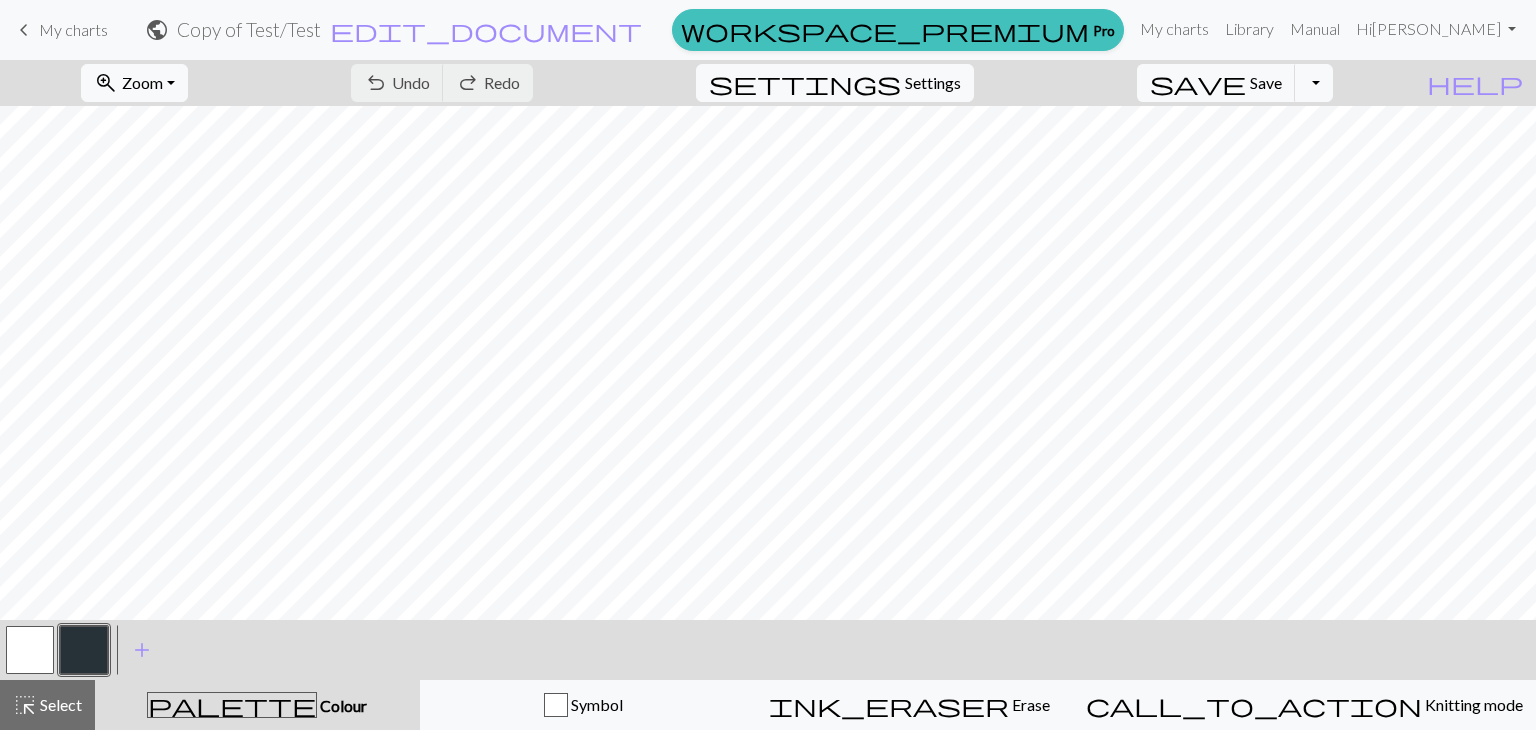 scroll, scrollTop: 0, scrollLeft: 0, axis: both 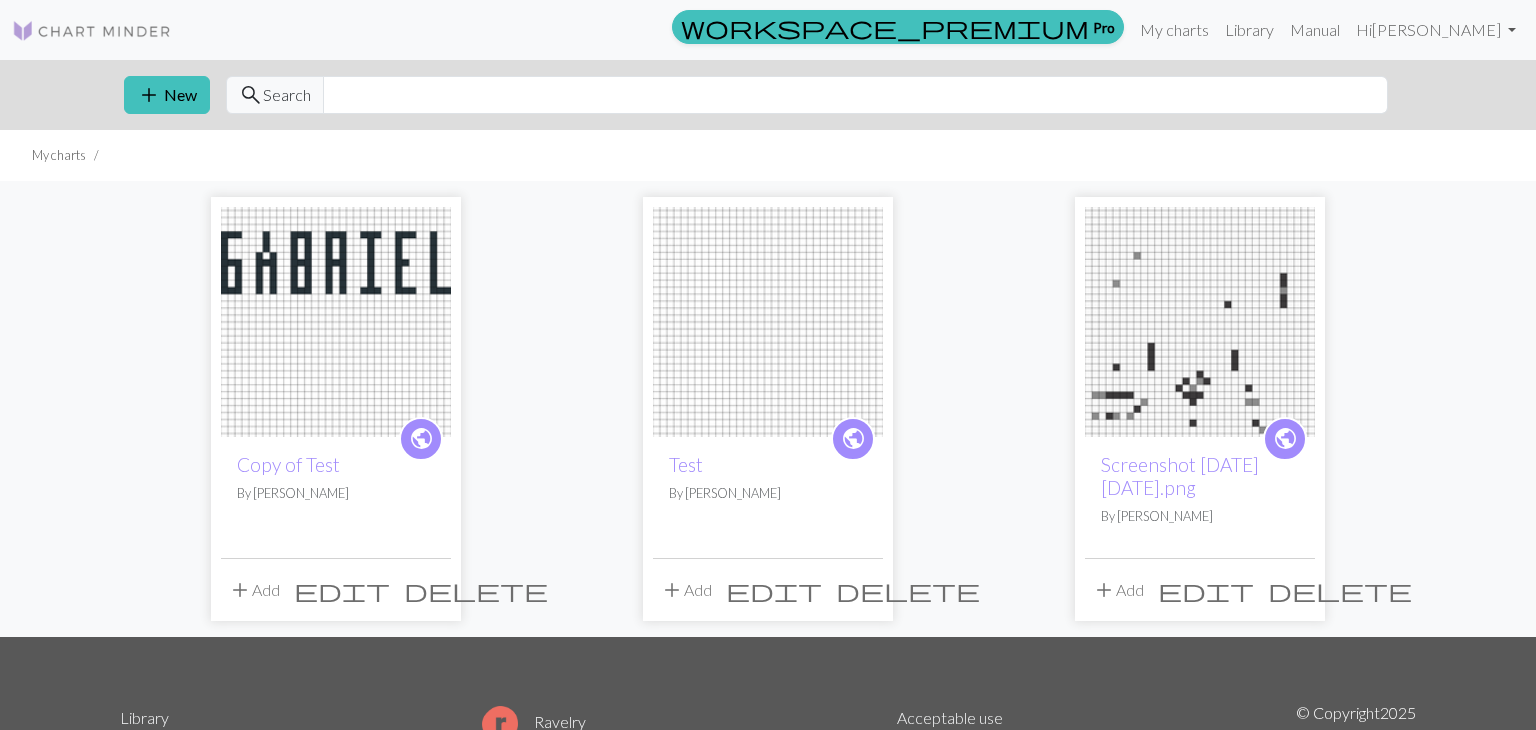 click on "delete" at bounding box center [908, 590] 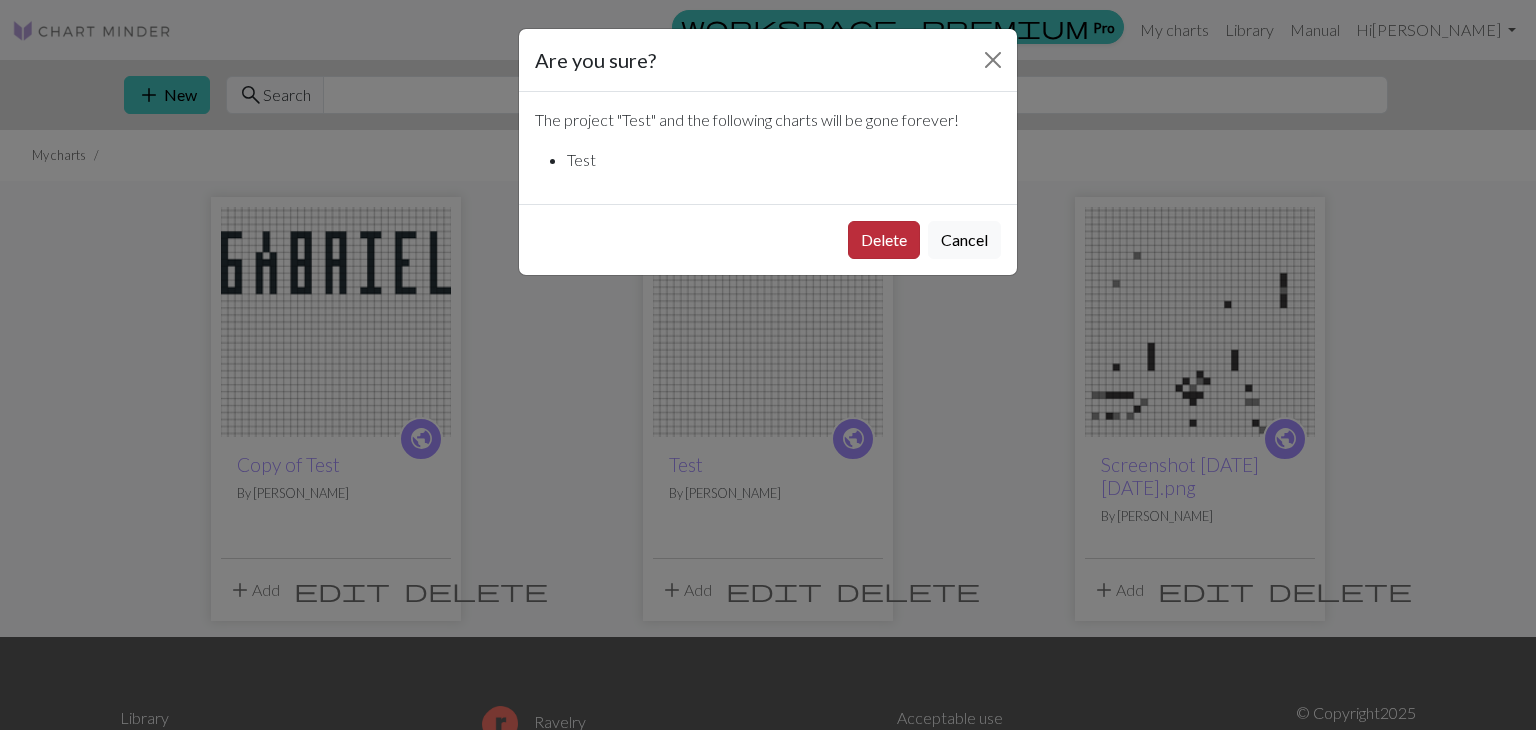 click on "Delete" at bounding box center (884, 240) 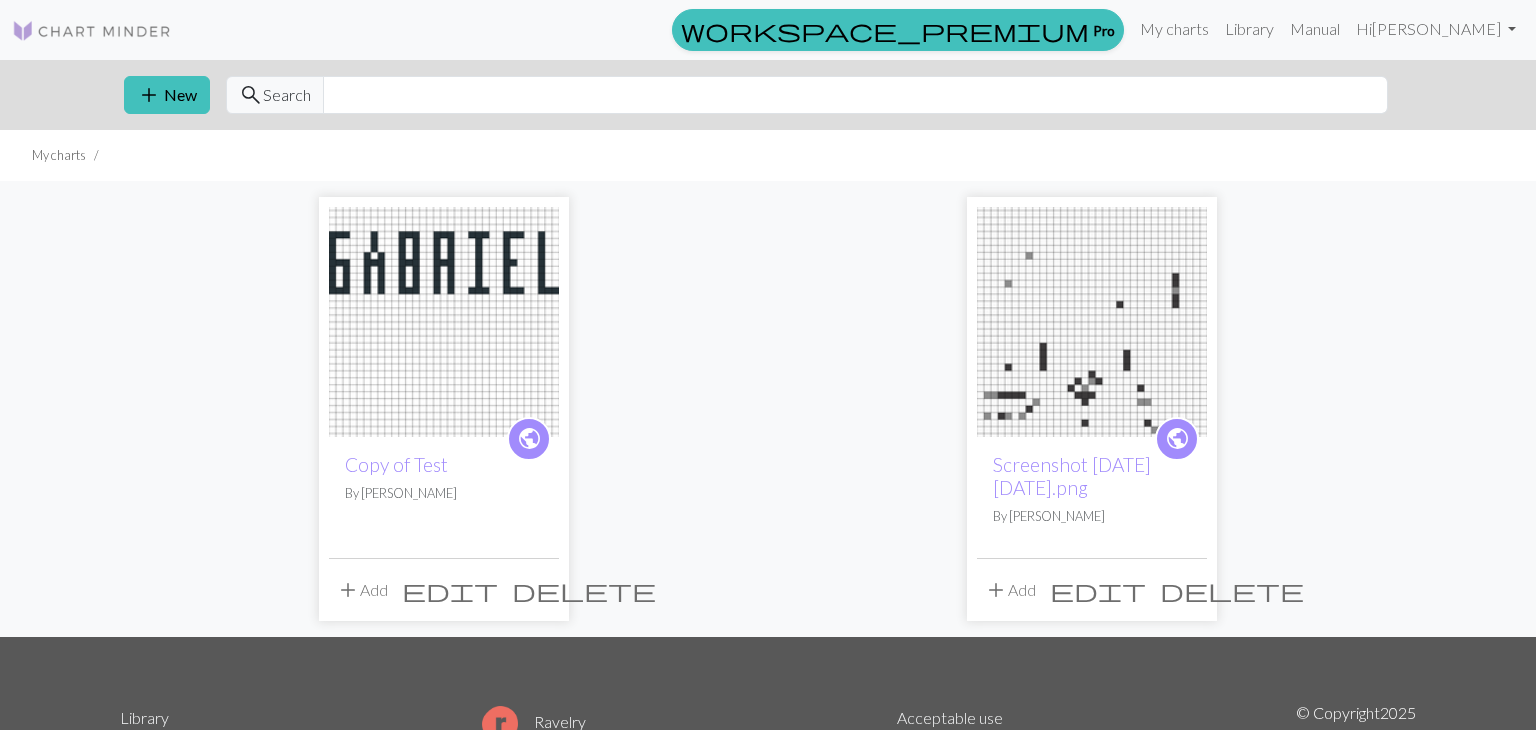 scroll, scrollTop: 0, scrollLeft: 0, axis: both 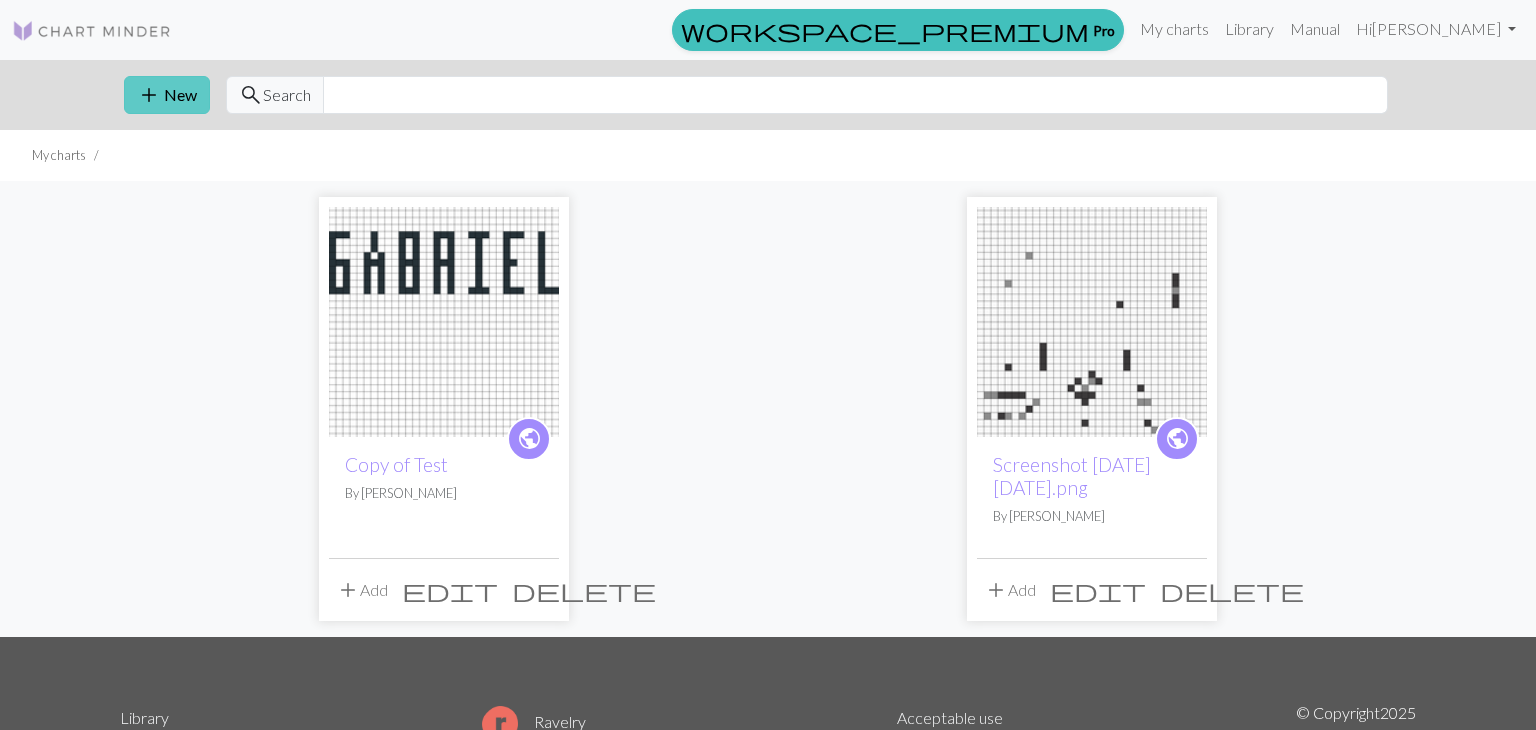 click on "add   New" at bounding box center [167, 95] 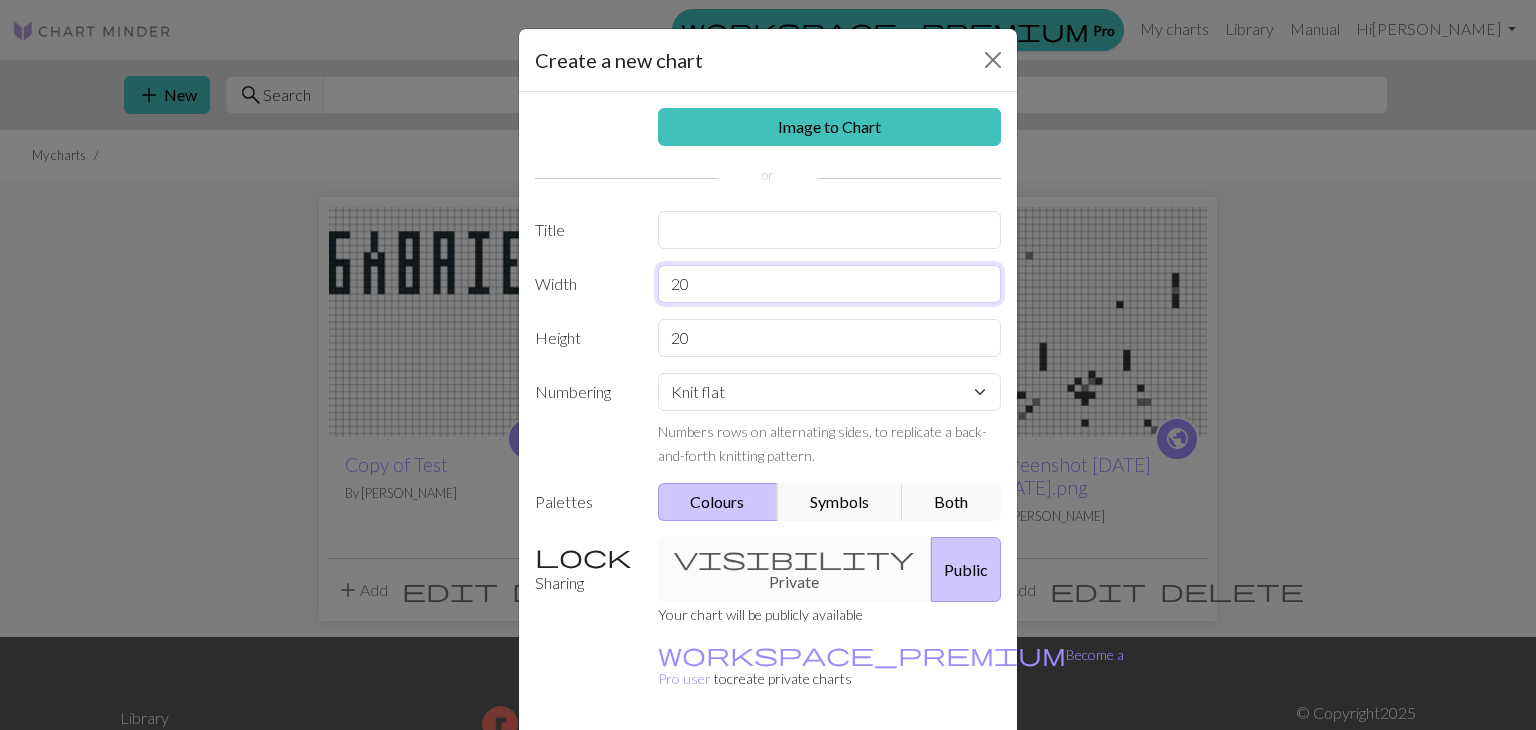 click on "20" at bounding box center (830, 284) 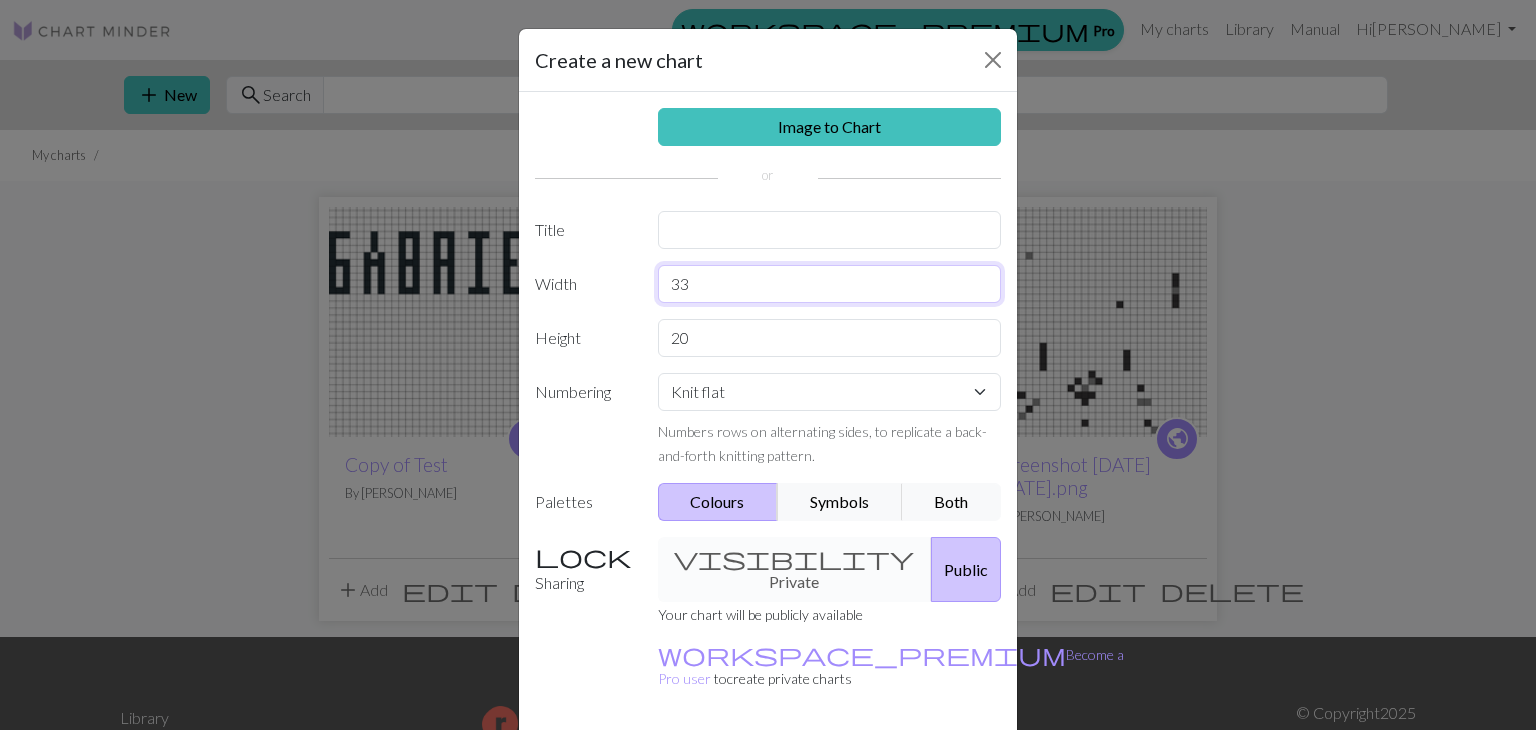 type on "33" 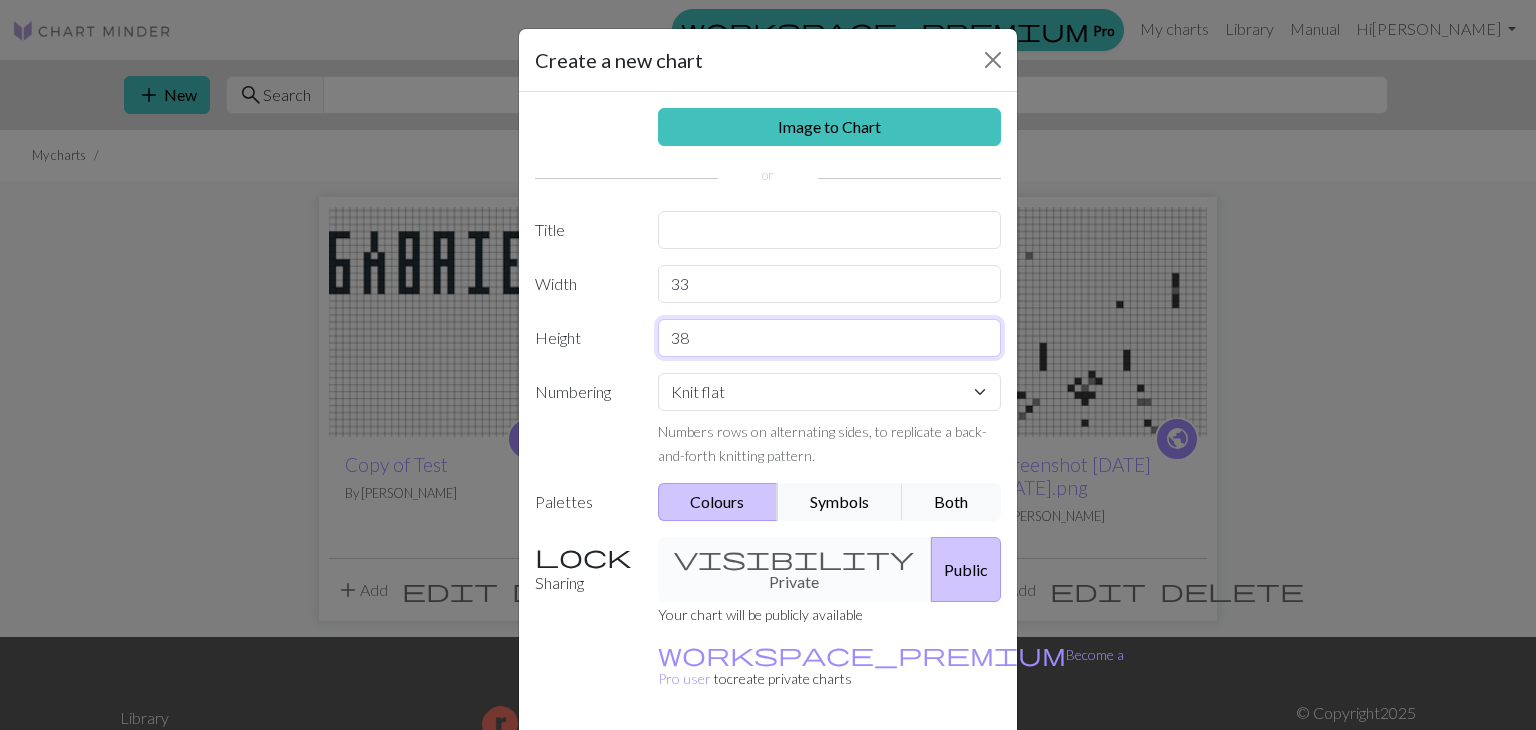 scroll, scrollTop: 57, scrollLeft: 0, axis: vertical 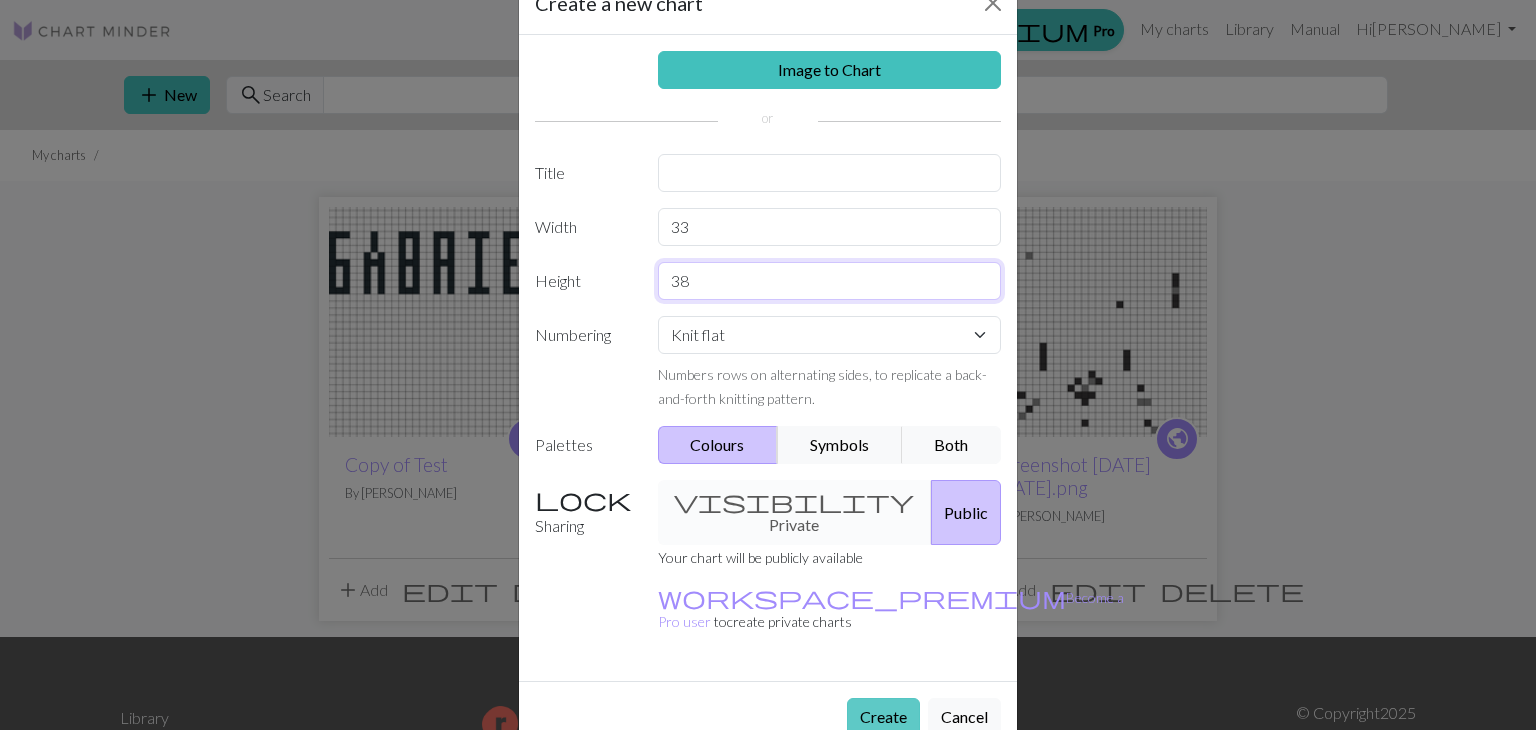 type on "38" 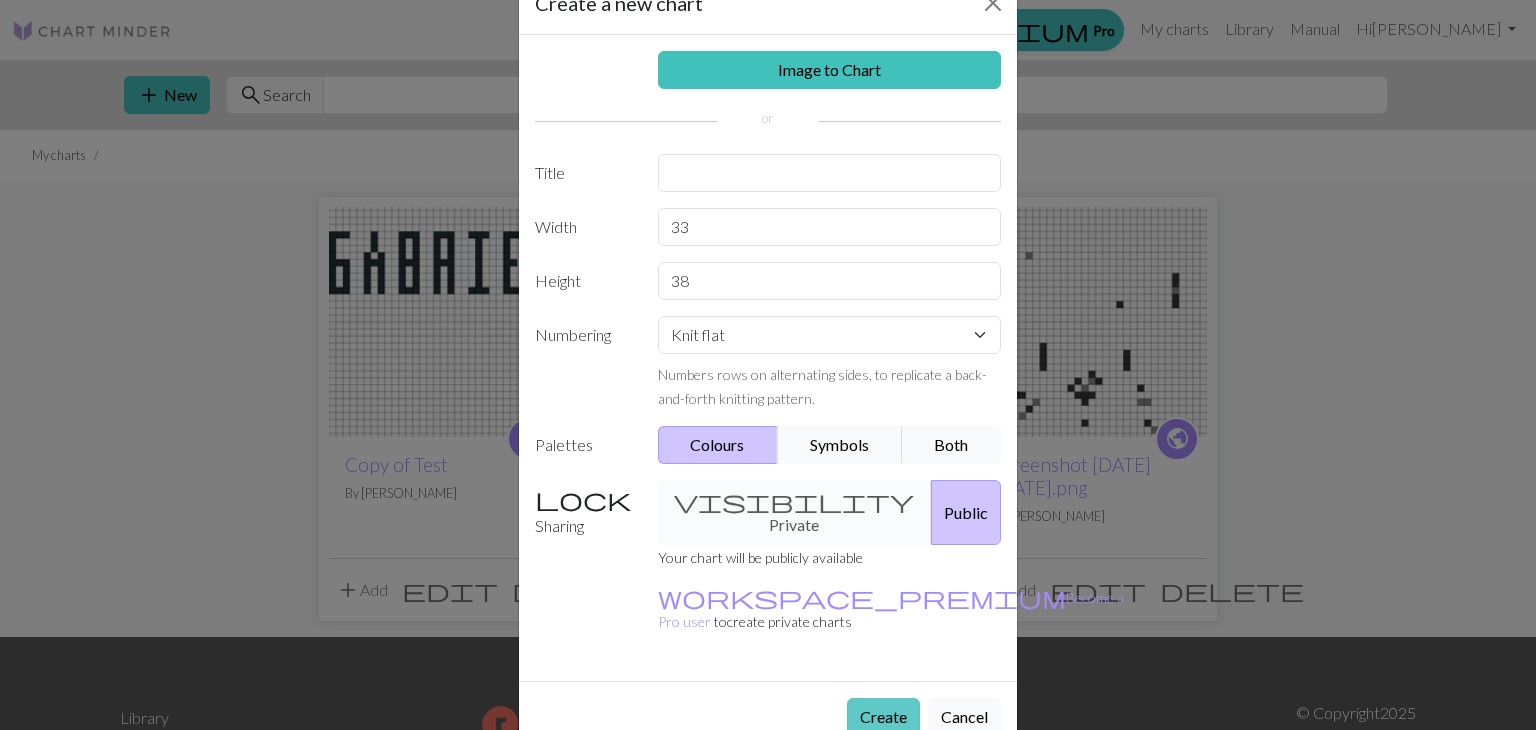 click on "Create" at bounding box center (883, 717) 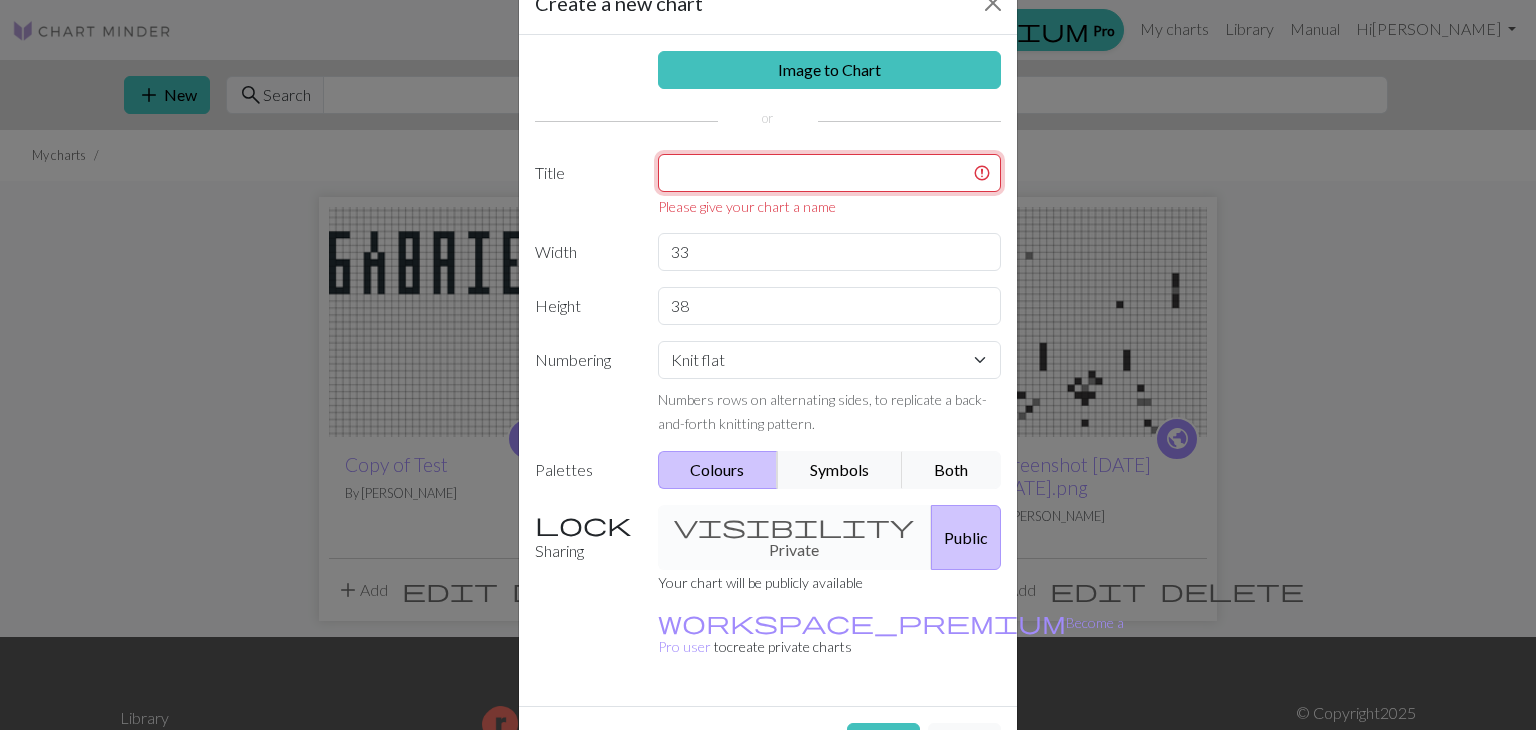 click at bounding box center [830, 173] 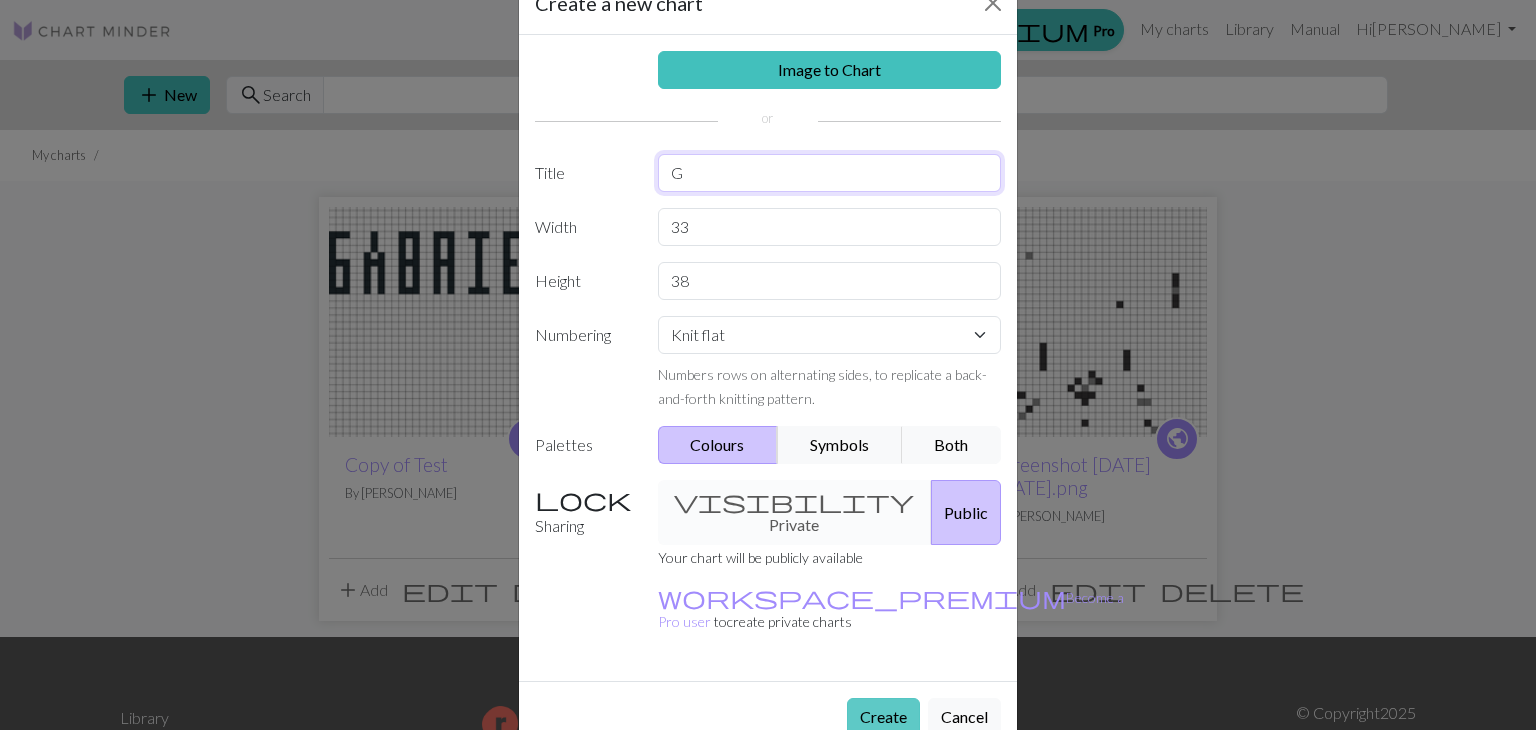 type on "G" 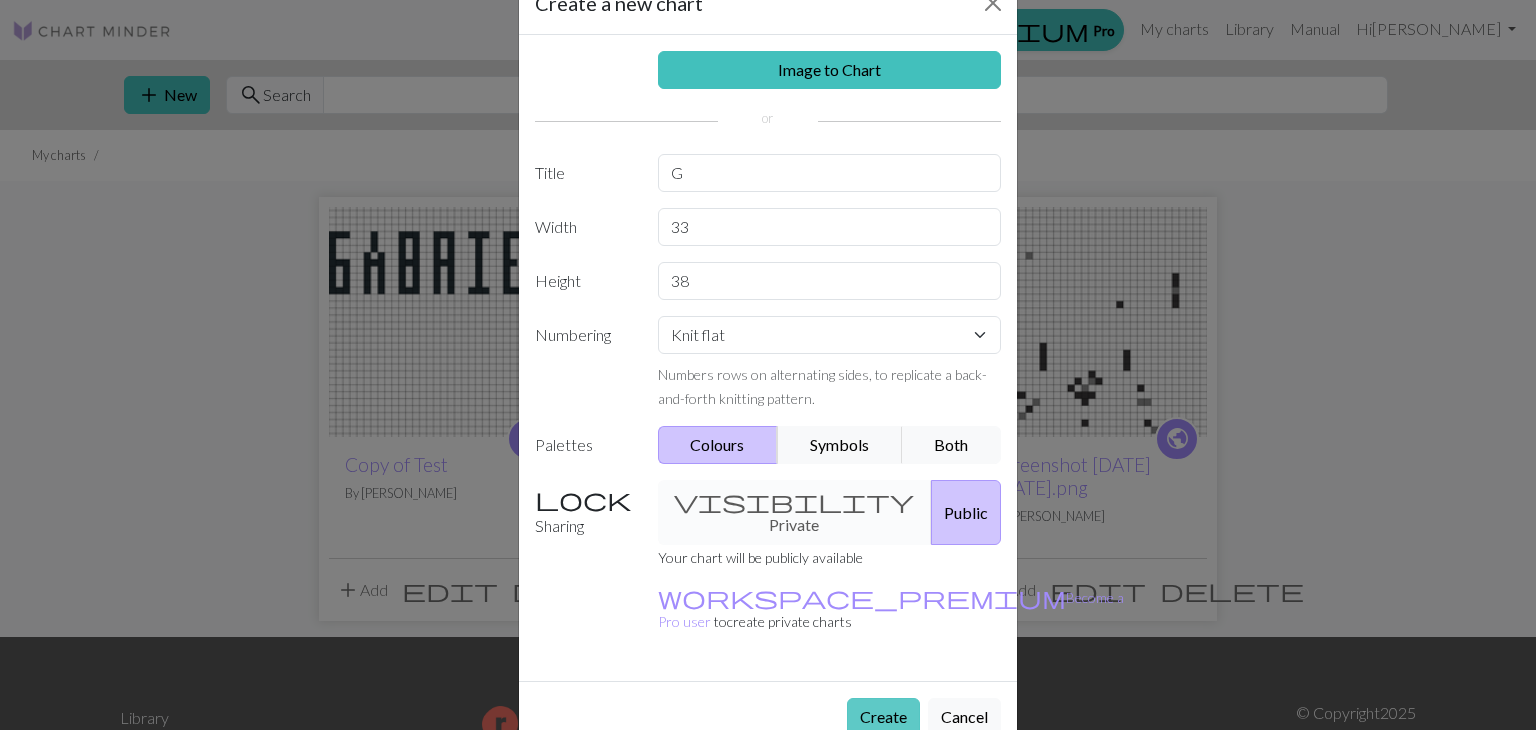 click on "Create" at bounding box center (883, 717) 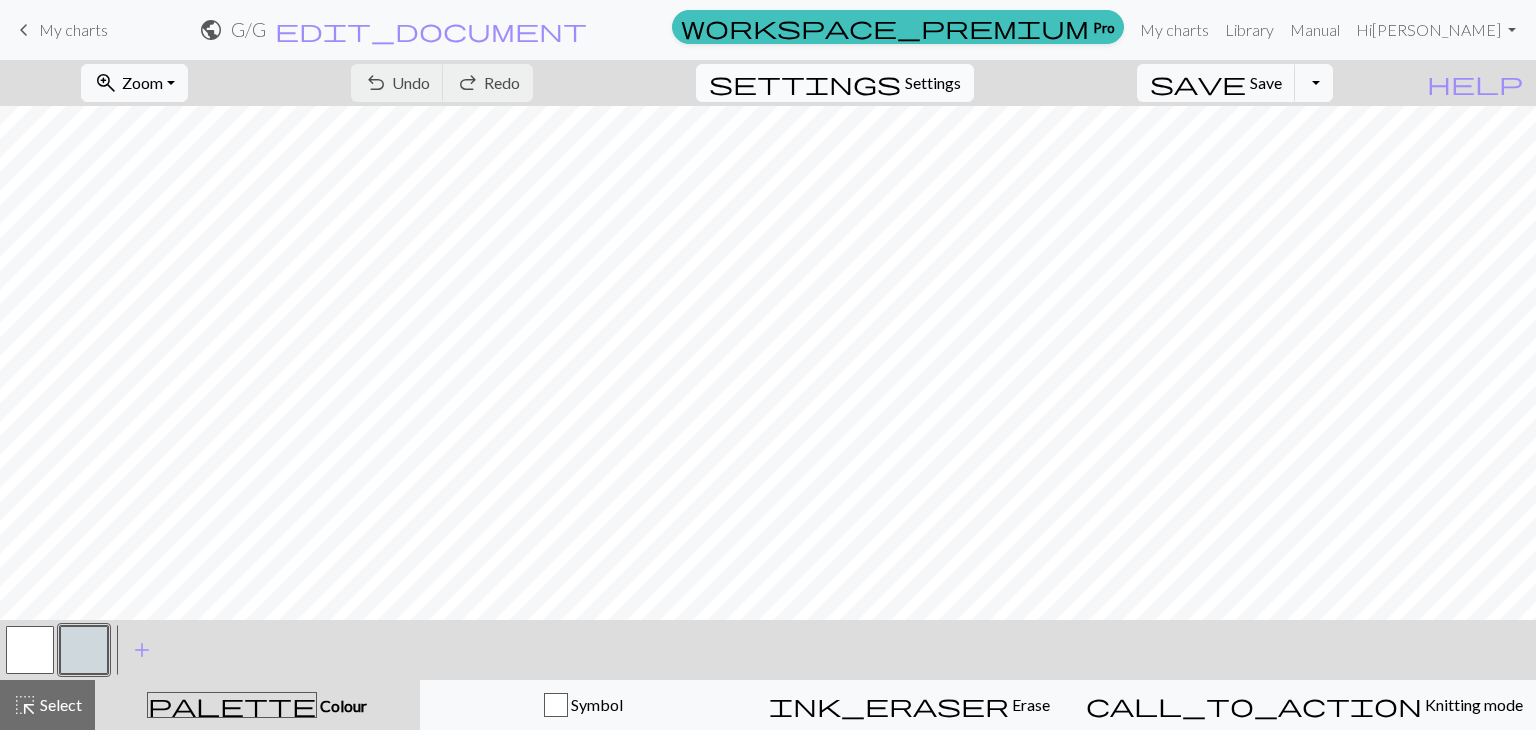 click on "settings" at bounding box center (805, 83) 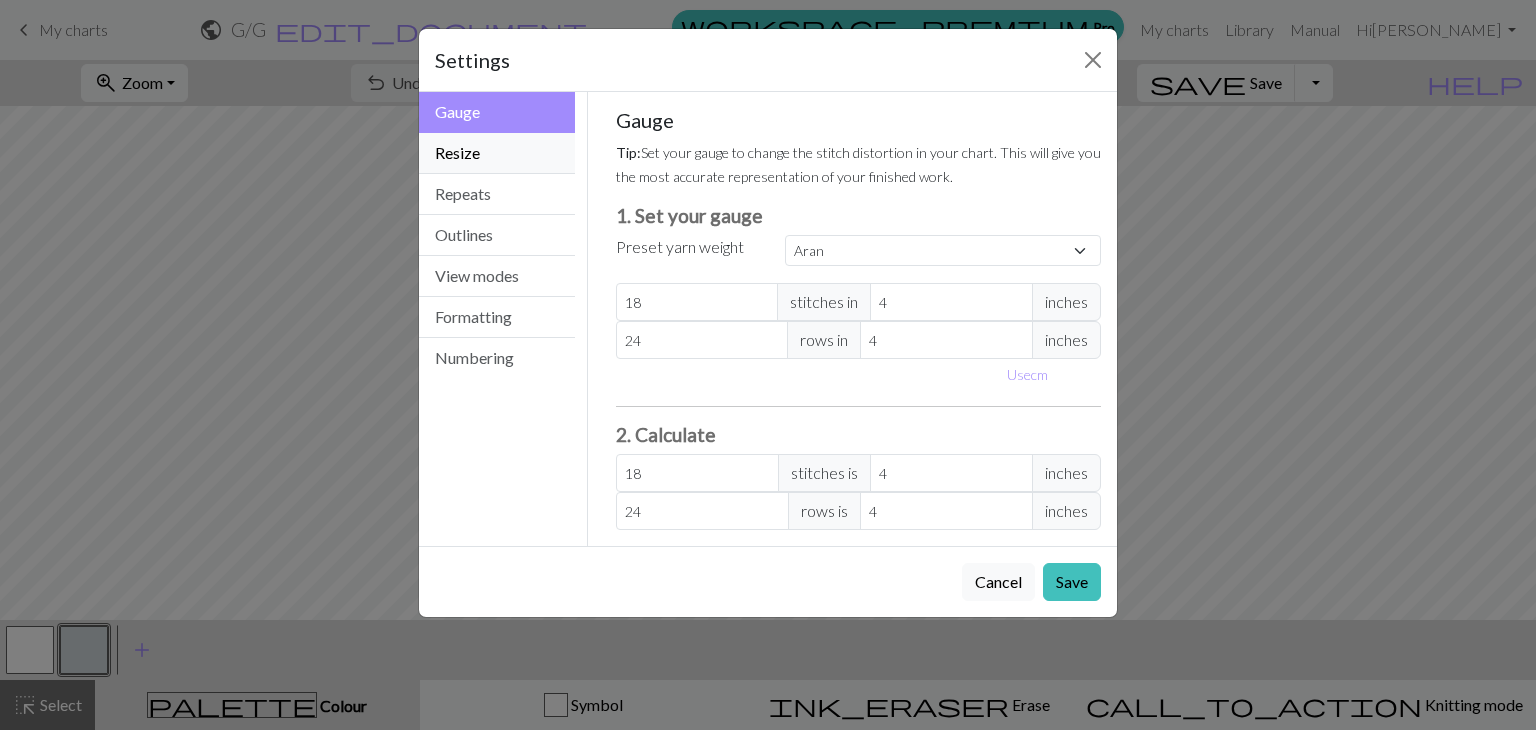 click on "Resize" at bounding box center (497, 153) 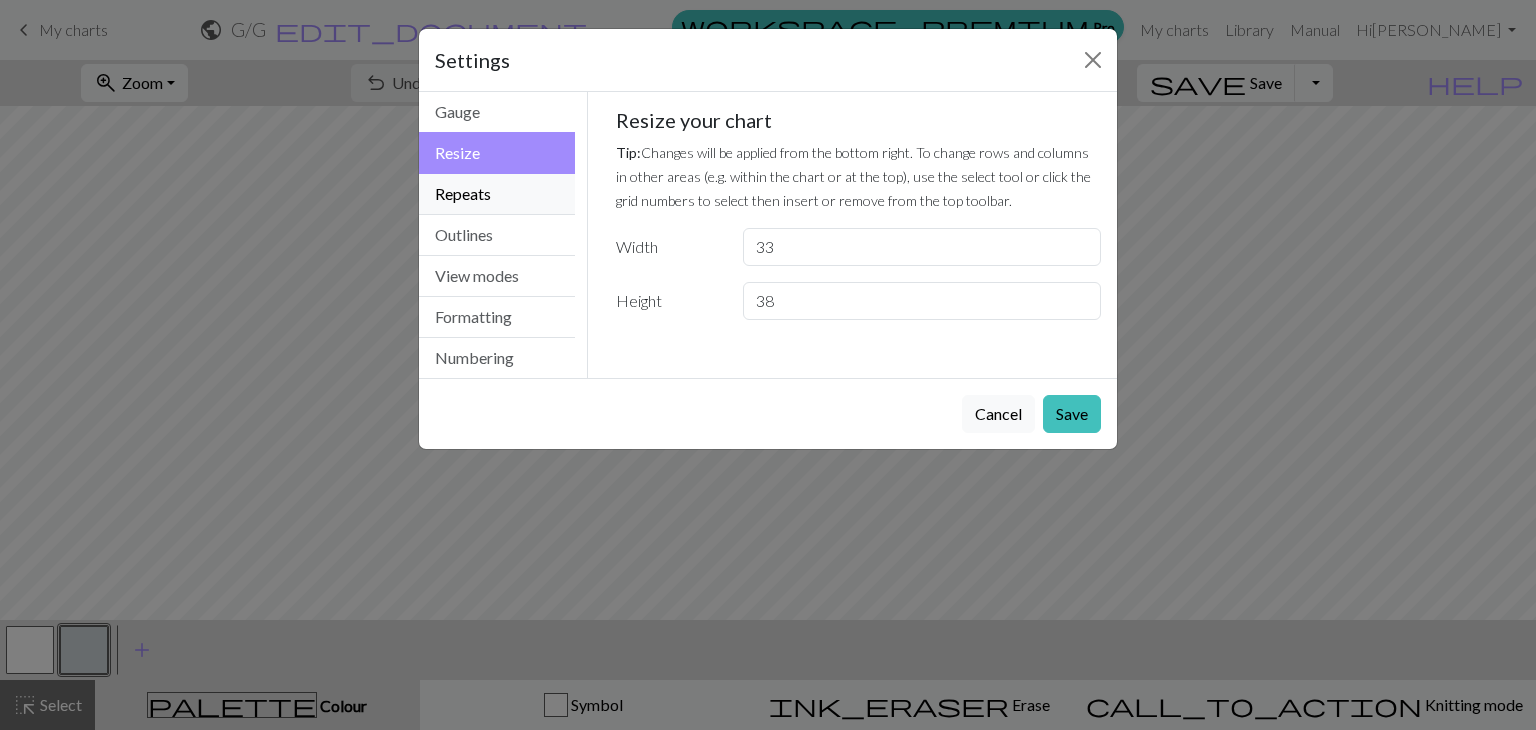 click on "Repeats" at bounding box center (497, 194) 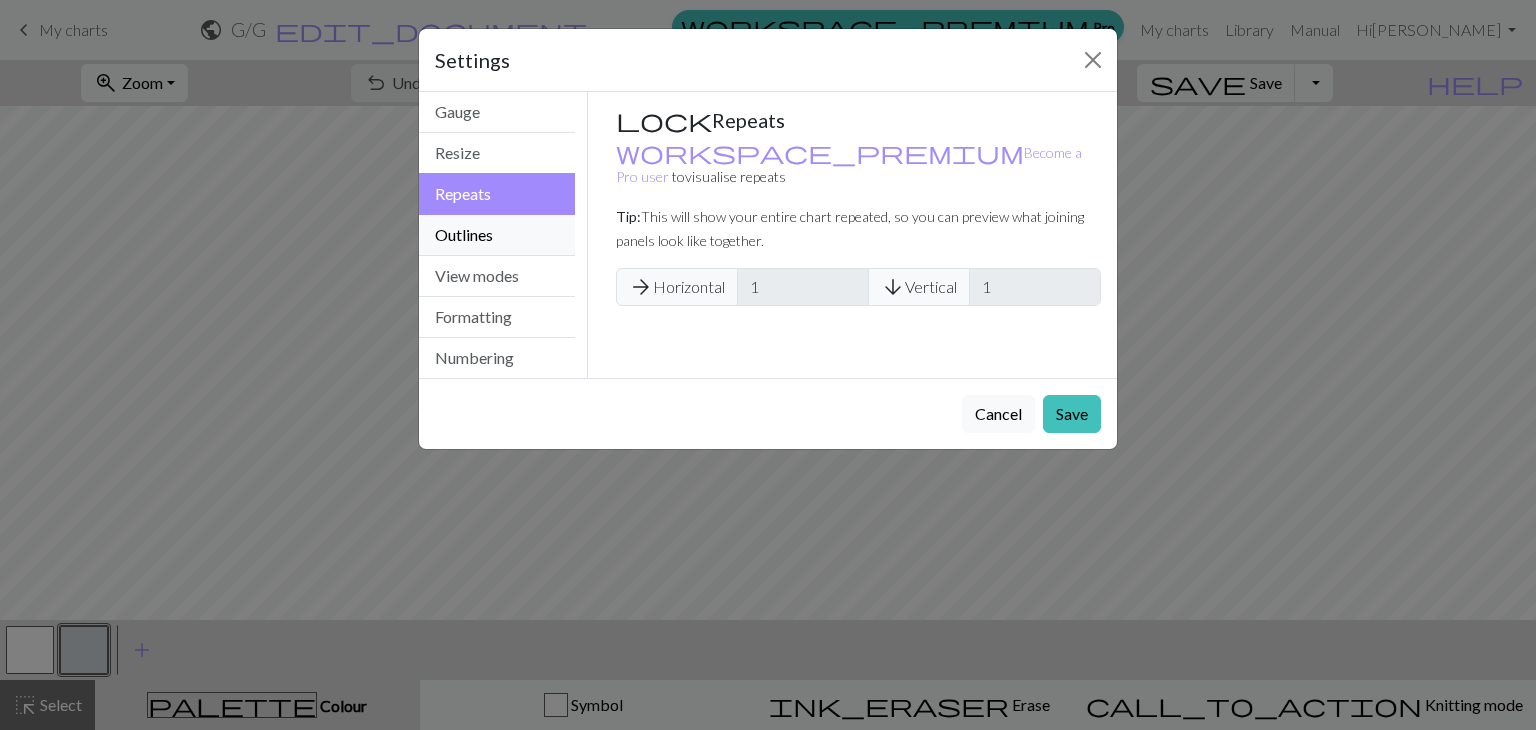 click on "Outlines" at bounding box center (497, 235) 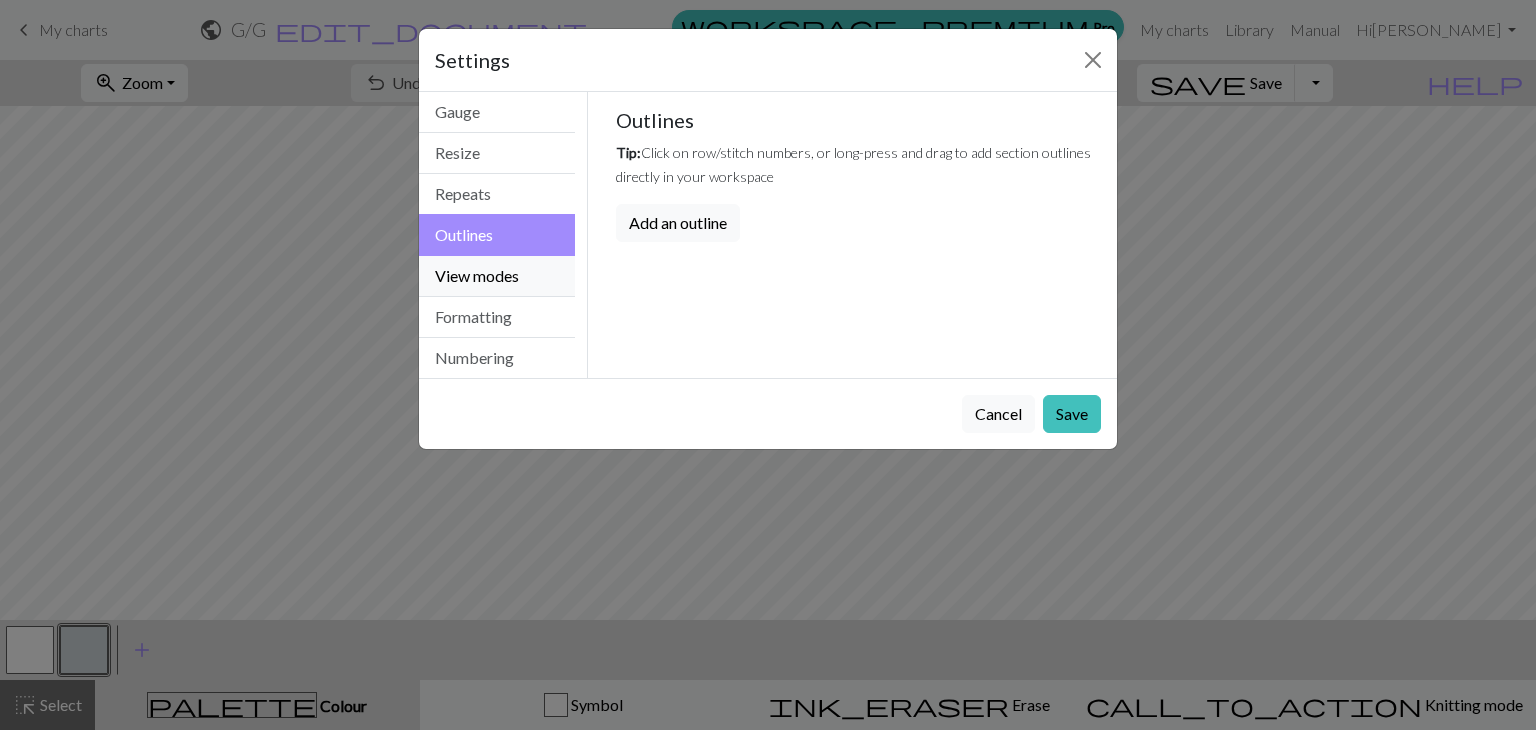 click on "View modes" at bounding box center (497, 276) 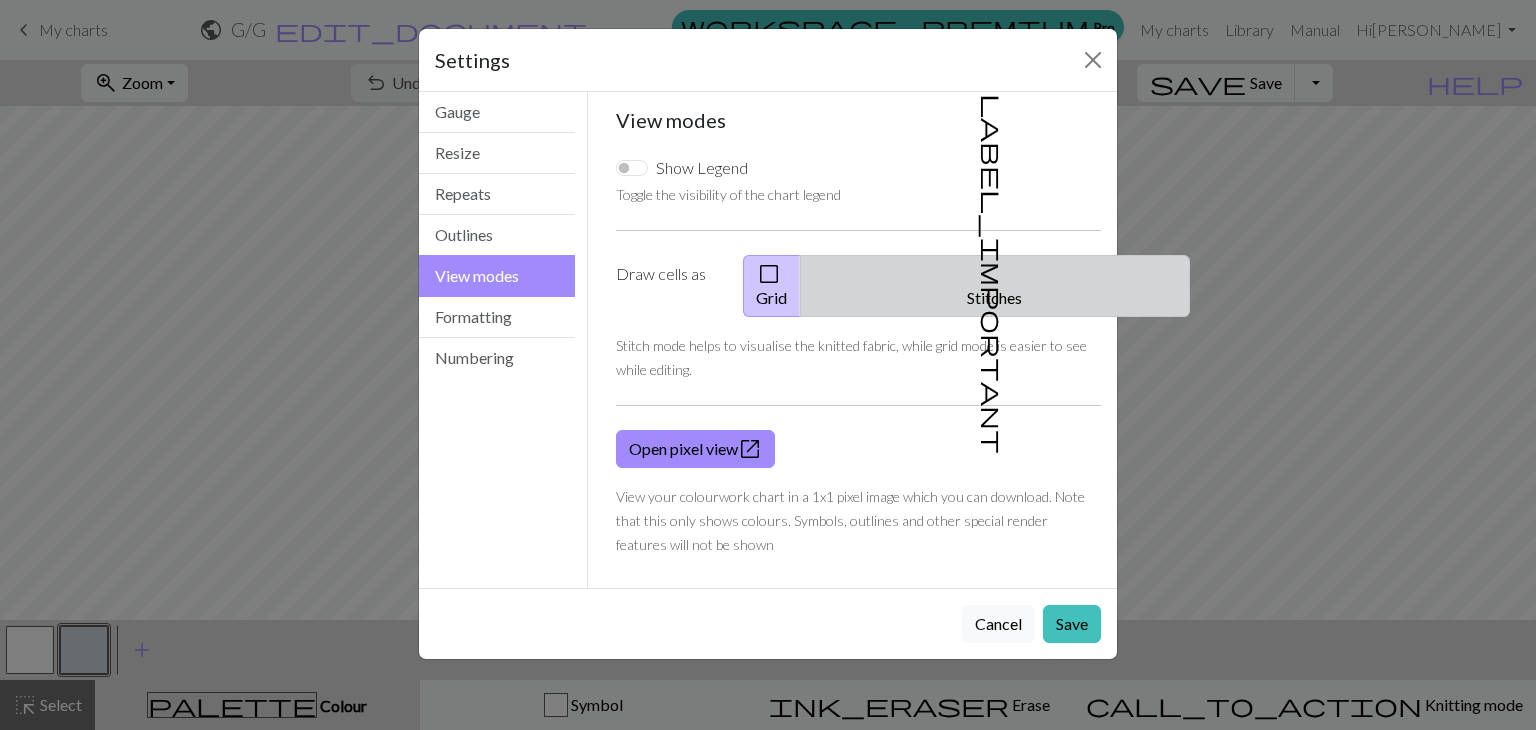 click on "label_important Stitches" at bounding box center (995, 286) 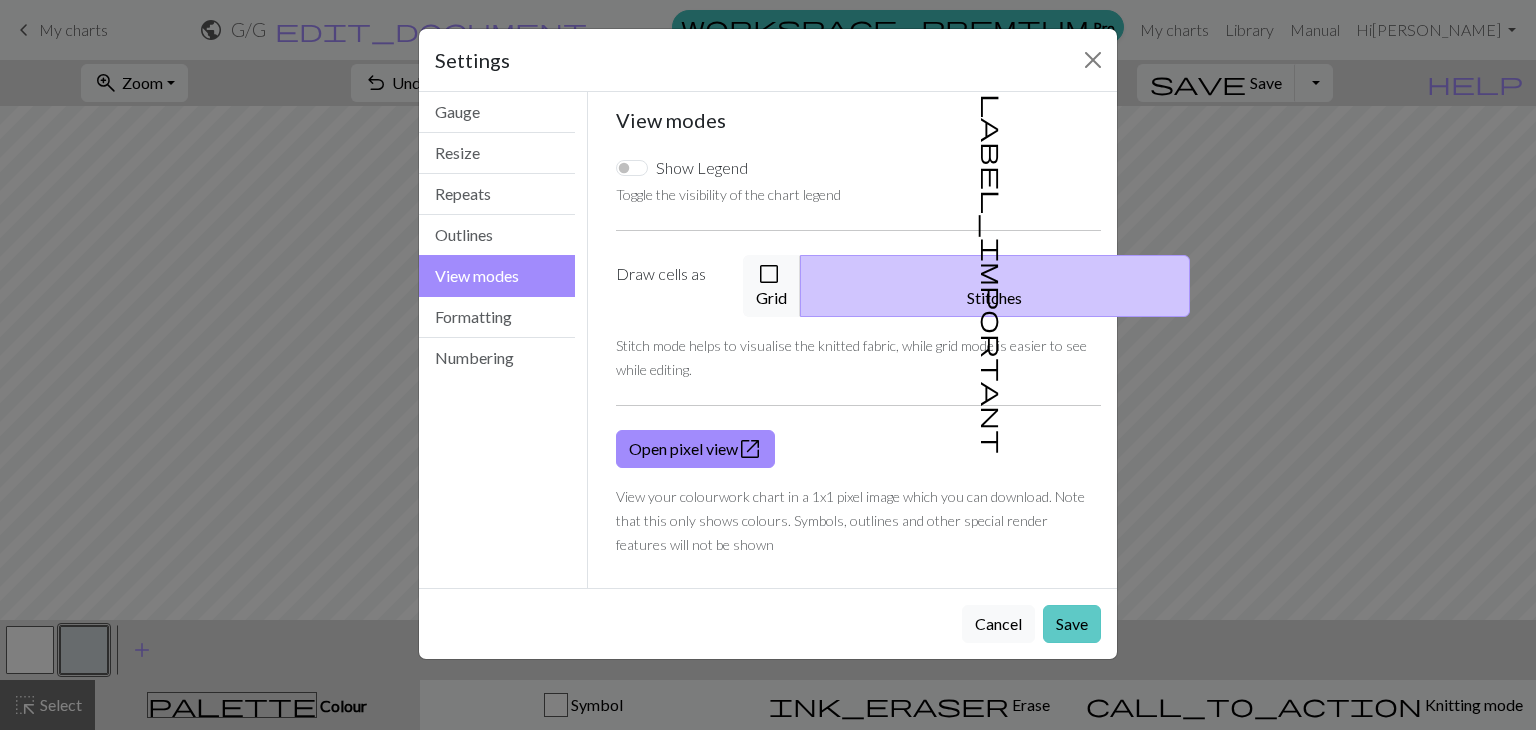 click on "Save" at bounding box center [1072, 624] 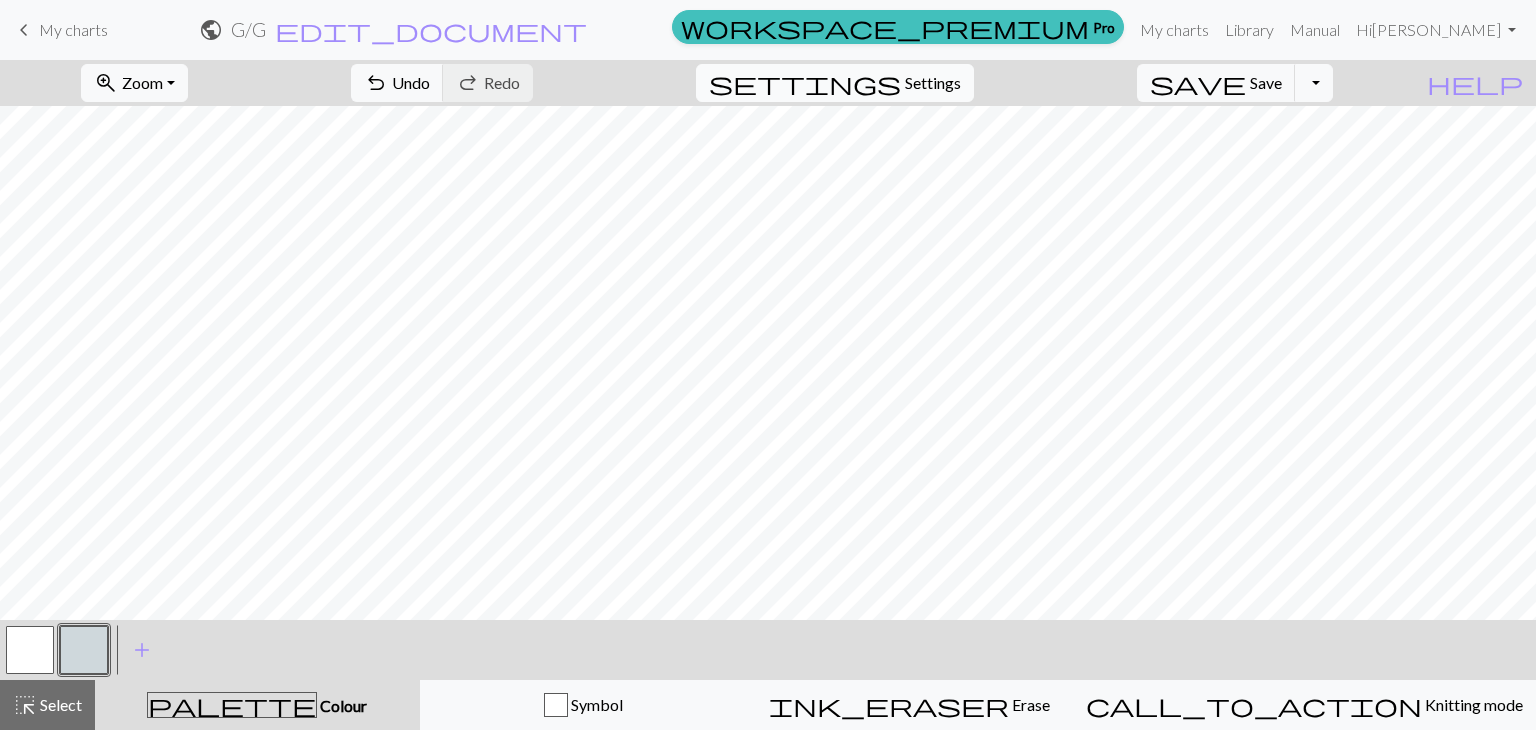click on "Settings" at bounding box center (933, 83) 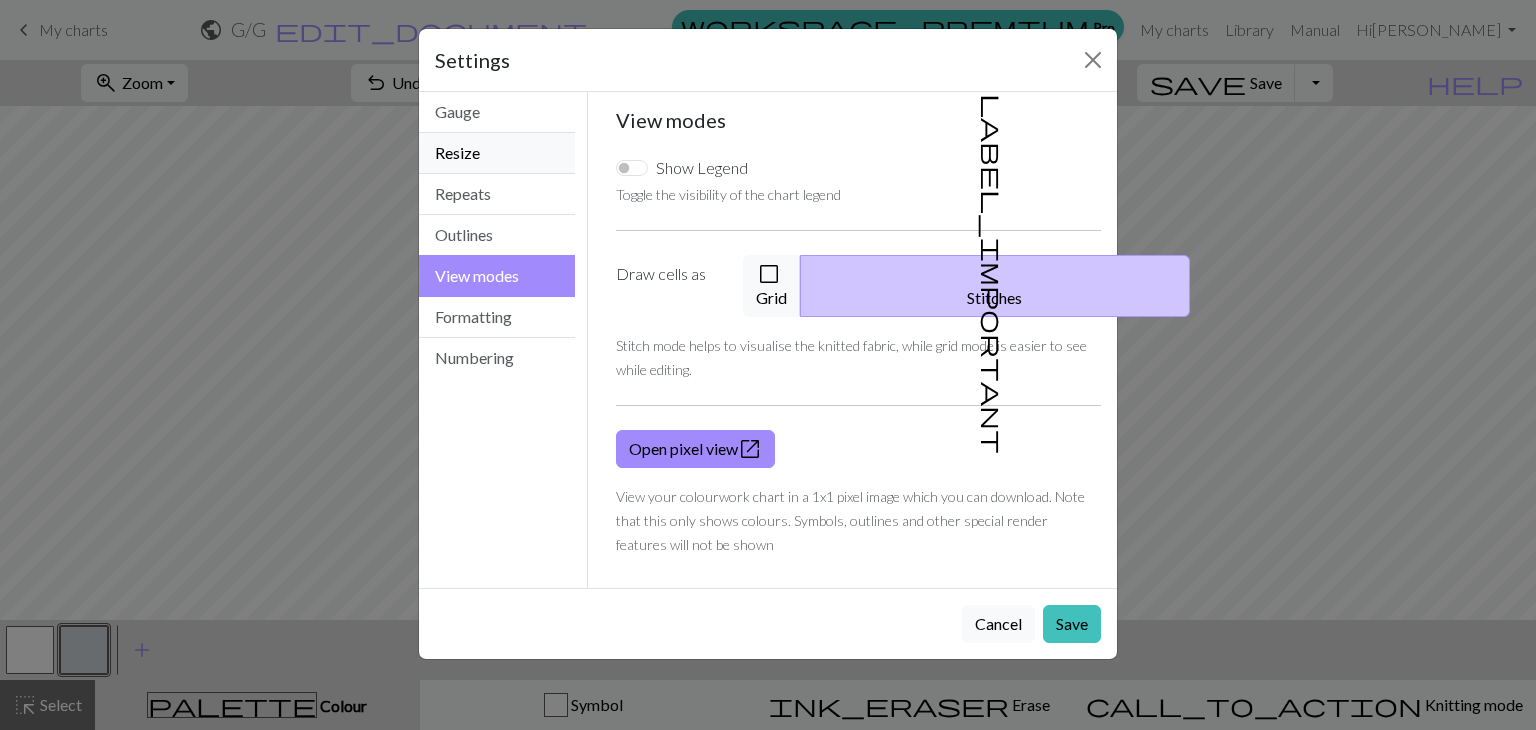 click on "Resize" at bounding box center (497, 153) 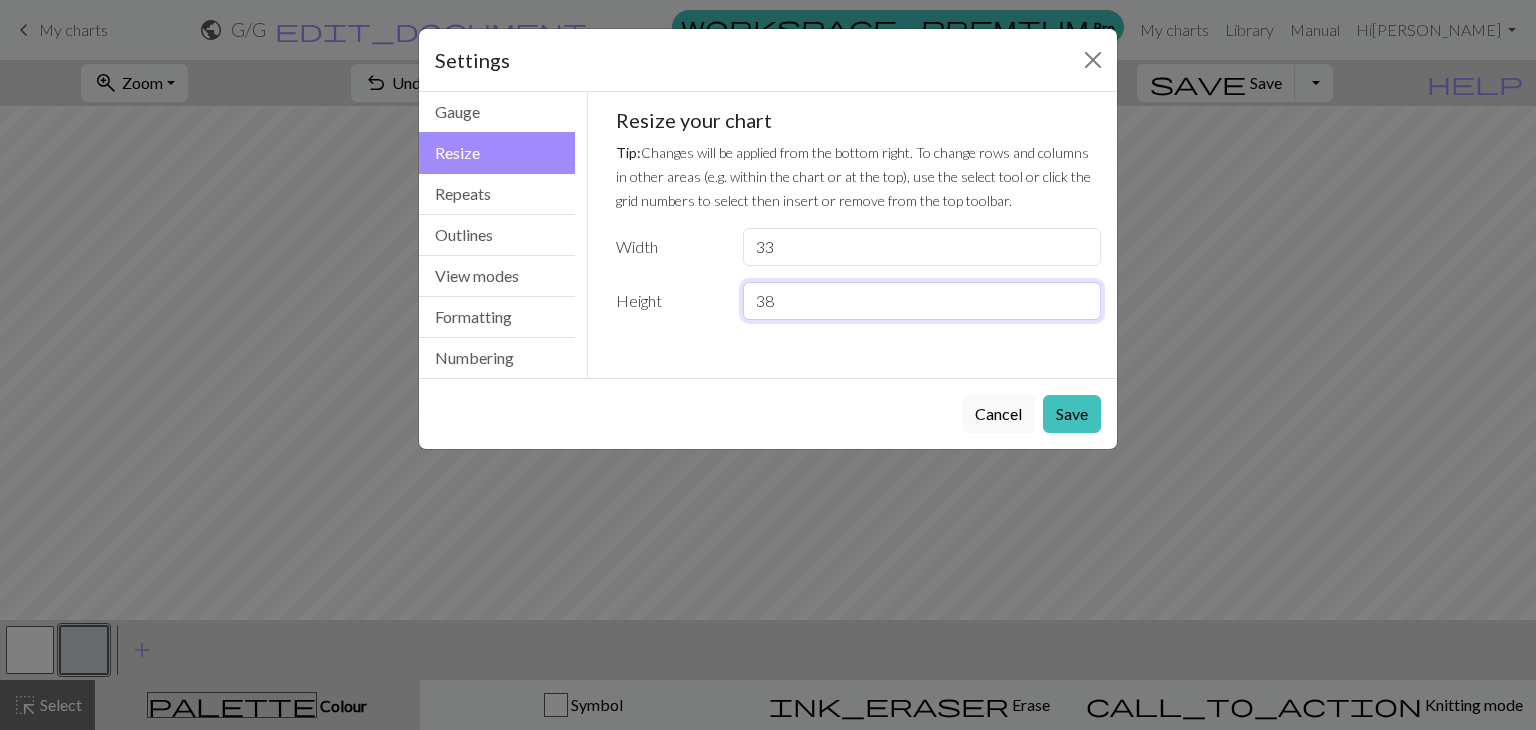 click on "38" at bounding box center (922, 301) 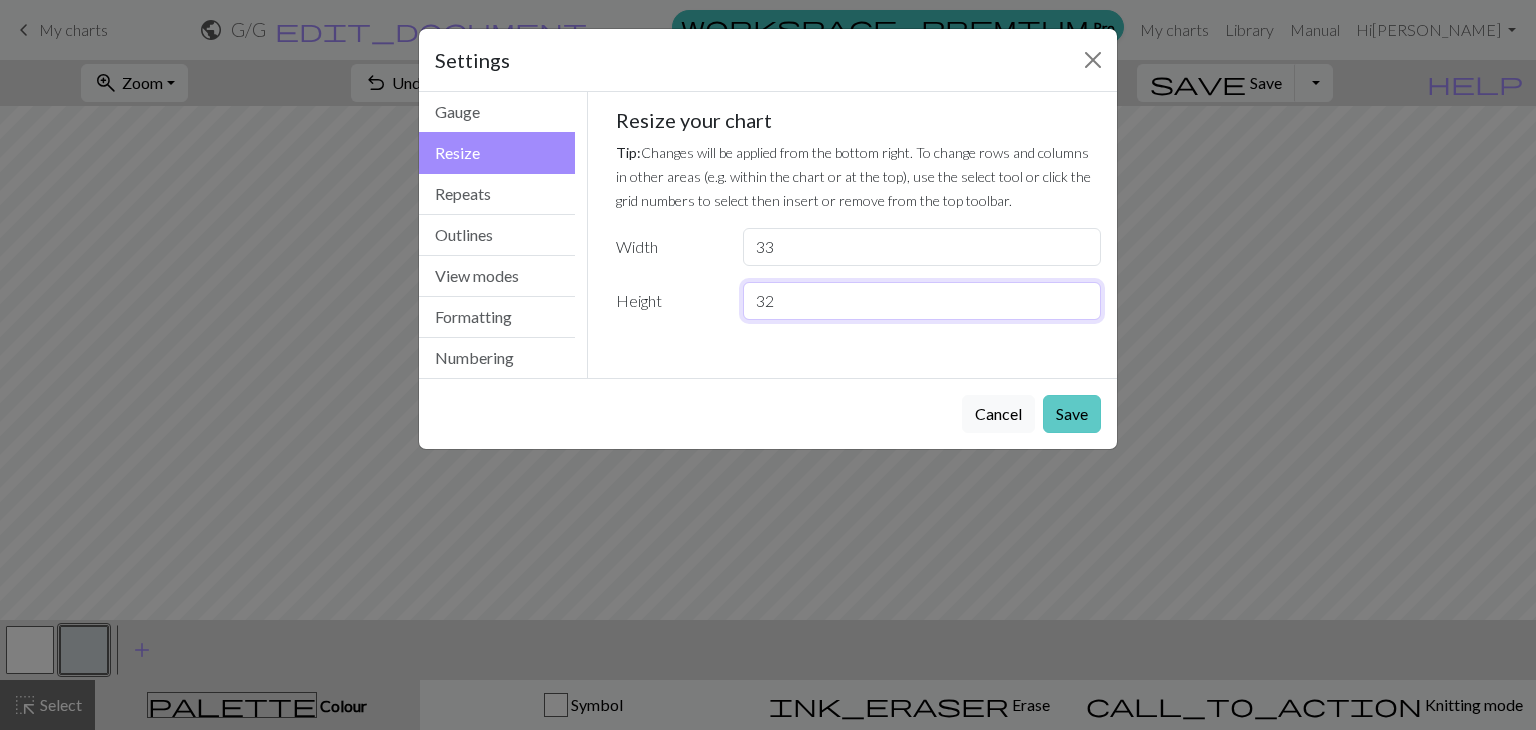 type on "32" 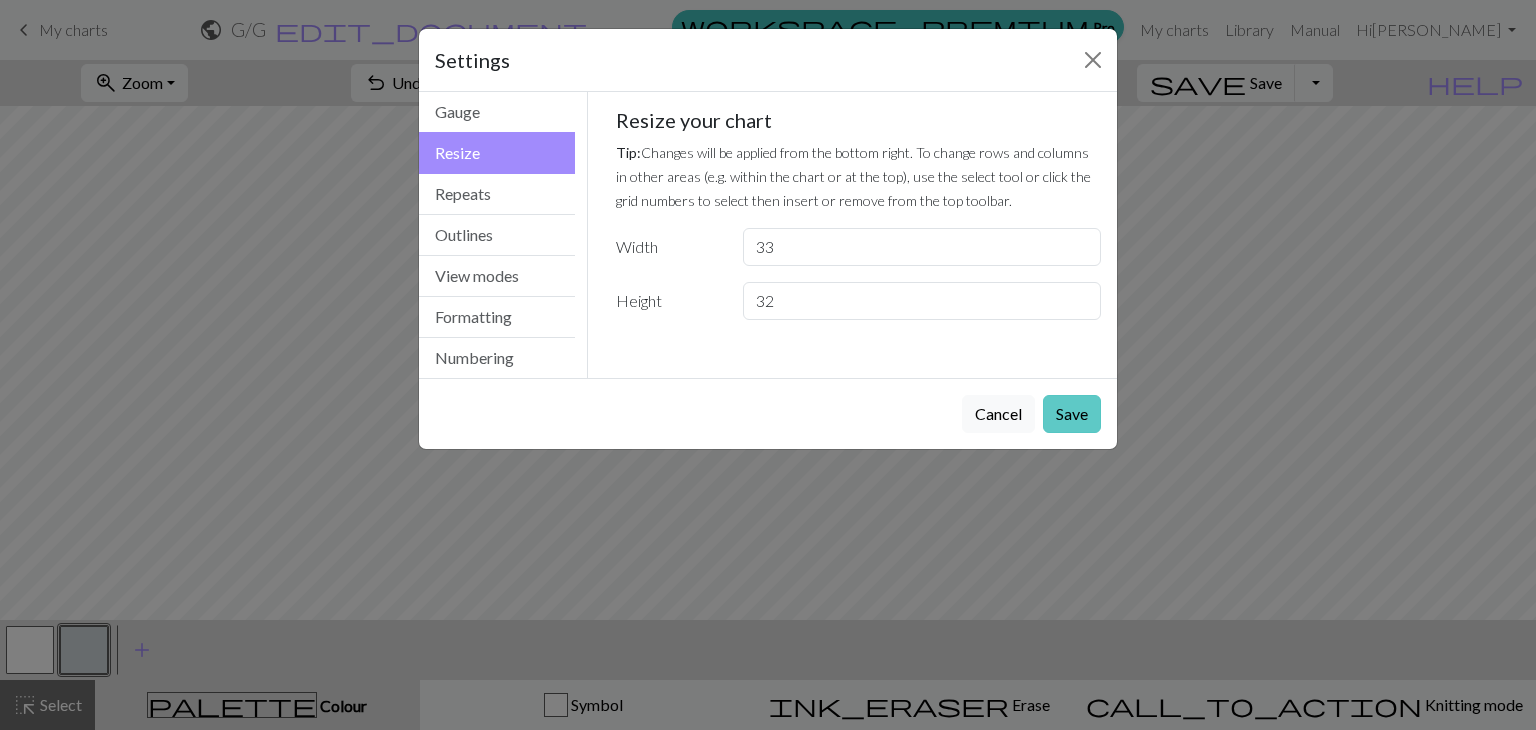 click on "Save" at bounding box center (1072, 414) 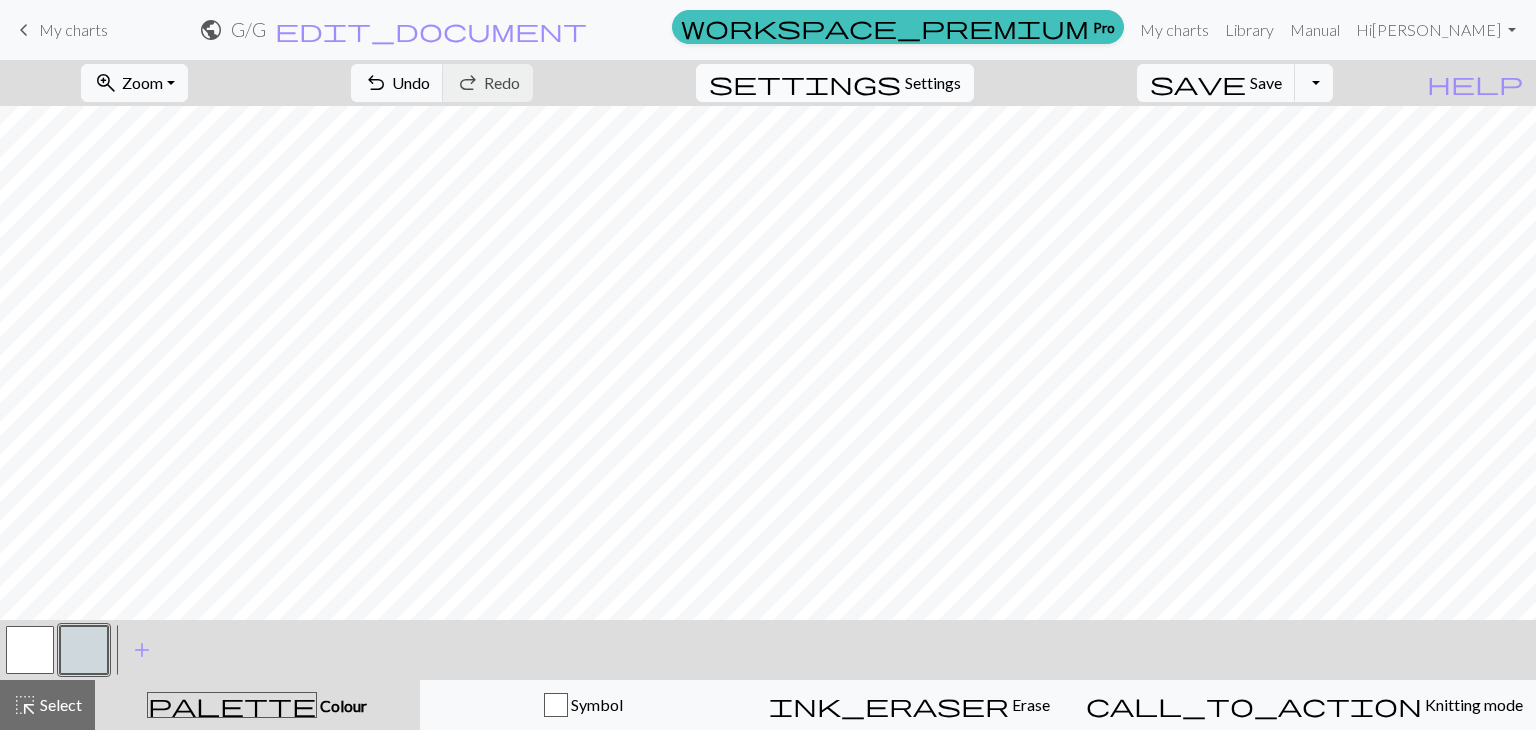 click on "Settings" at bounding box center [933, 83] 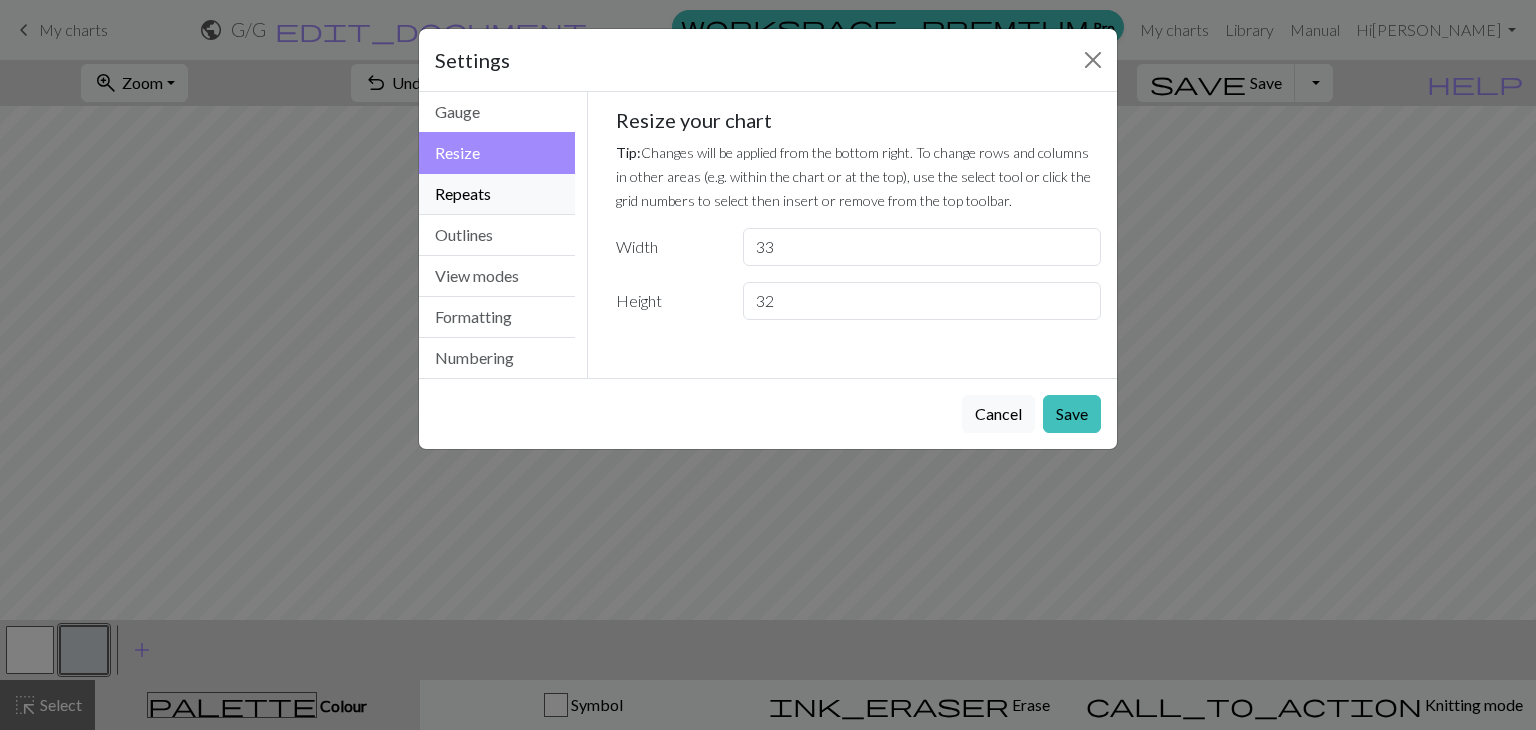 click on "Repeats" at bounding box center [497, 194] 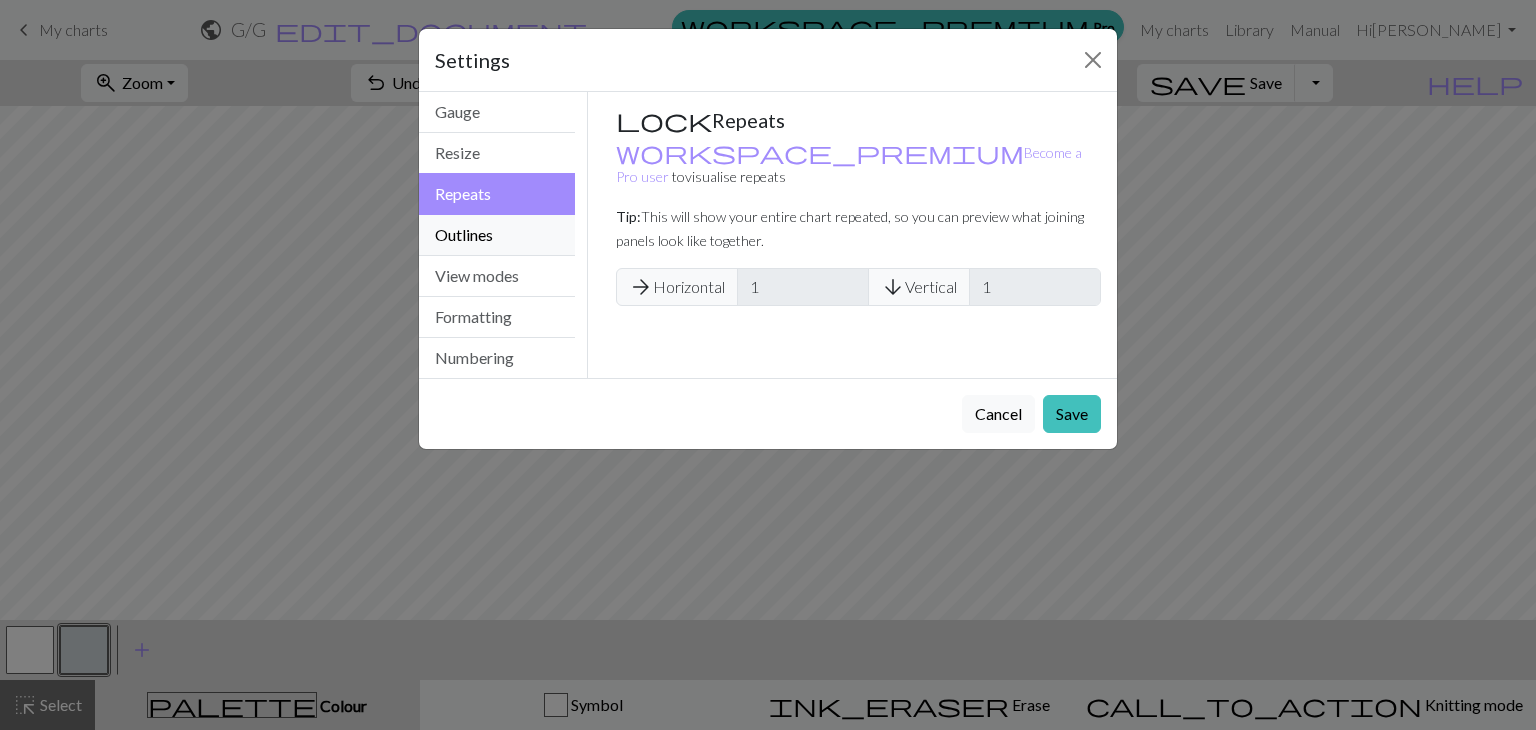 click on "Outlines" at bounding box center [497, 235] 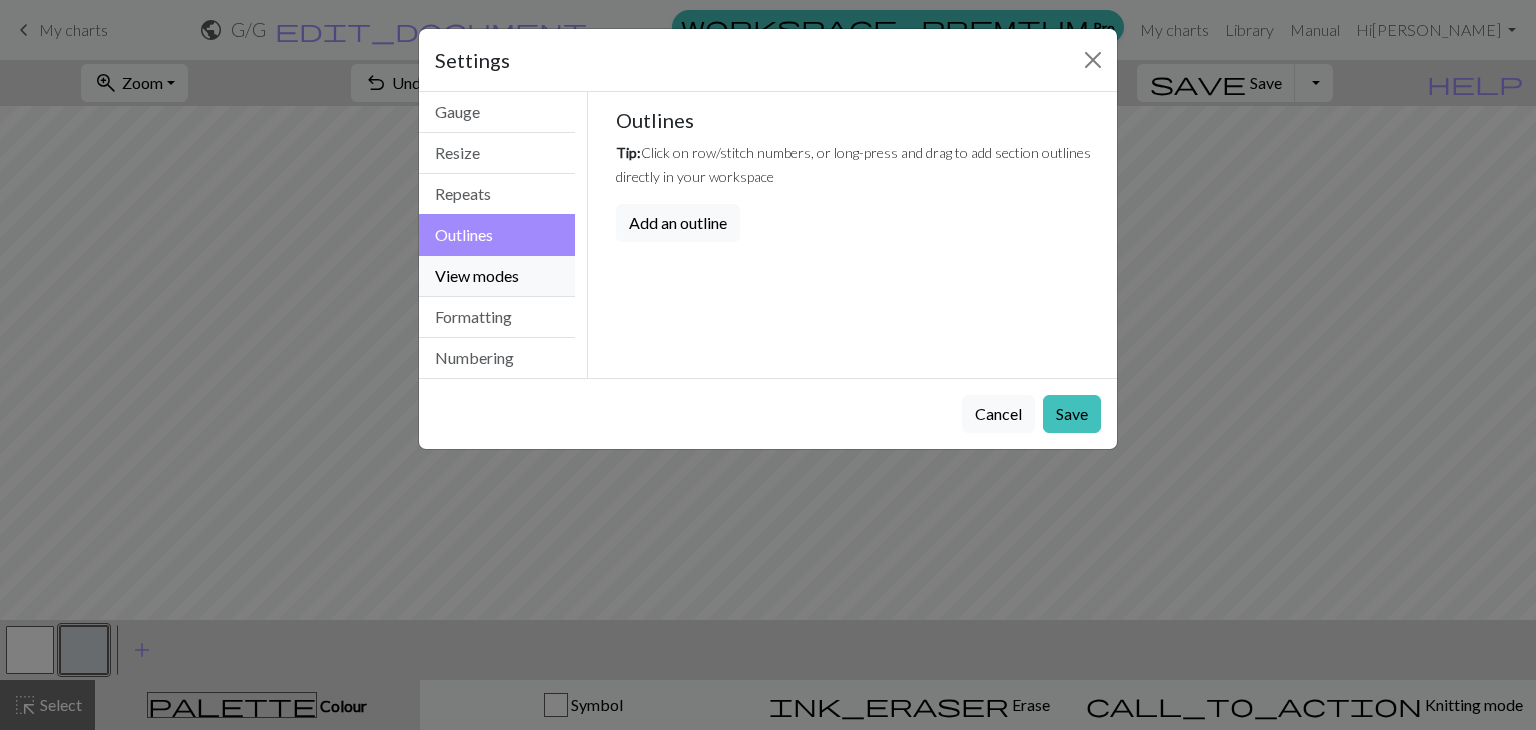 click on "View modes" at bounding box center (497, 276) 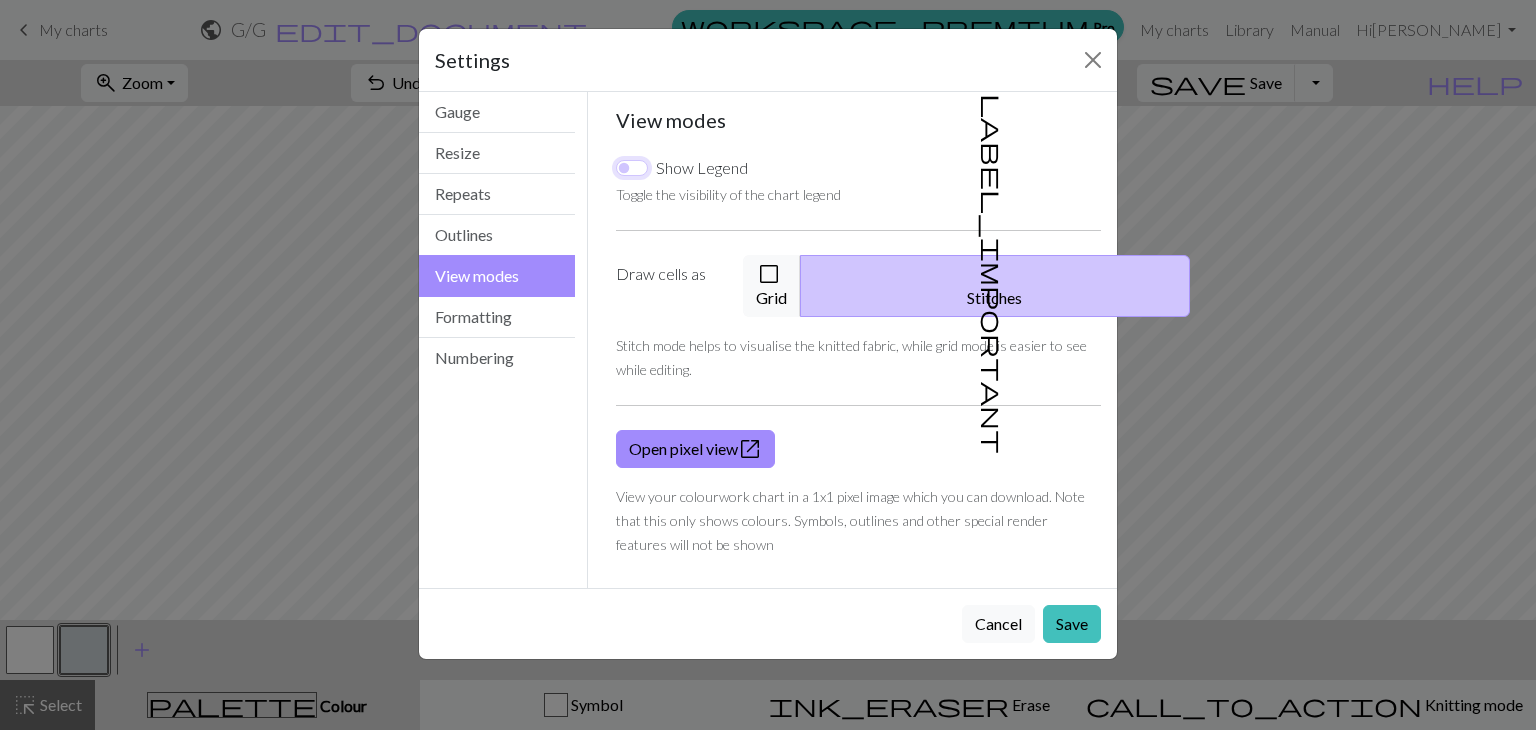 click on "Show Legend" at bounding box center (632, 168) 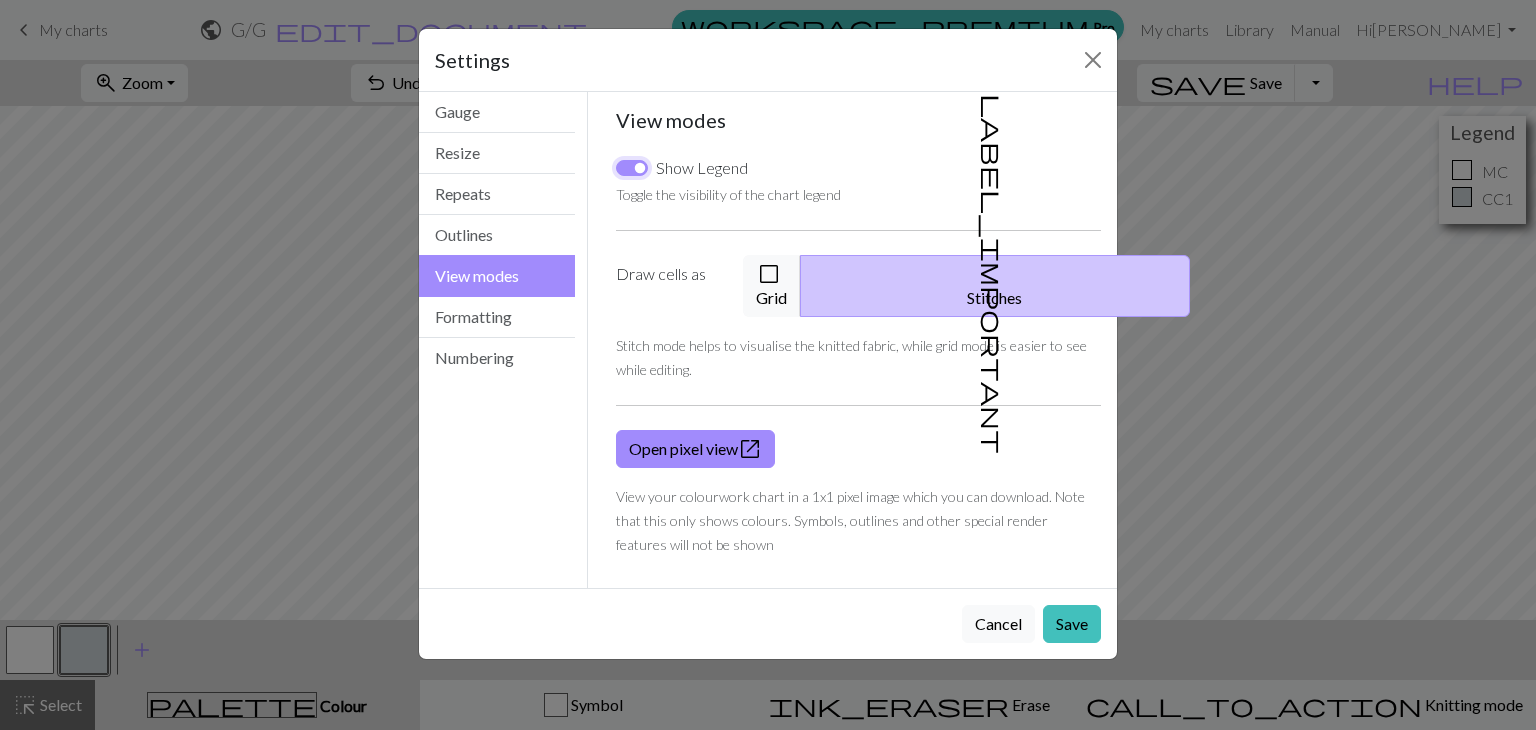 click on "Show Legend" at bounding box center (632, 168) 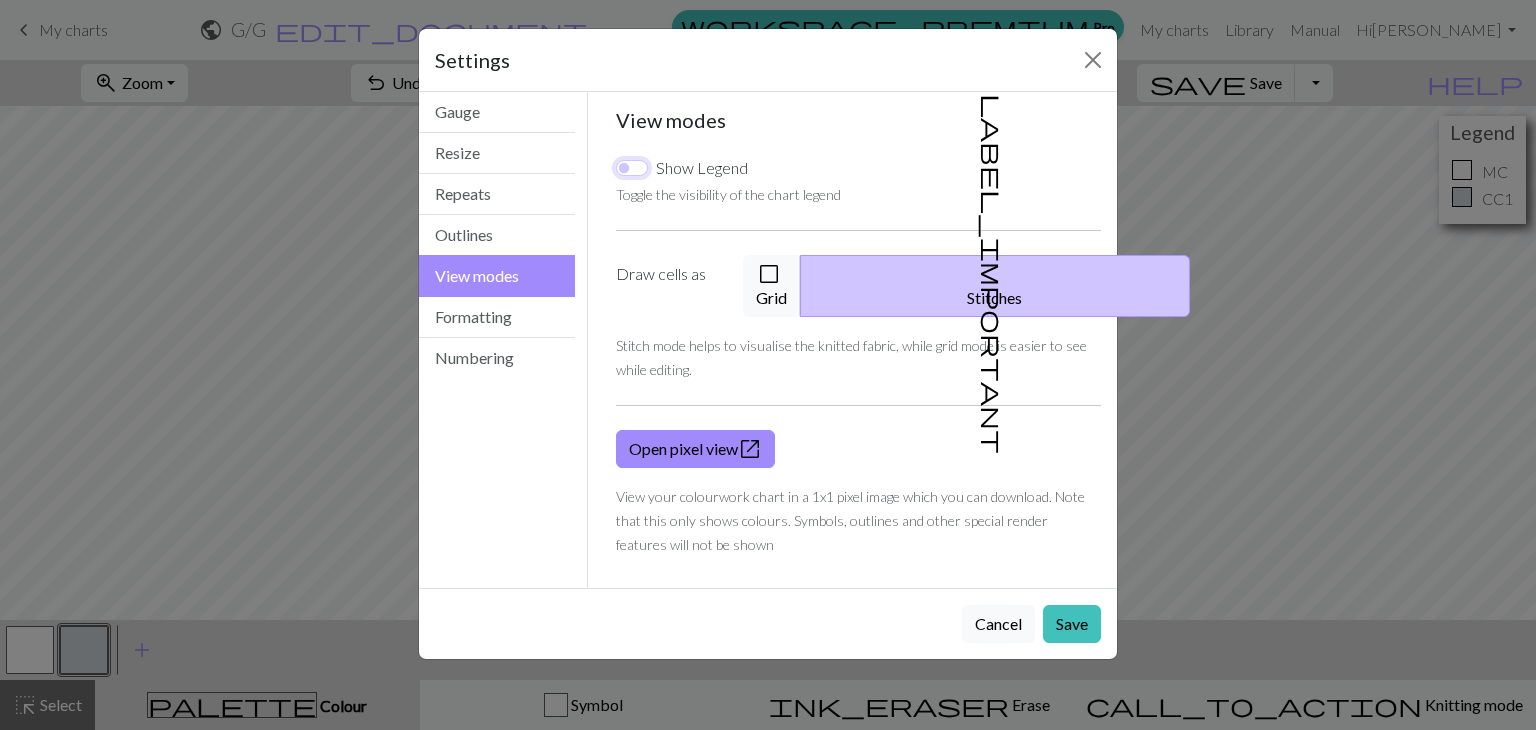 checkbox on "false" 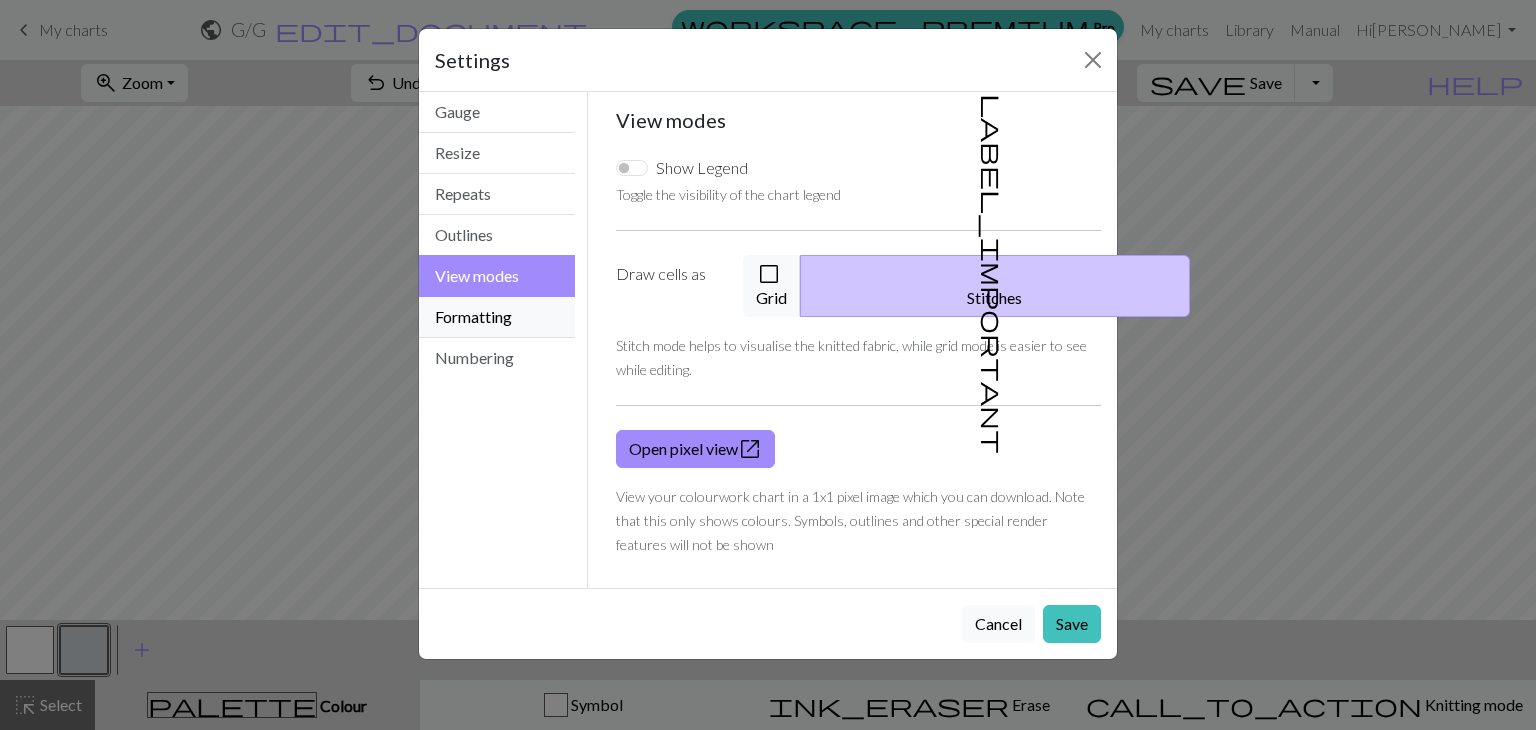 click on "Formatting" at bounding box center [497, 317] 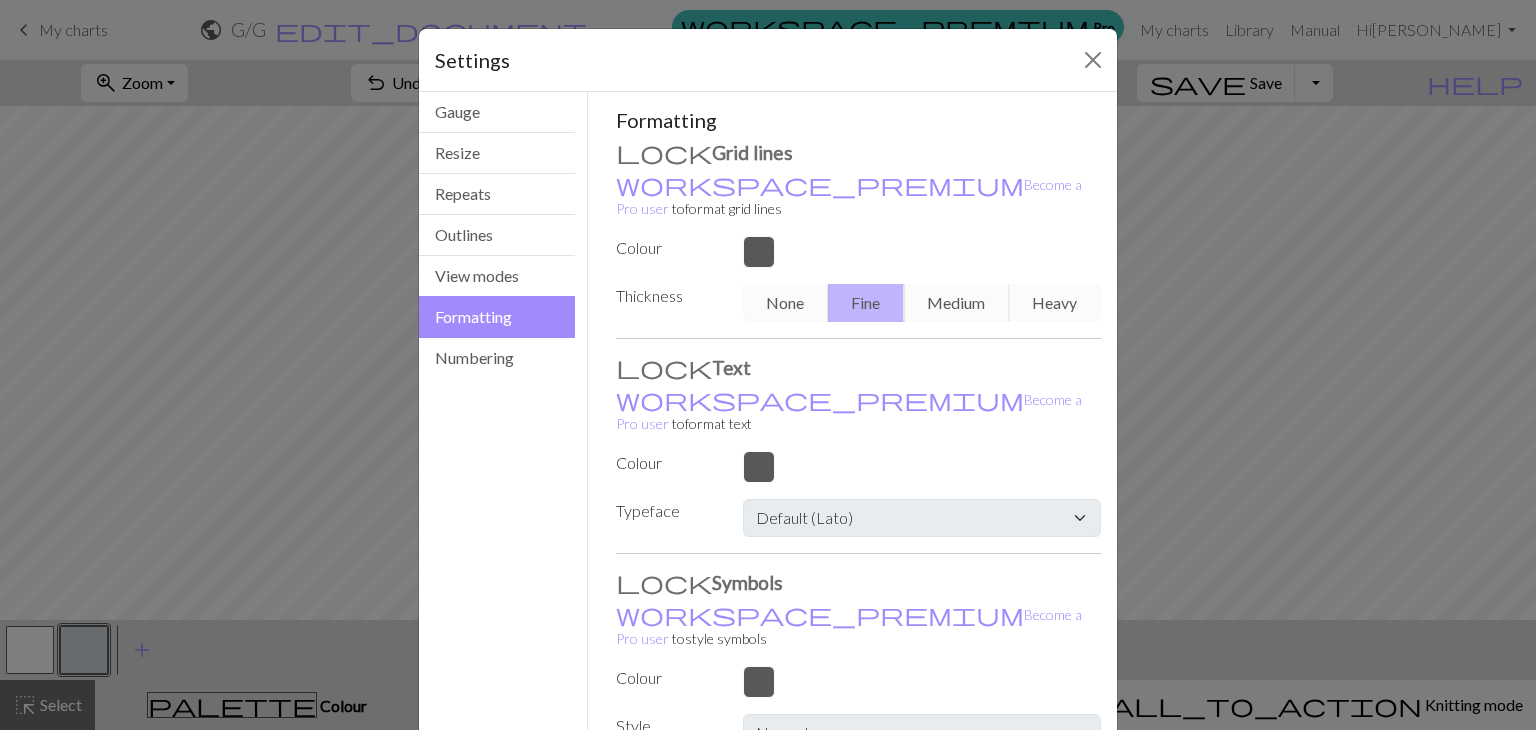 click on "None Fine Medium Heavy" at bounding box center (922, 303) 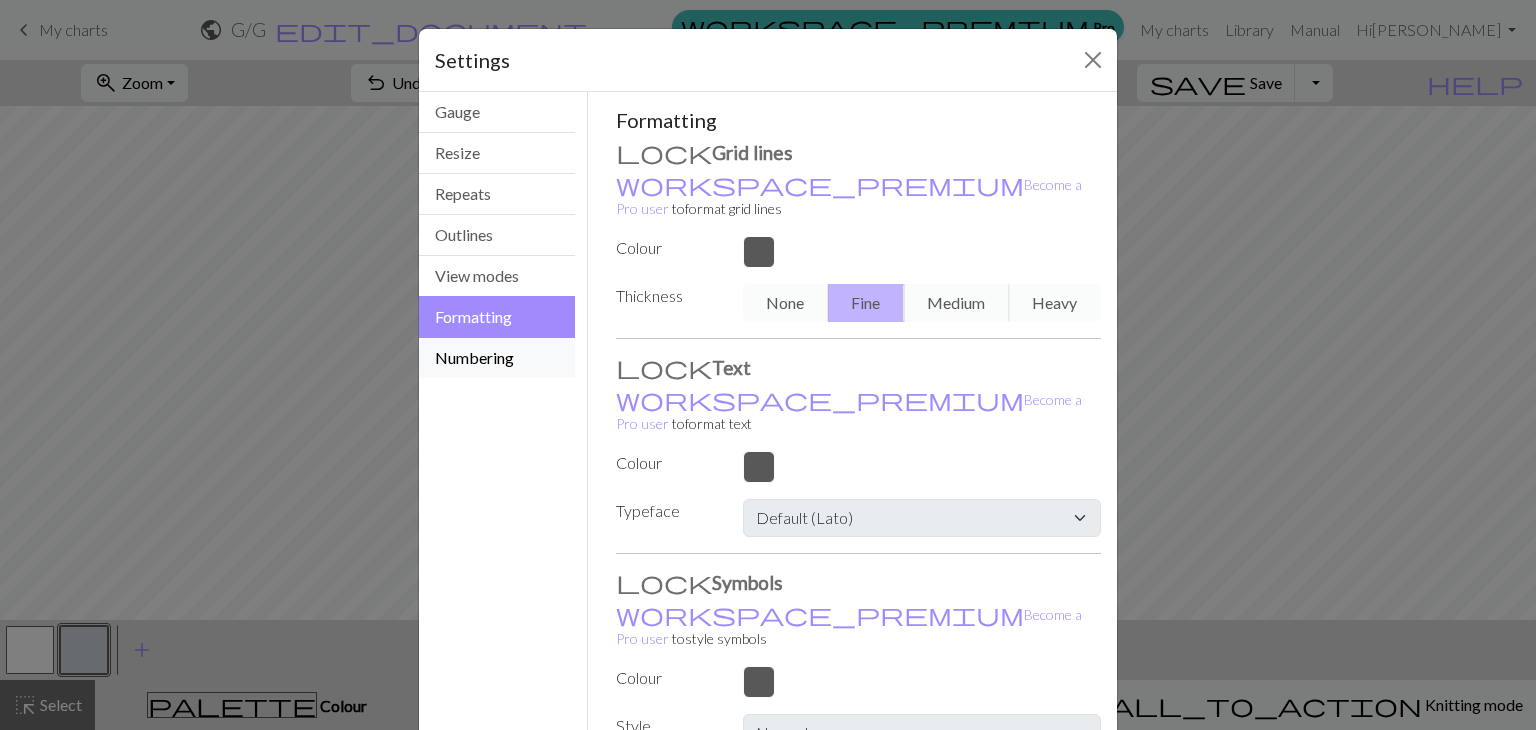 click on "Numbering" at bounding box center (497, 358) 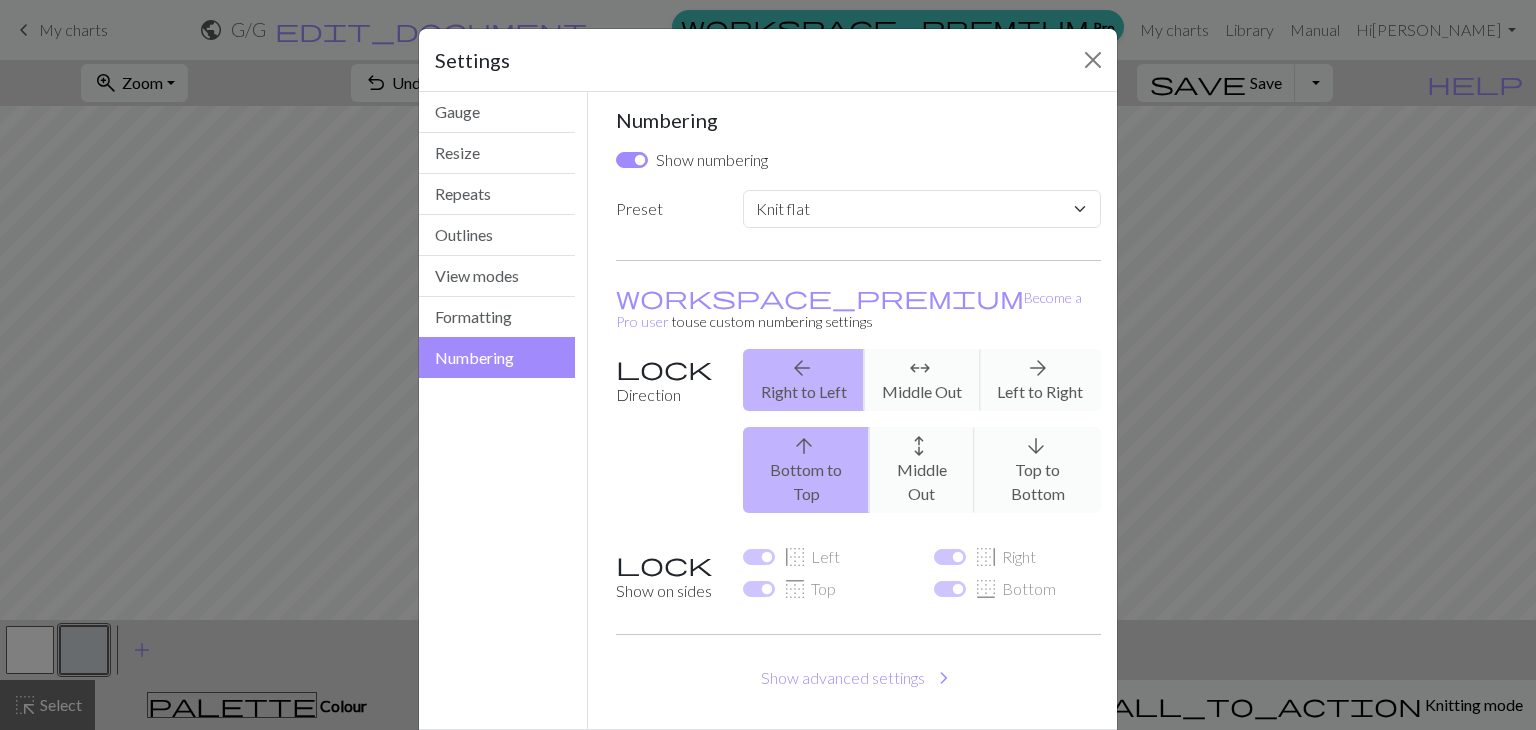 click on "Direction" at bounding box center (667, 439) 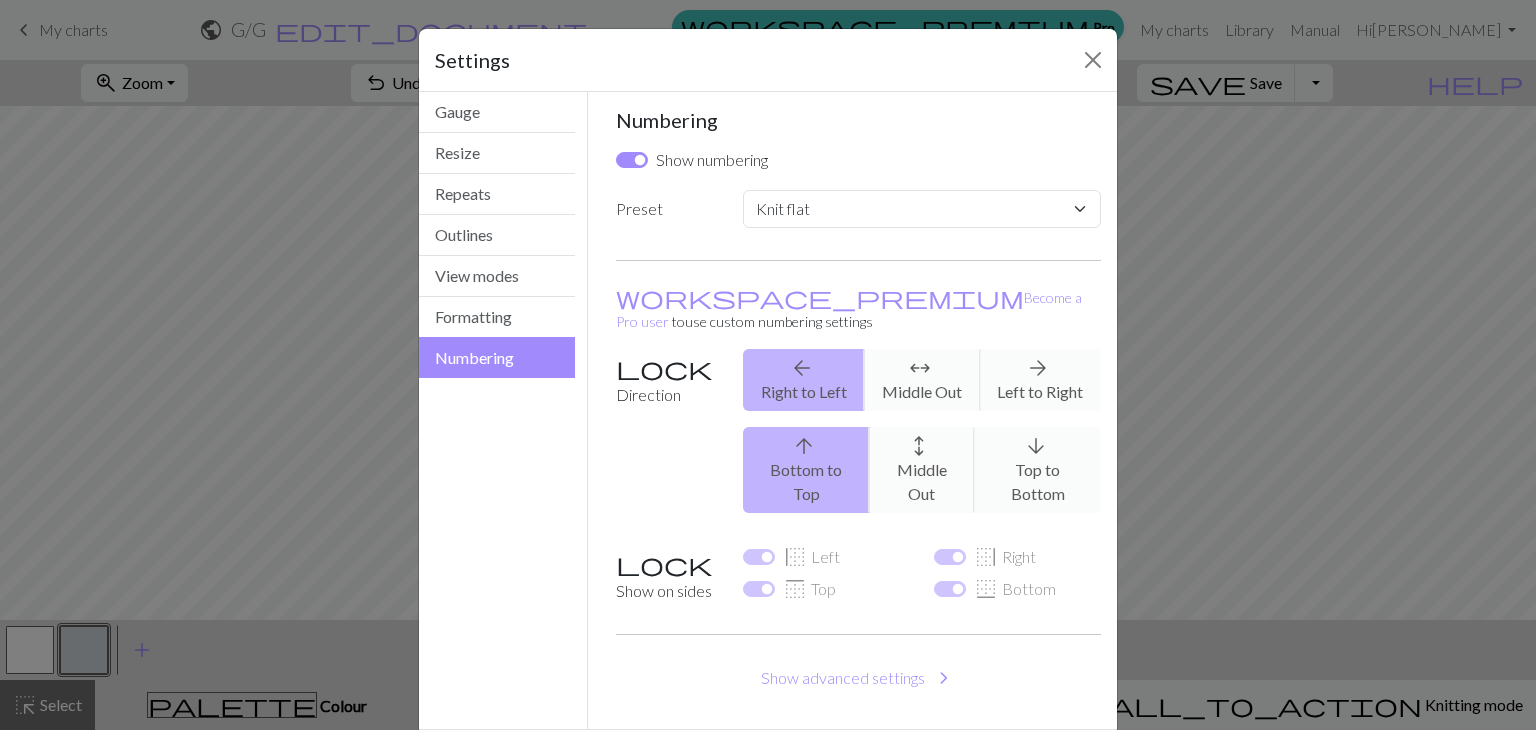 click on "arrow_back Right to Left arrows_outward Middle Out arrow_forward Left to Right" at bounding box center [922, 380] 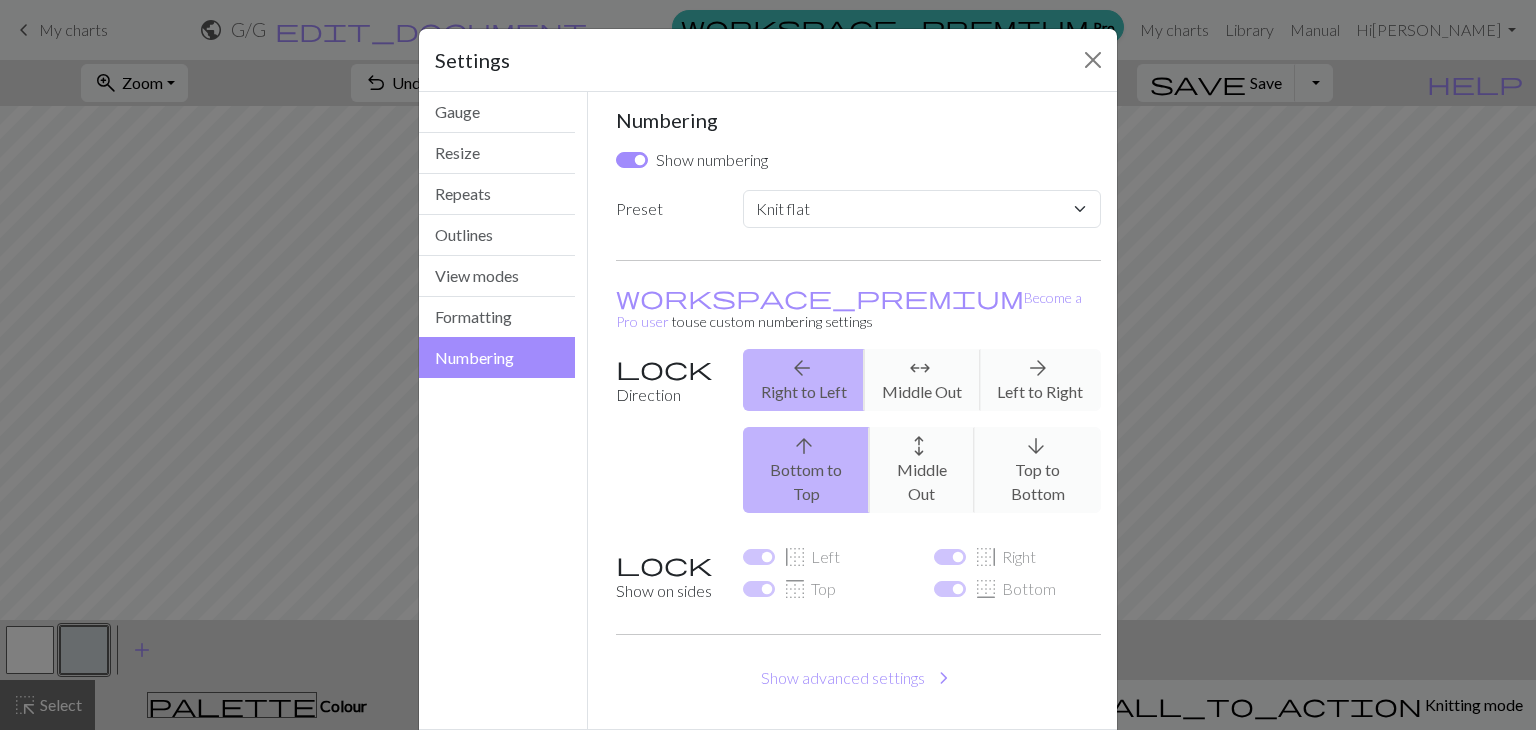 click on "arrow_back Right to Left arrows_outward Middle Out arrow_forward Left to Right" at bounding box center [922, 380] 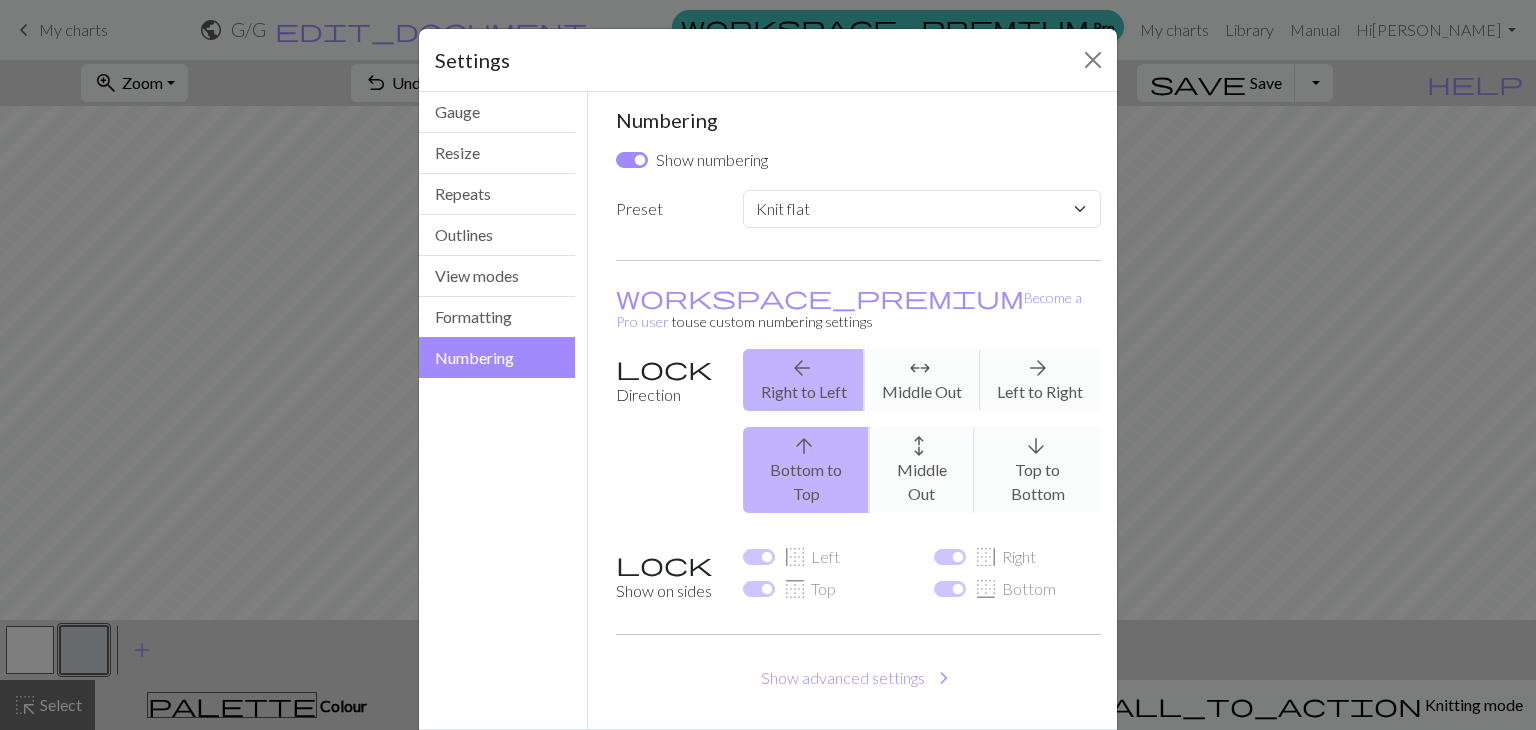 click on "arrow_back Right to Left arrows_outward Middle Out arrow_forward Left to Right" at bounding box center (922, 380) 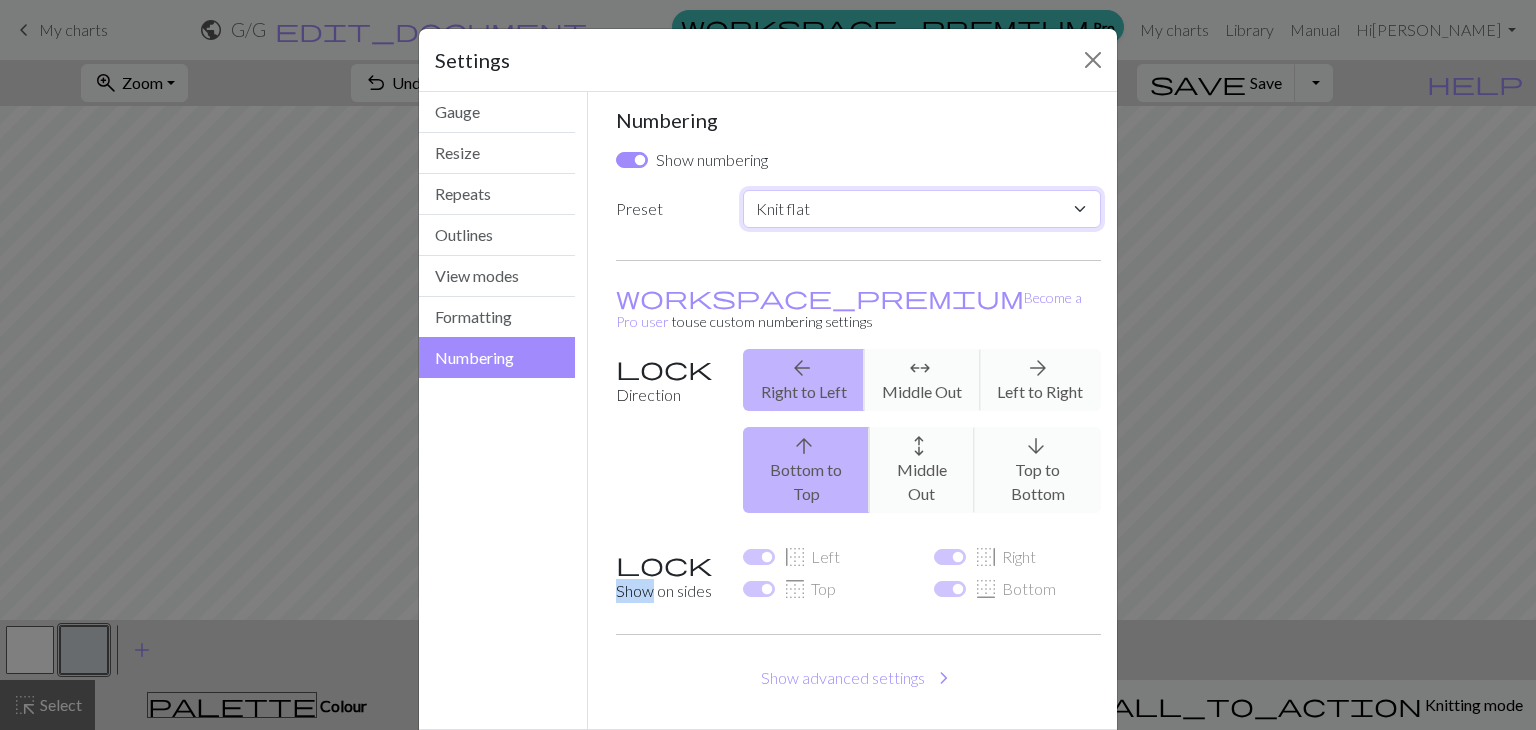 click on "Custom Knit flat Knit in the round Lace knitting Cross stitch" at bounding box center [922, 209] 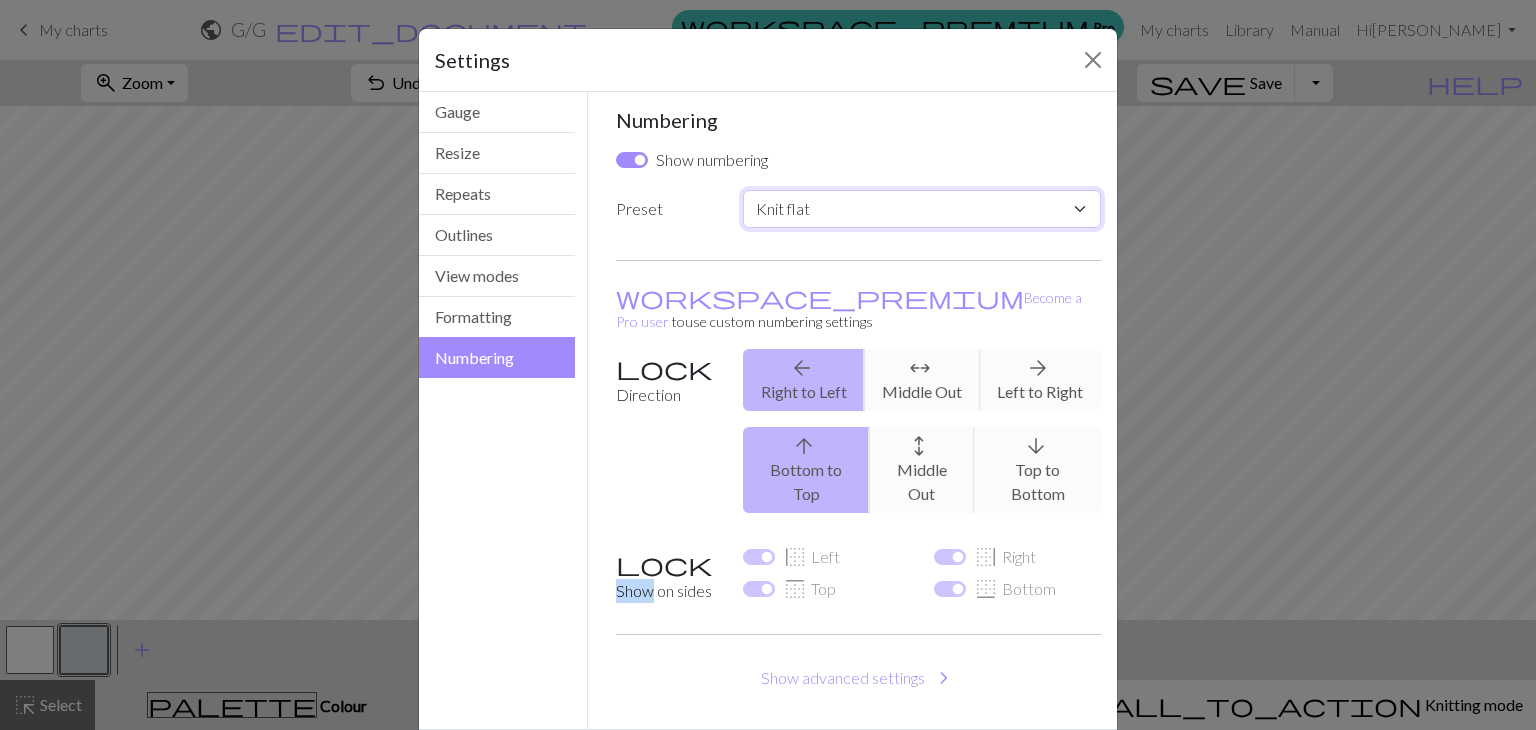 select on "round" 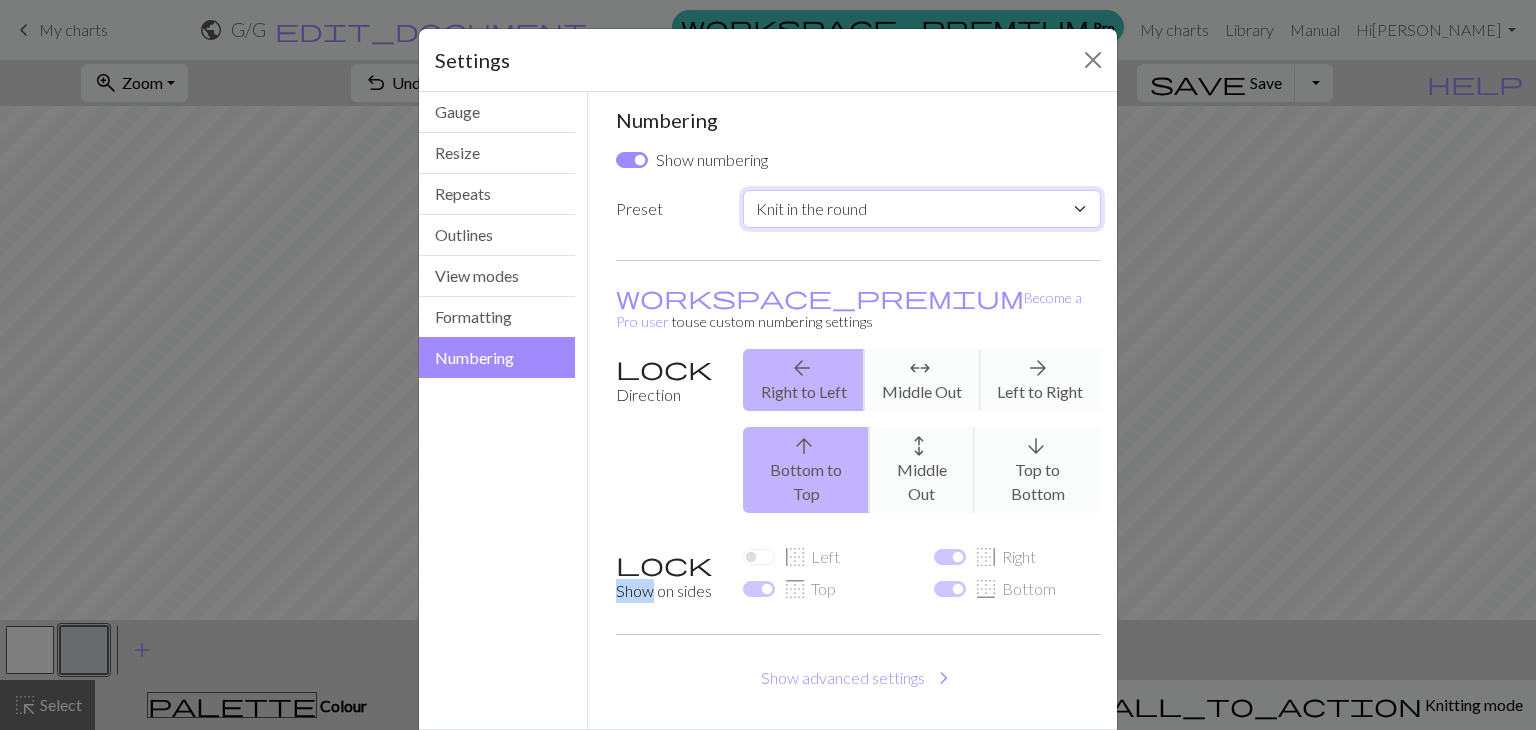 click on "Custom Knit flat Knit in the round Lace knitting Cross stitch" at bounding box center [922, 209] 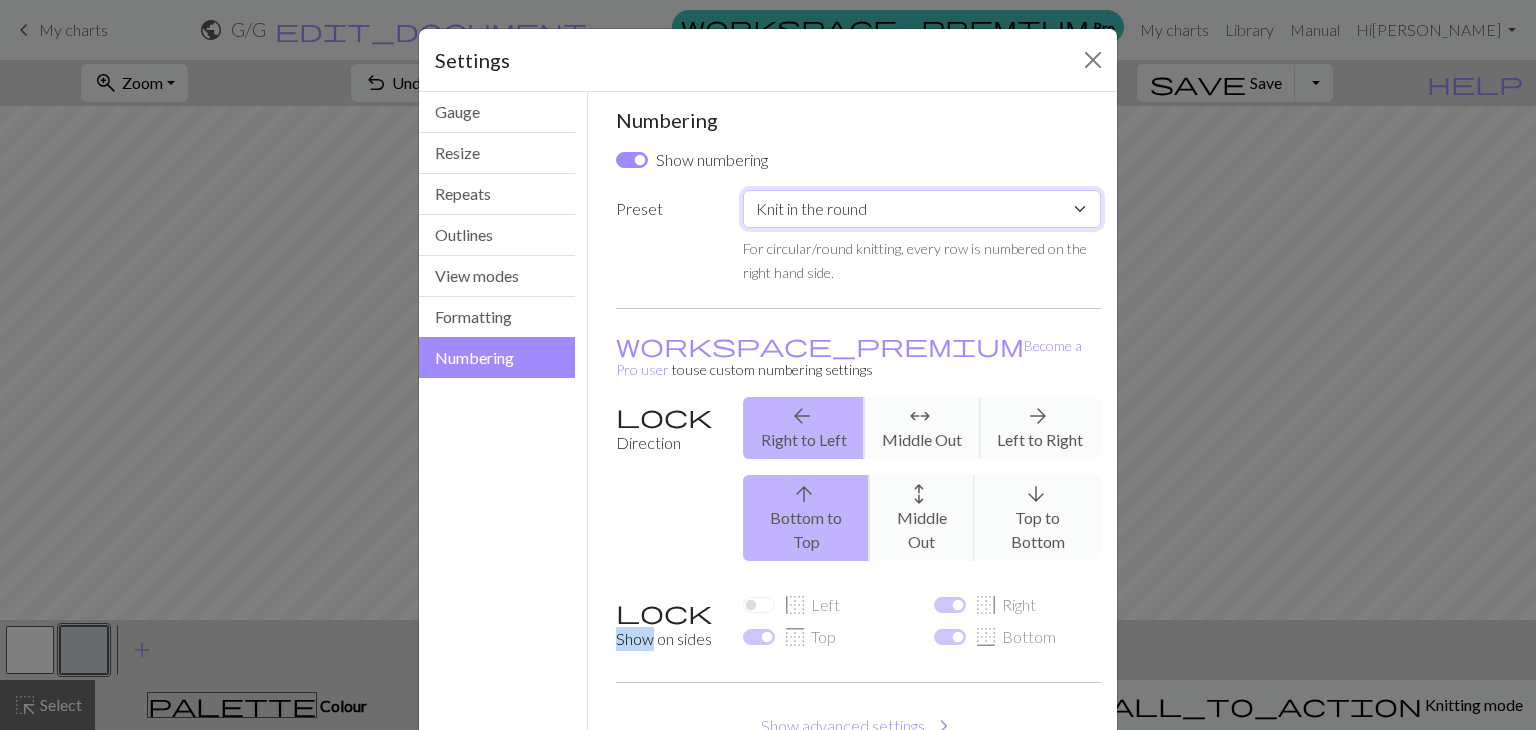 click on "Custom Knit flat Knit in the round Lace knitting Cross stitch" at bounding box center (922, 209) 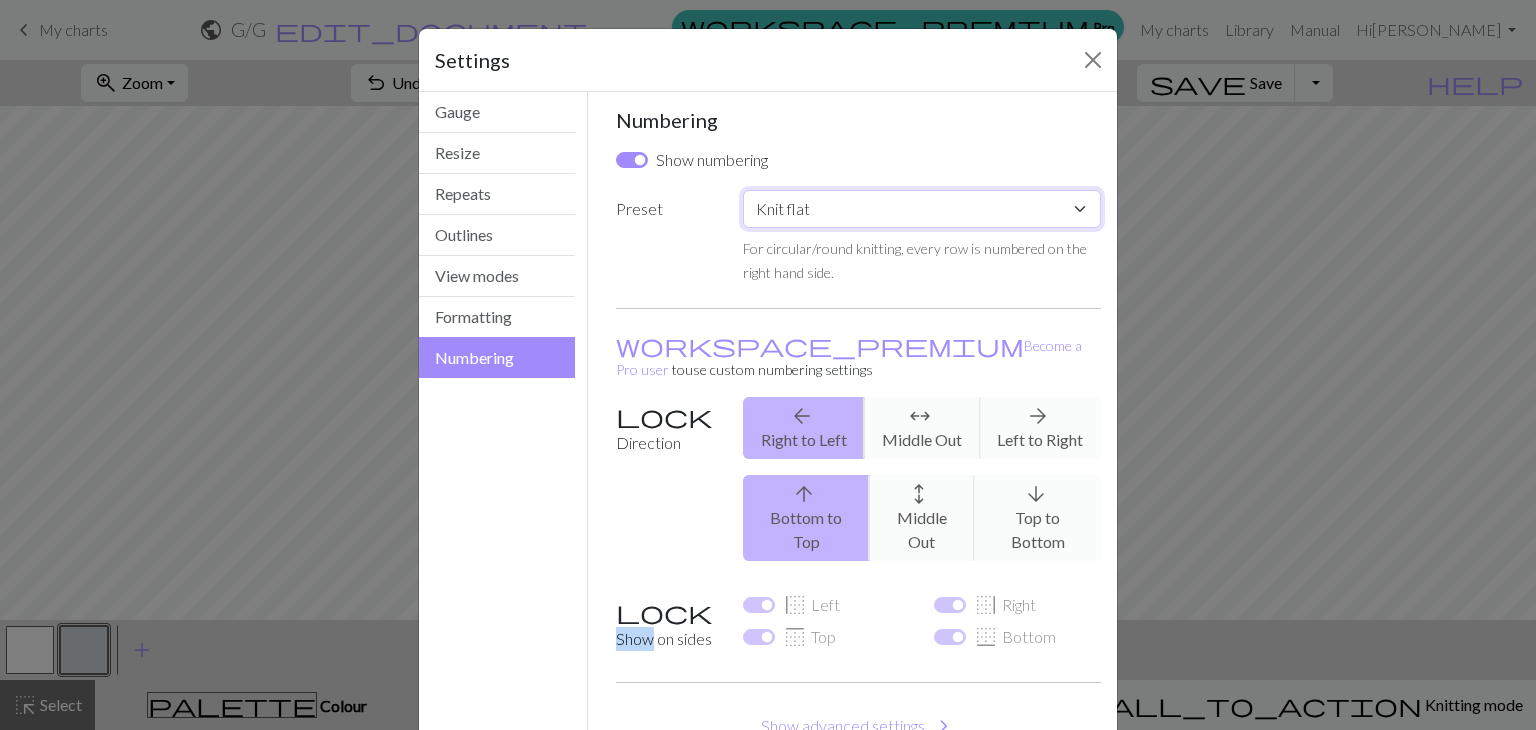 click on "Custom Knit flat Knit in the round Lace knitting Cross stitch" at bounding box center (922, 209) 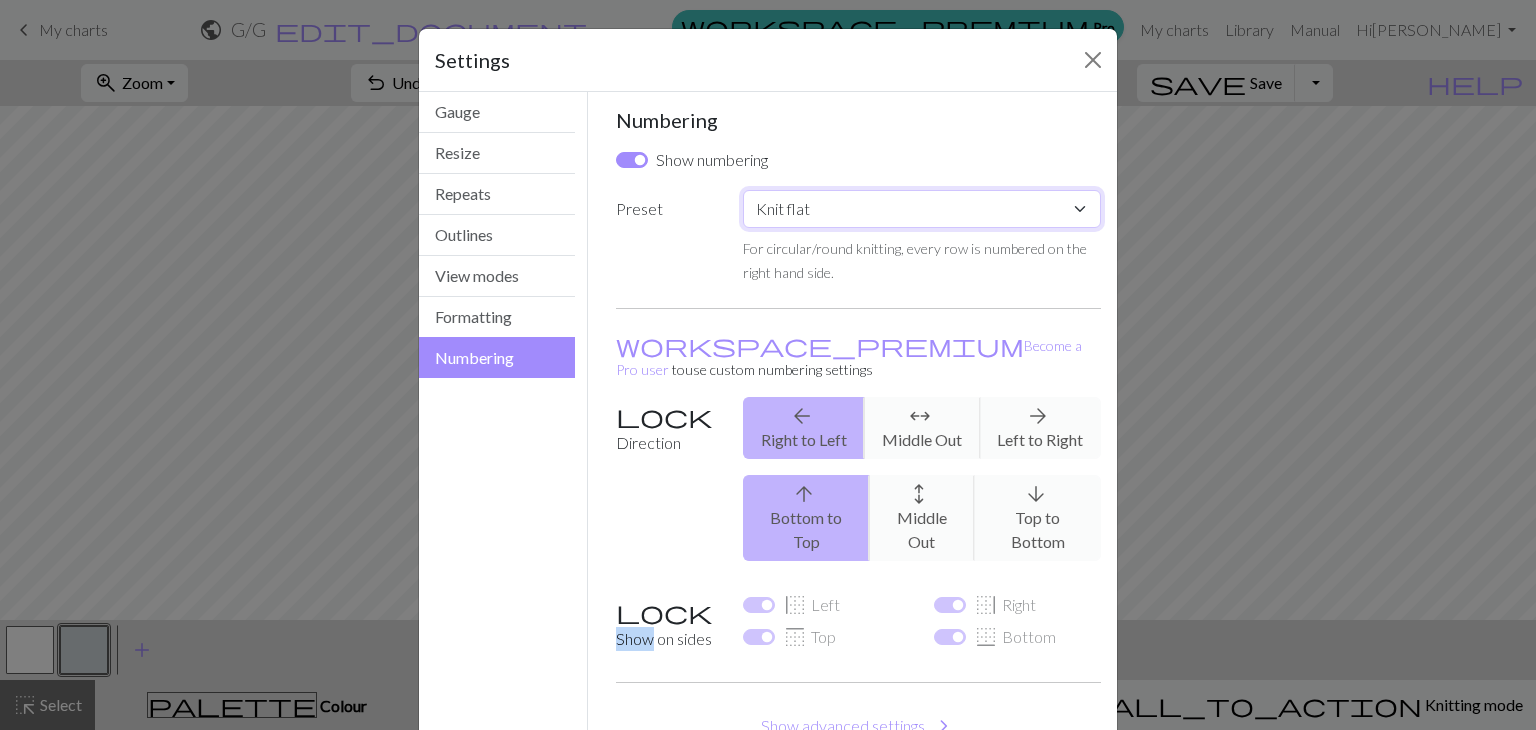checkbox on "true" 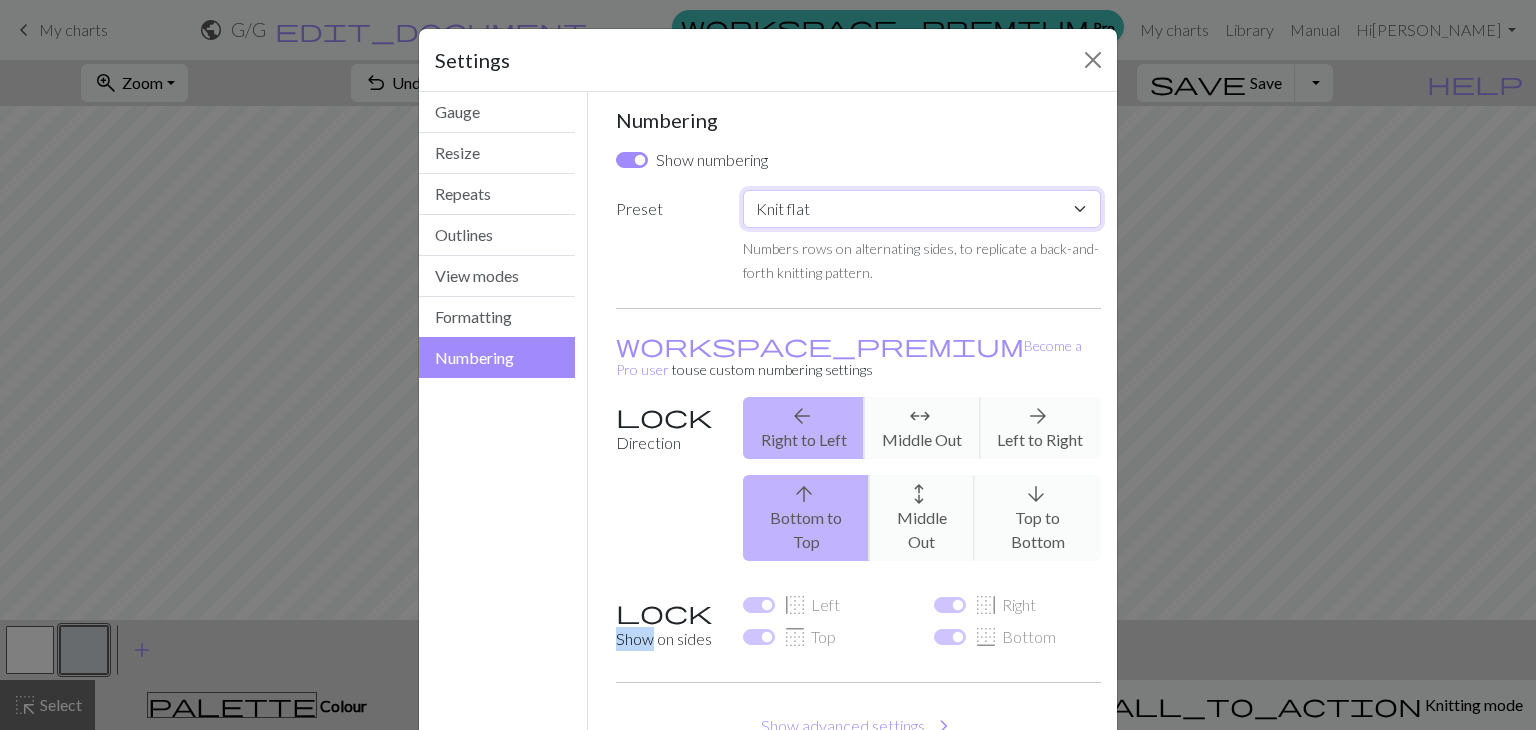 click on "Custom Knit flat Knit in the round Lace knitting Cross stitch" at bounding box center (922, 209) 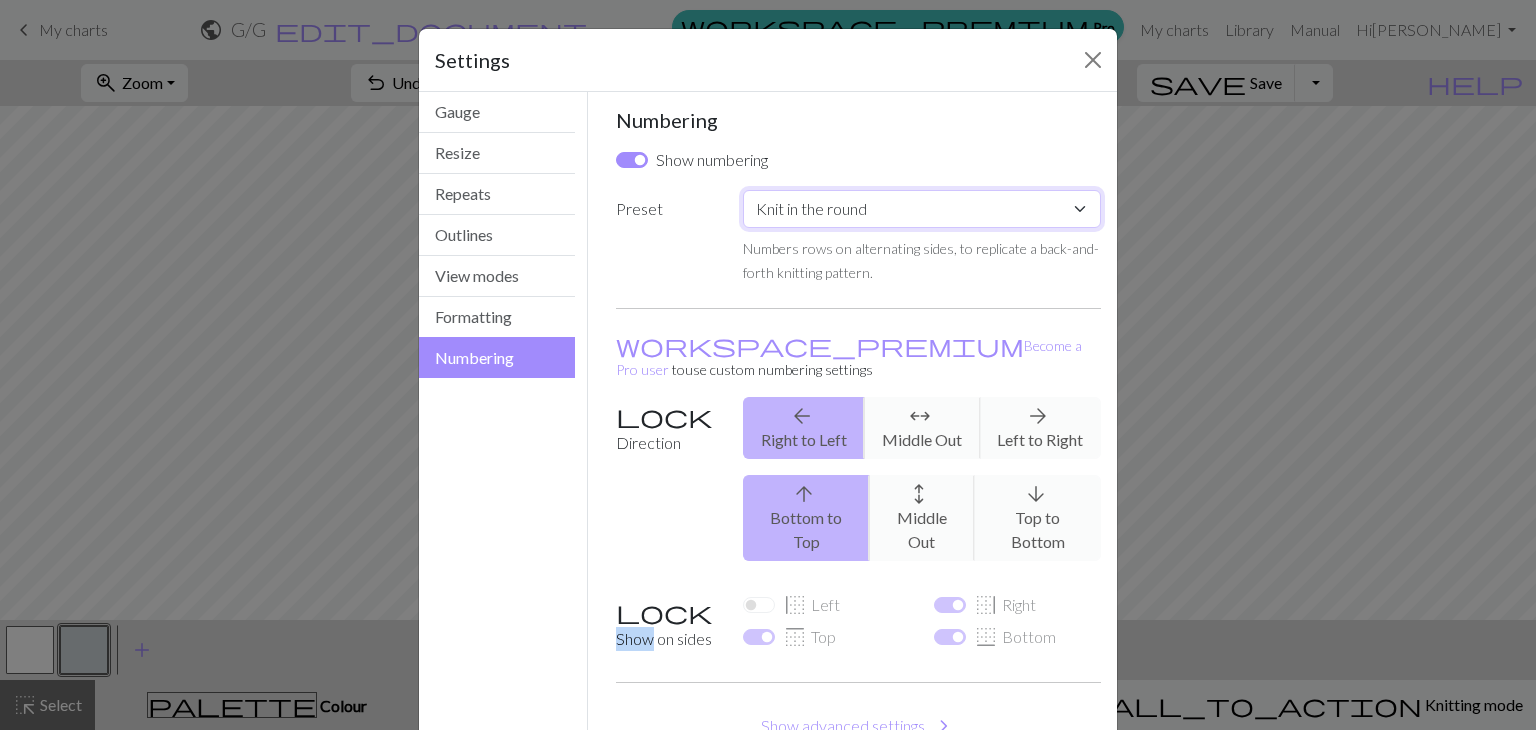 click on "Custom Knit flat Knit in the round Lace knitting Cross stitch" at bounding box center (922, 209) 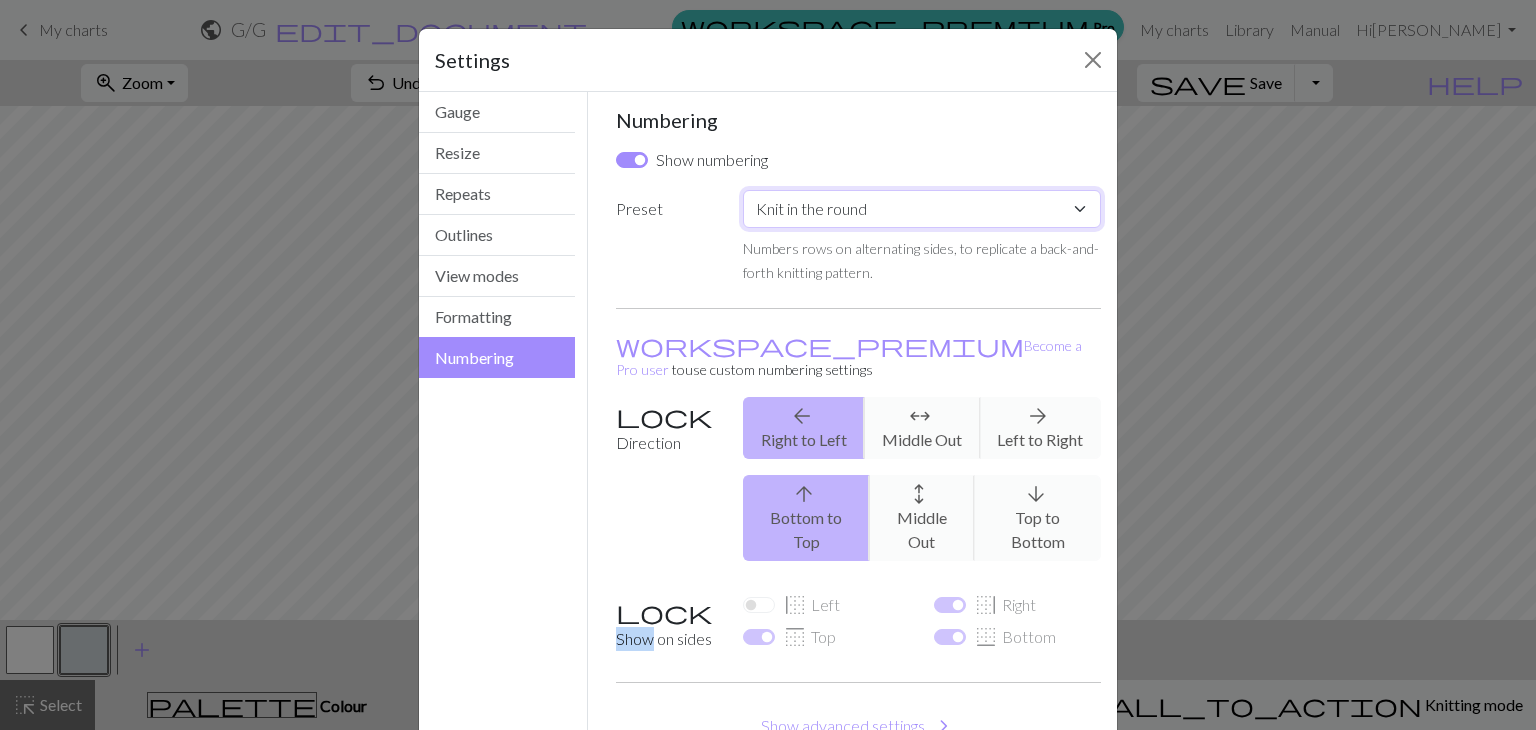 checkbox on "false" 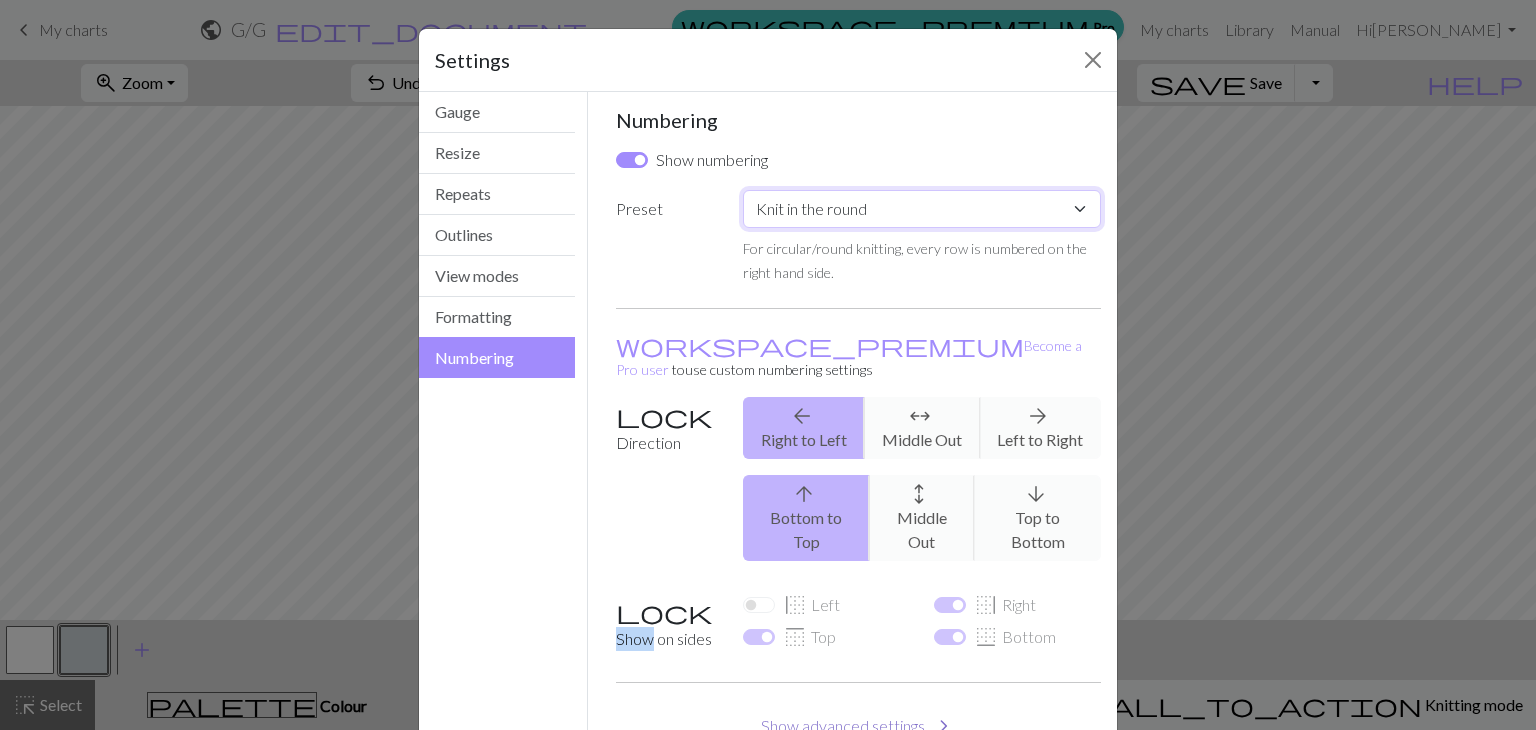 scroll, scrollTop: 96, scrollLeft: 0, axis: vertical 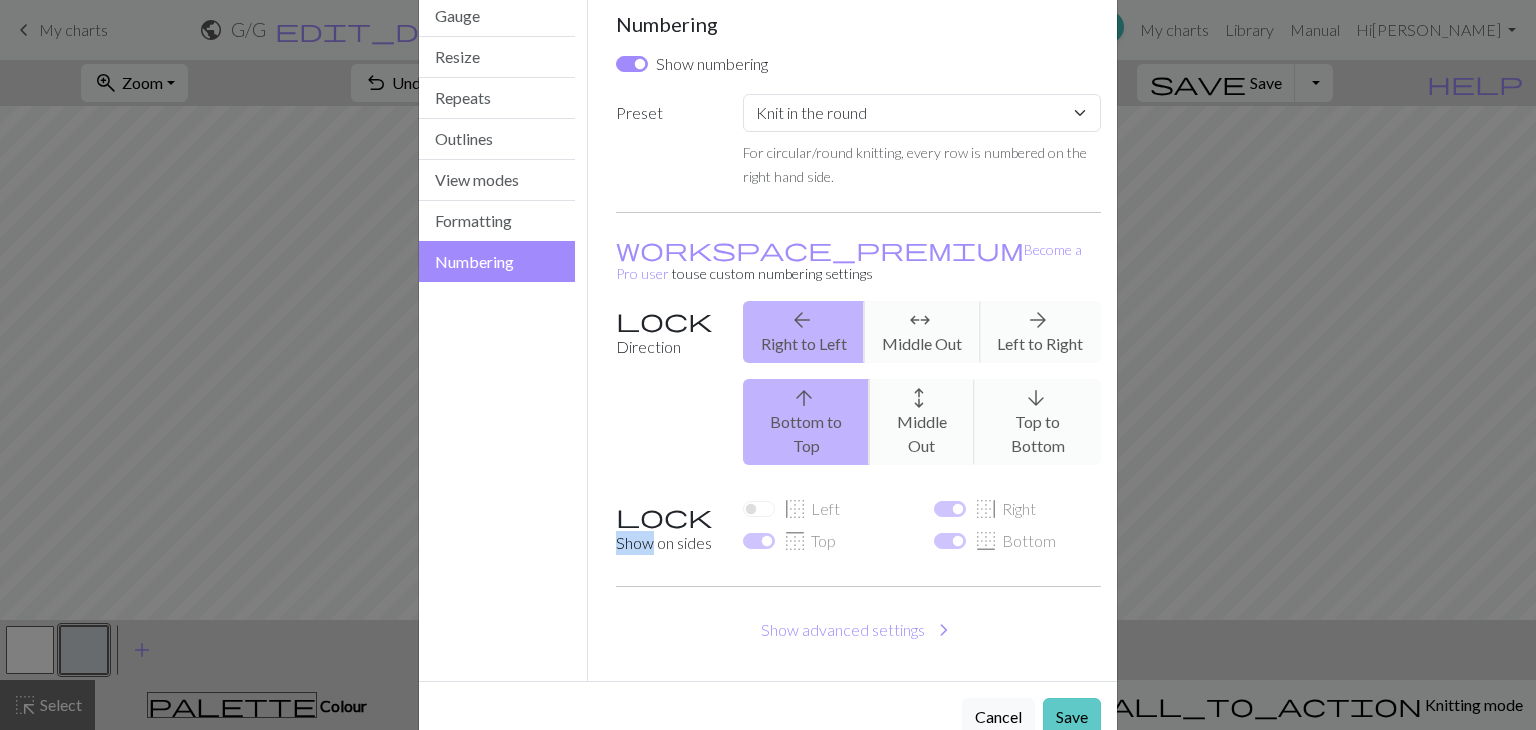click on "Save" at bounding box center (1072, 717) 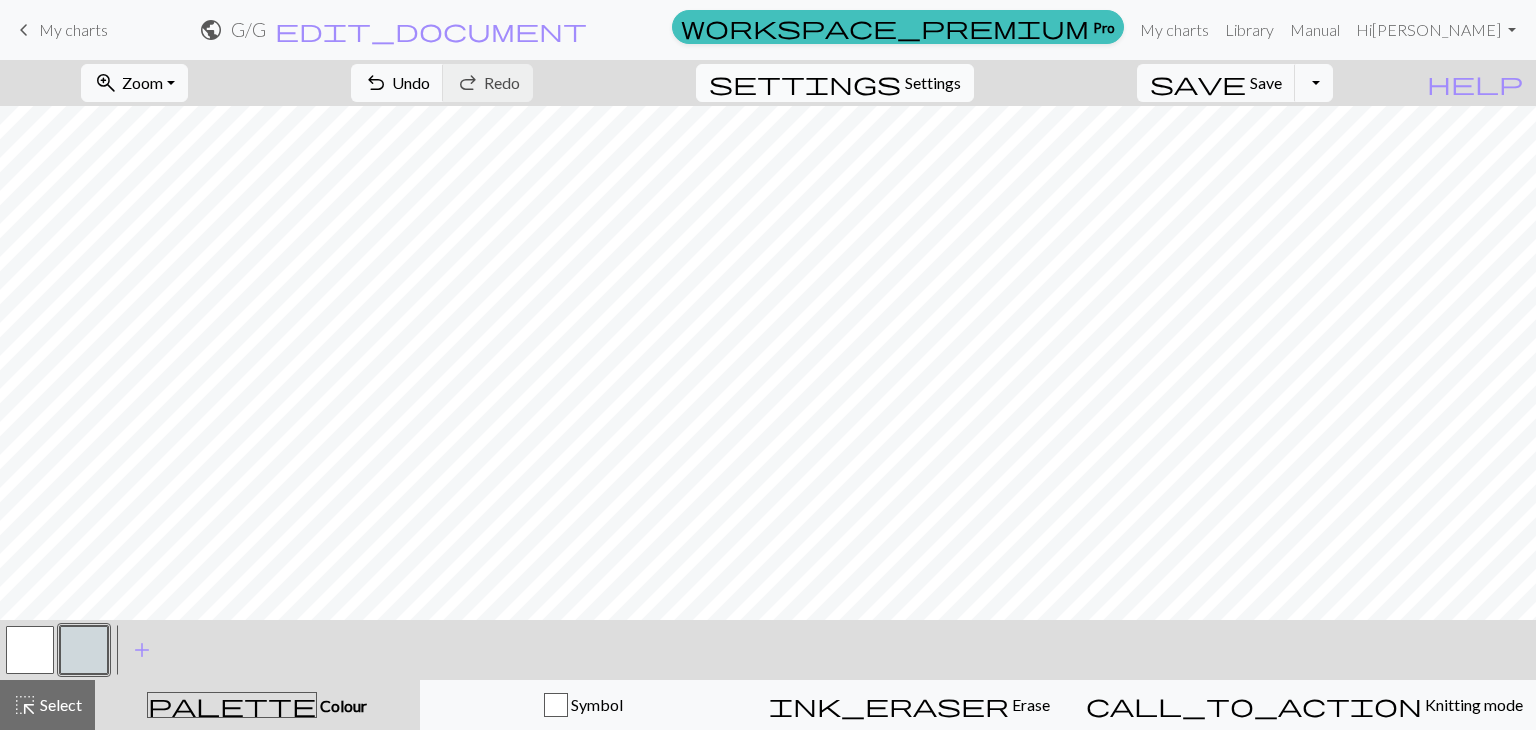 click on "Settings" at bounding box center (933, 83) 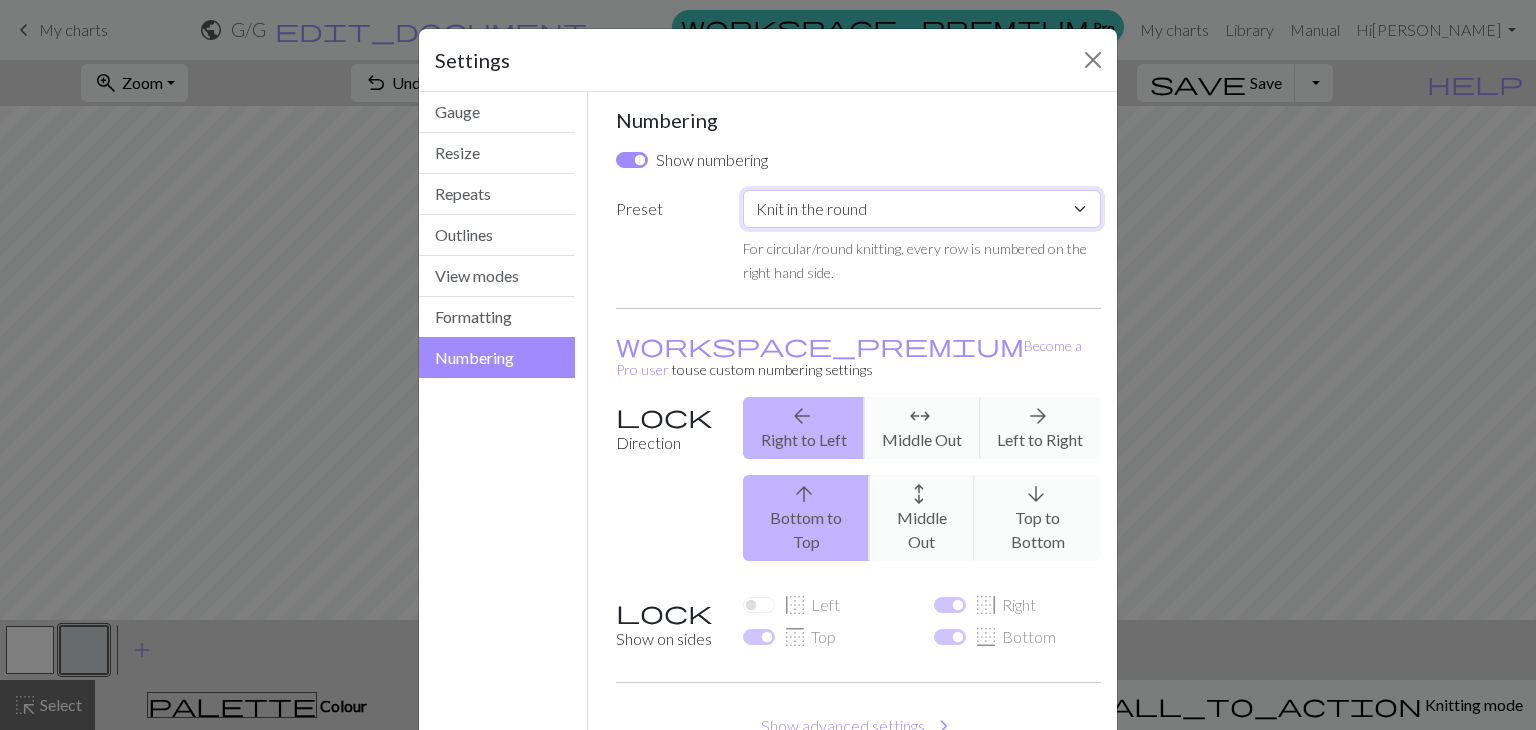 click on "Custom Knit flat Knit in the round Lace knitting Cross stitch" at bounding box center [922, 209] 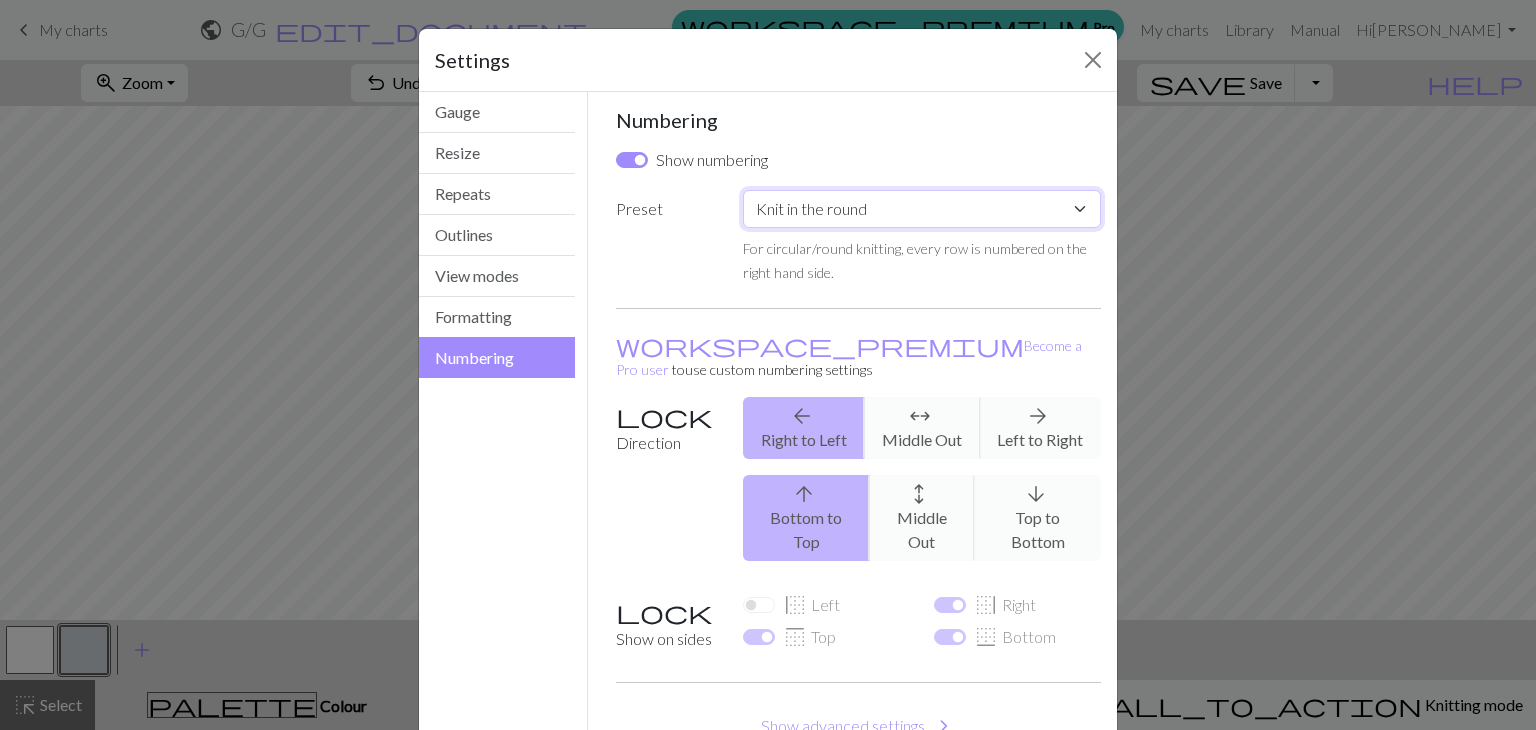 select on "lace" 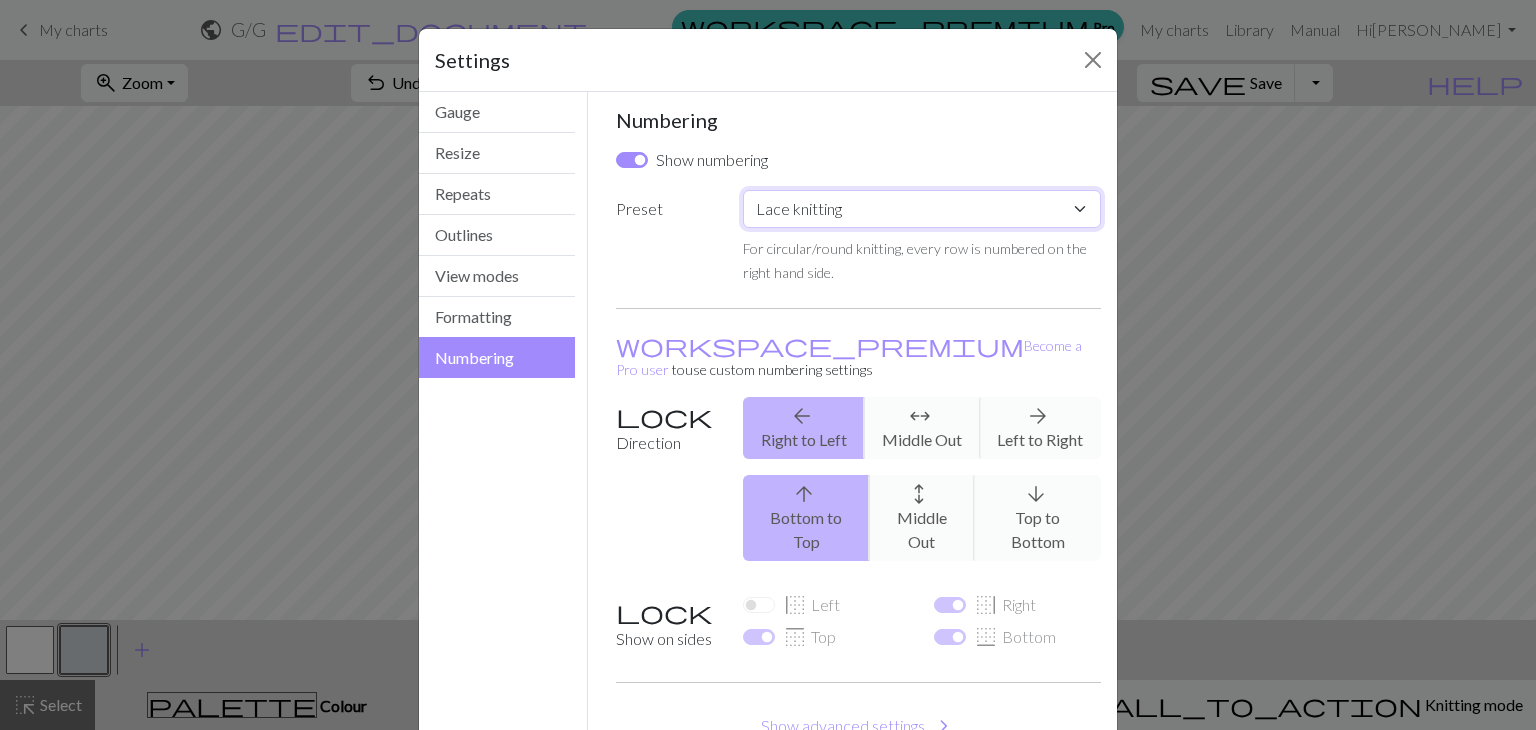 click on "Custom Knit flat Knit in the round Lace knitting Cross stitch" at bounding box center [922, 209] 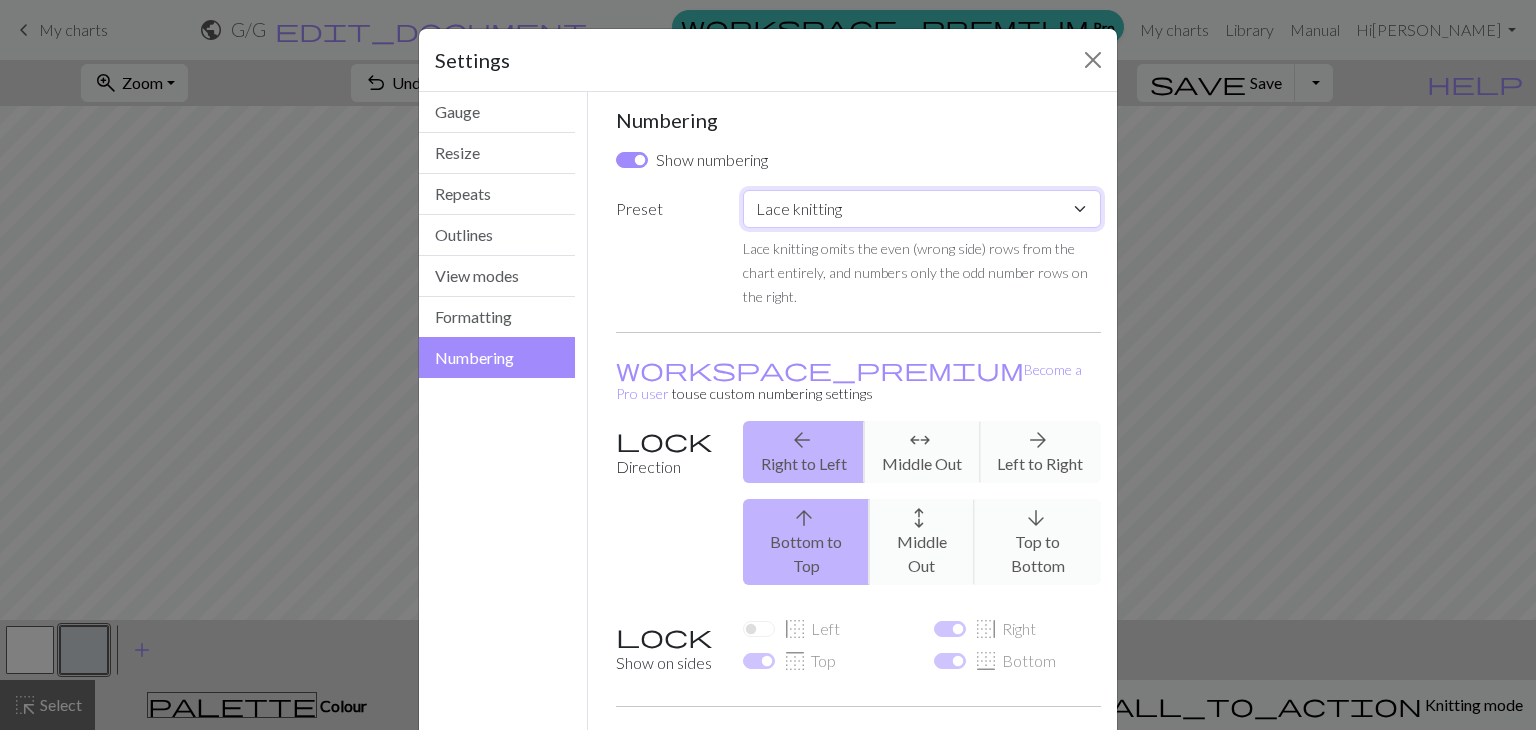 scroll, scrollTop: 120, scrollLeft: 0, axis: vertical 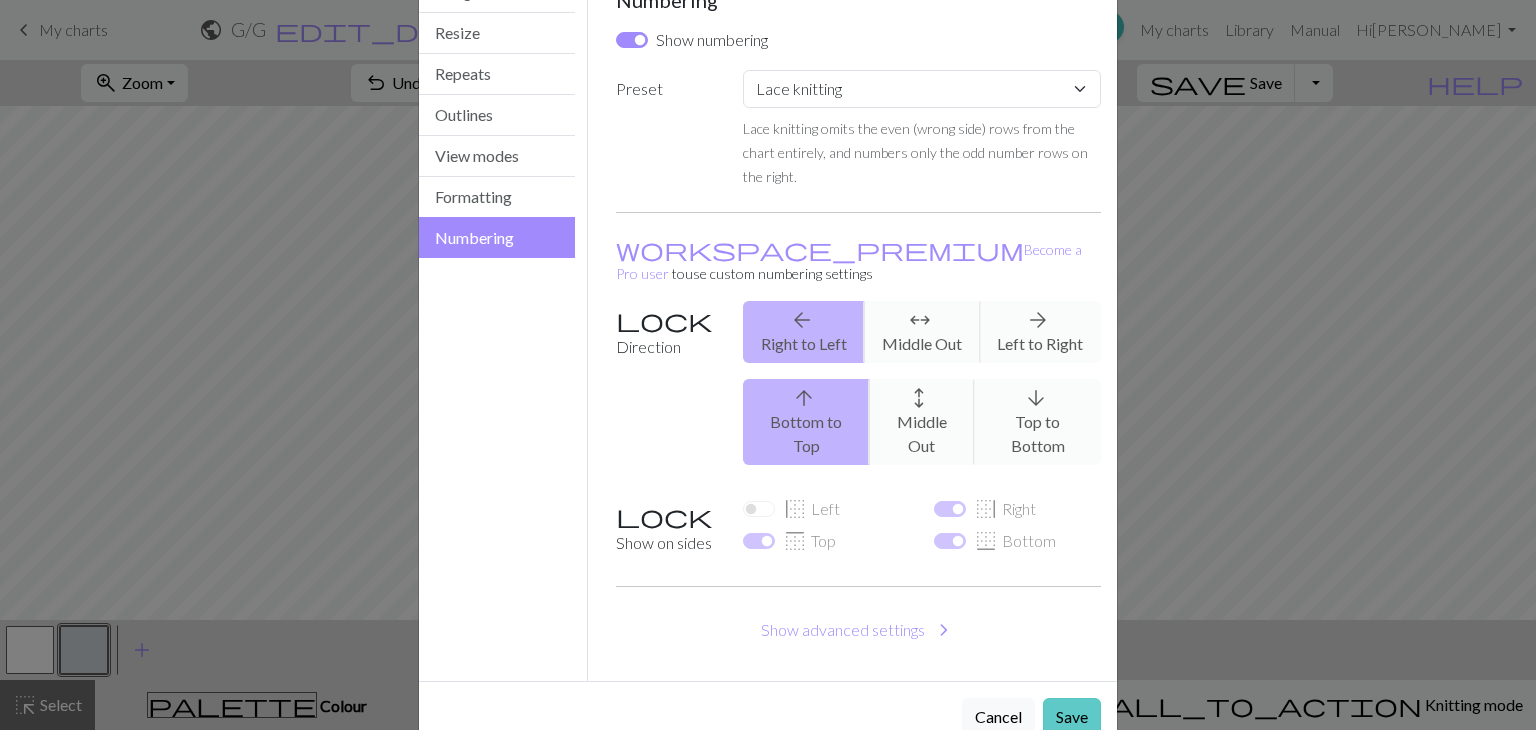 click on "Save" at bounding box center (1072, 717) 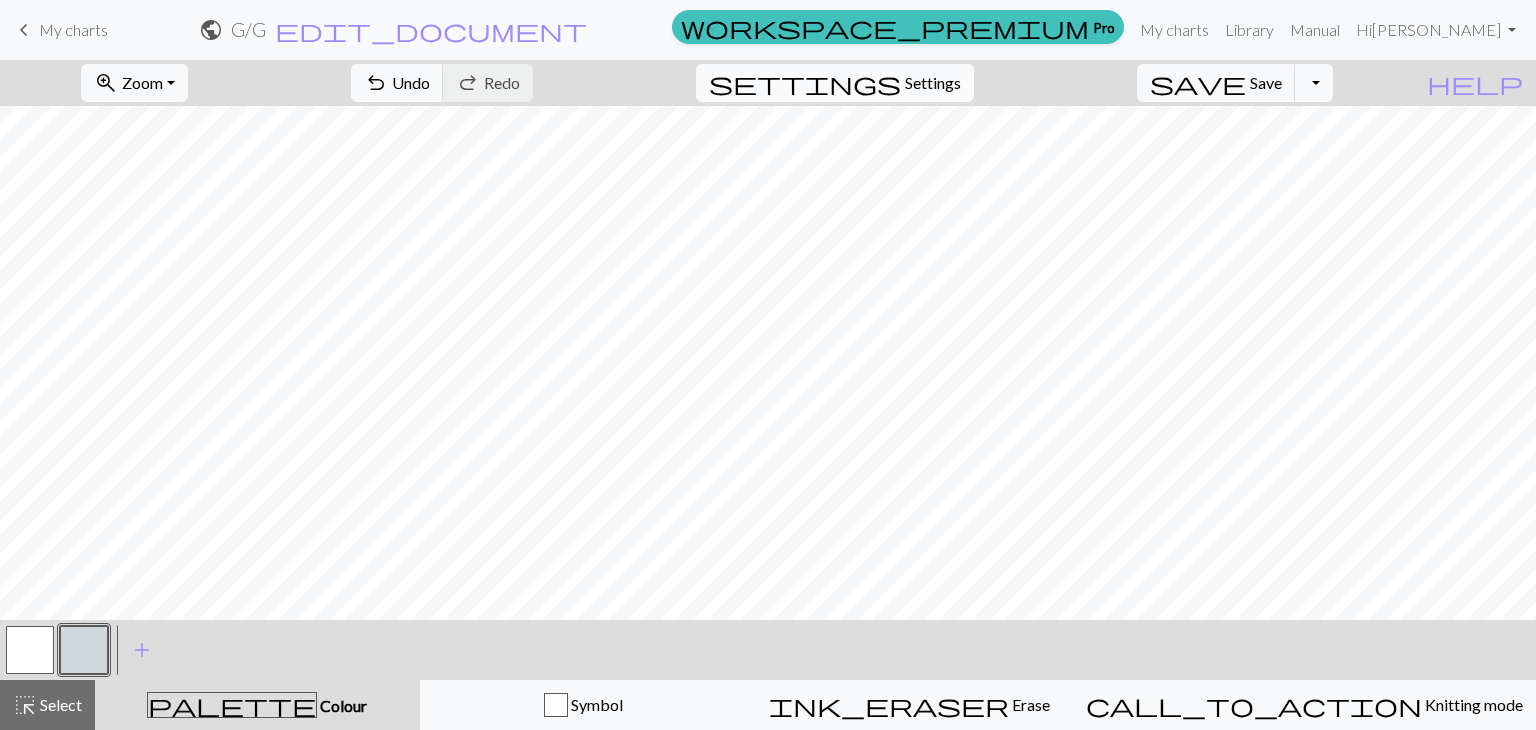 click on "Settings" at bounding box center [933, 83] 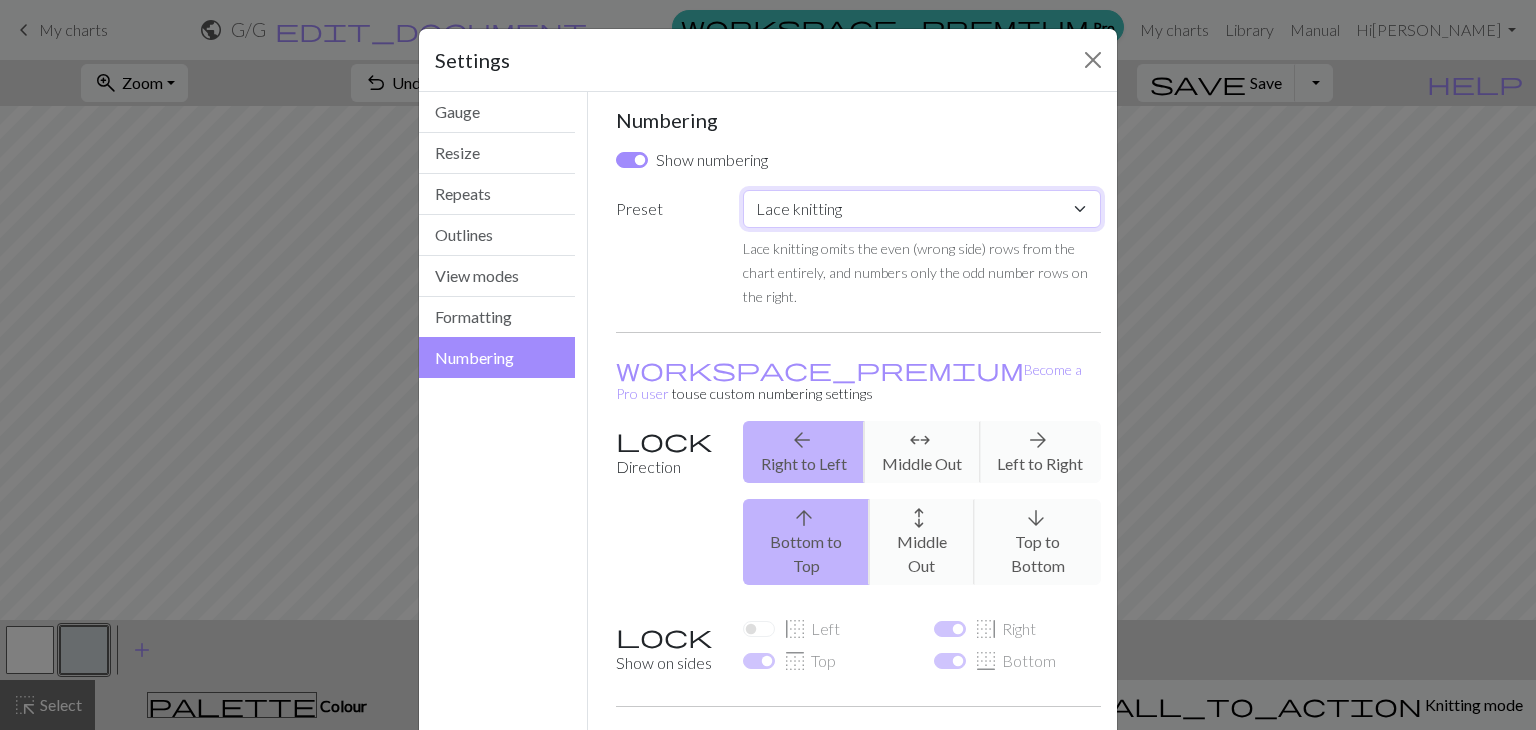 click on "Custom Knit flat Knit in the round Lace knitting Cross stitch" at bounding box center (922, 209) 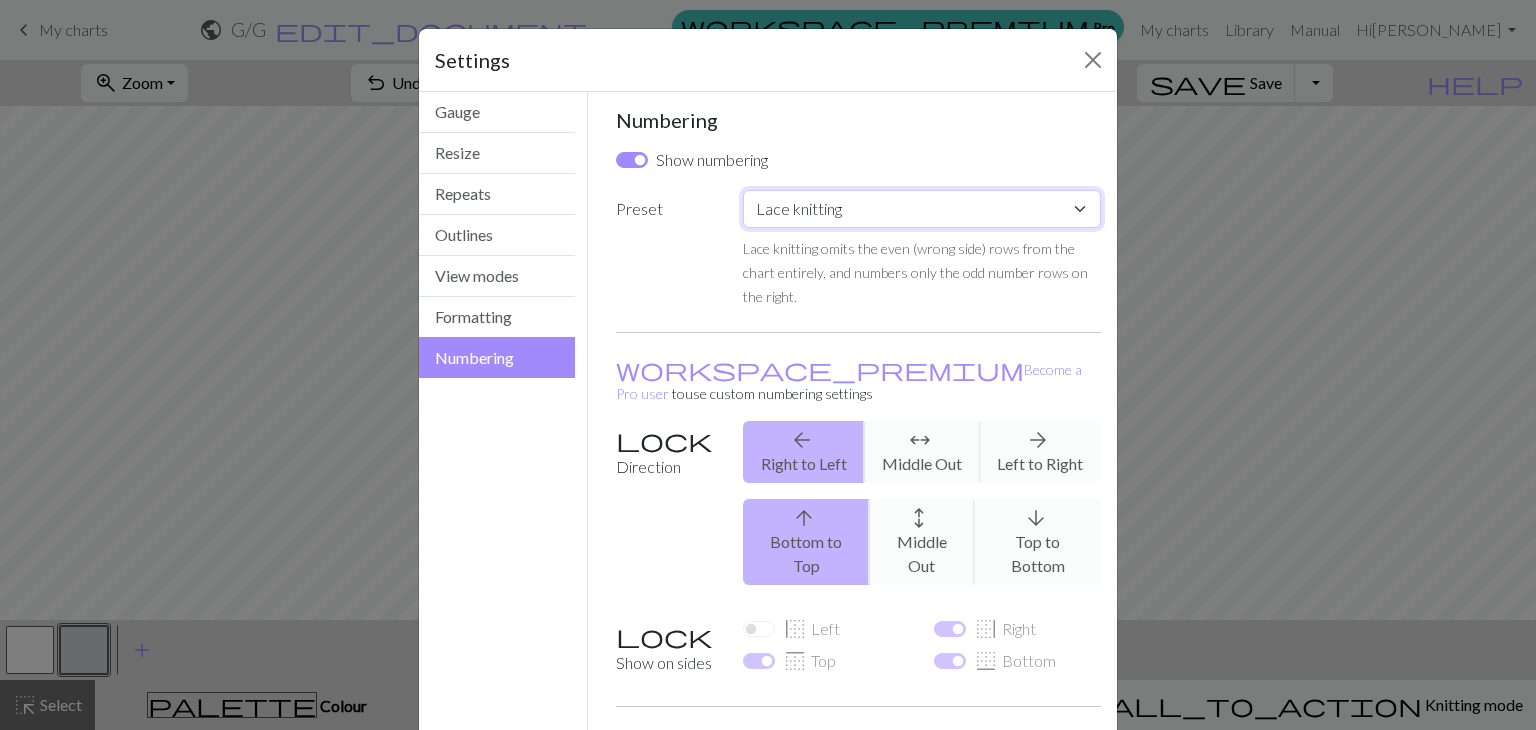 select on "crossstitch" 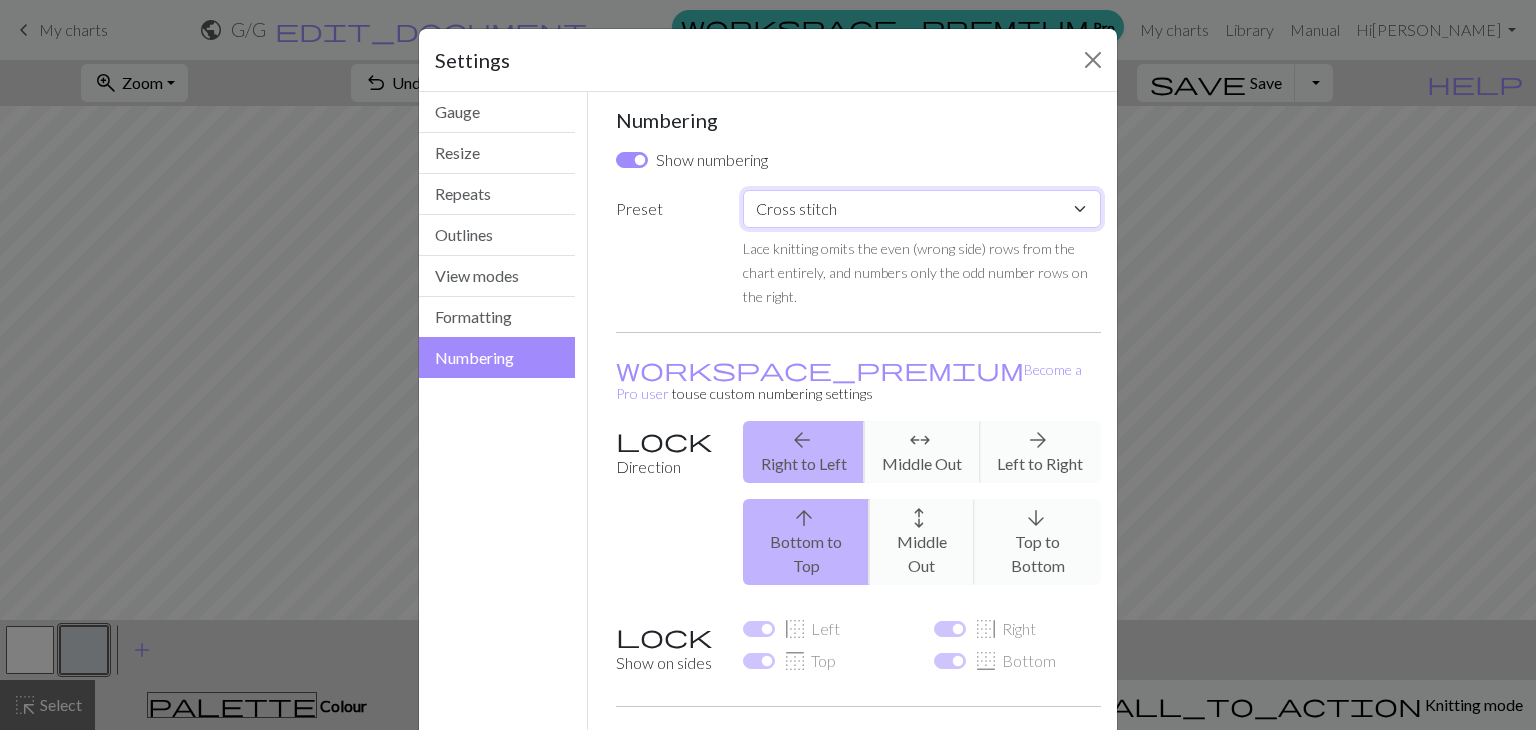 click on "Custom Knit flat Knit in the round Lace knitting Cross stitch" at bounding box center (922, 209) 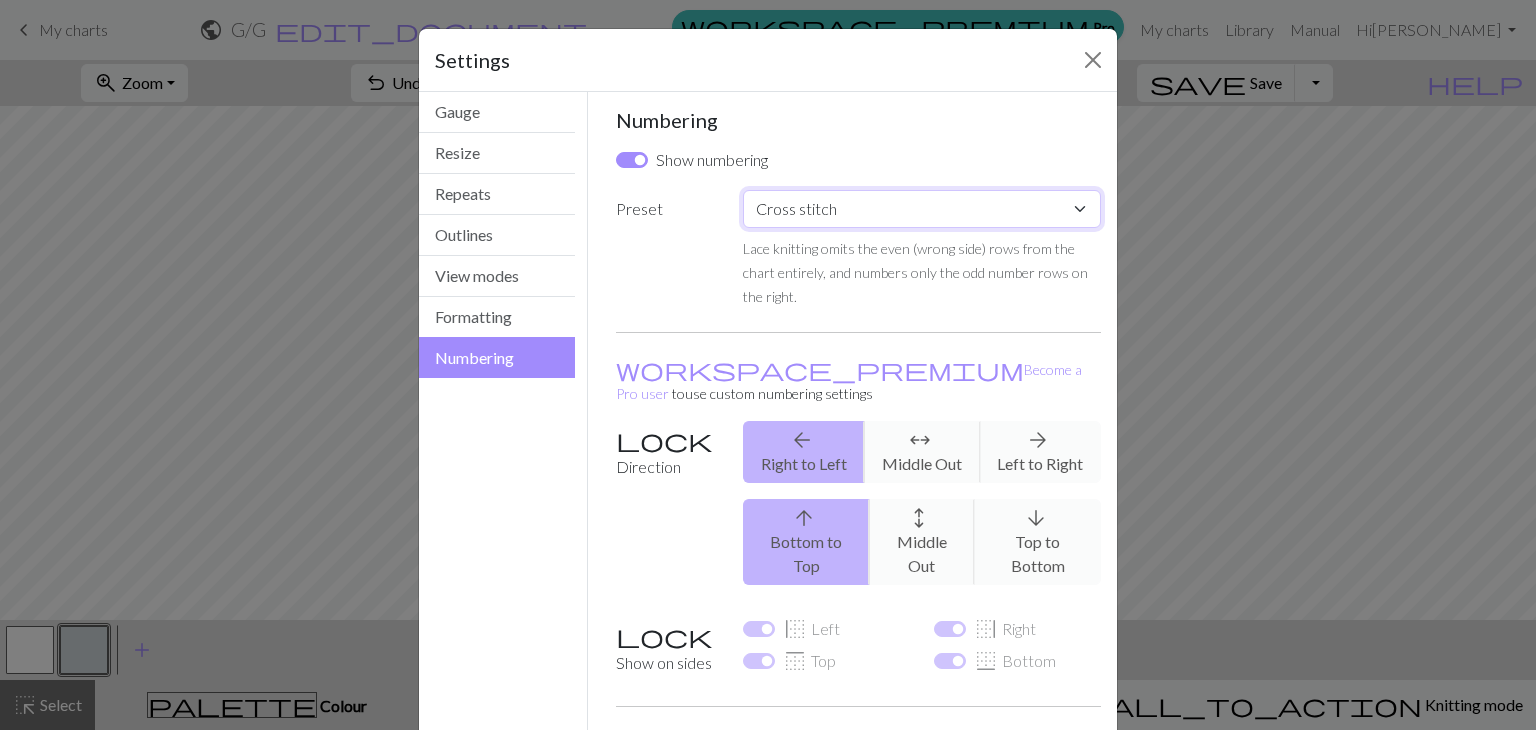 checkbox on "true" 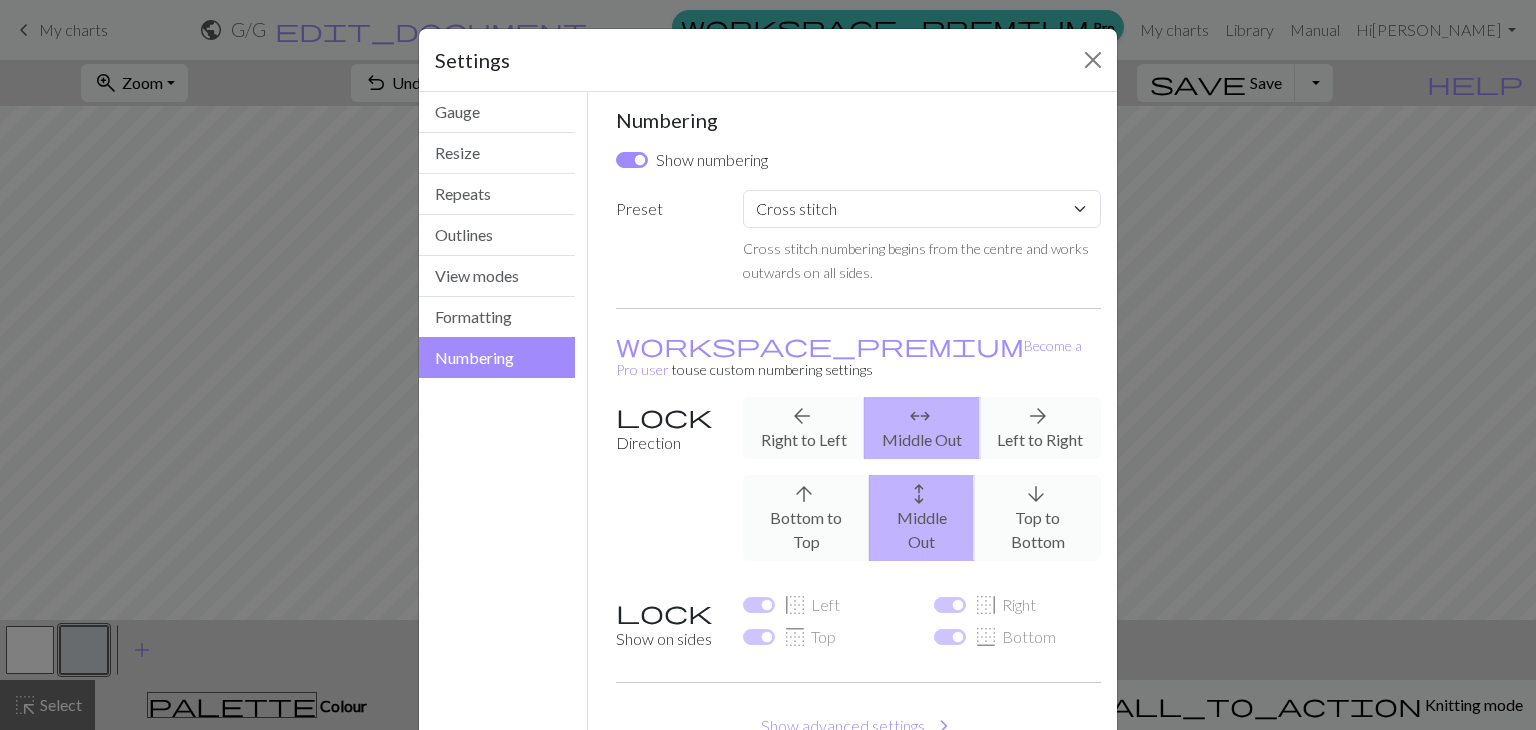 click on "arrow_back Right to Left arrows_outward Middle Out arrow_forward Left to Right" at bounding box center [922, 428] 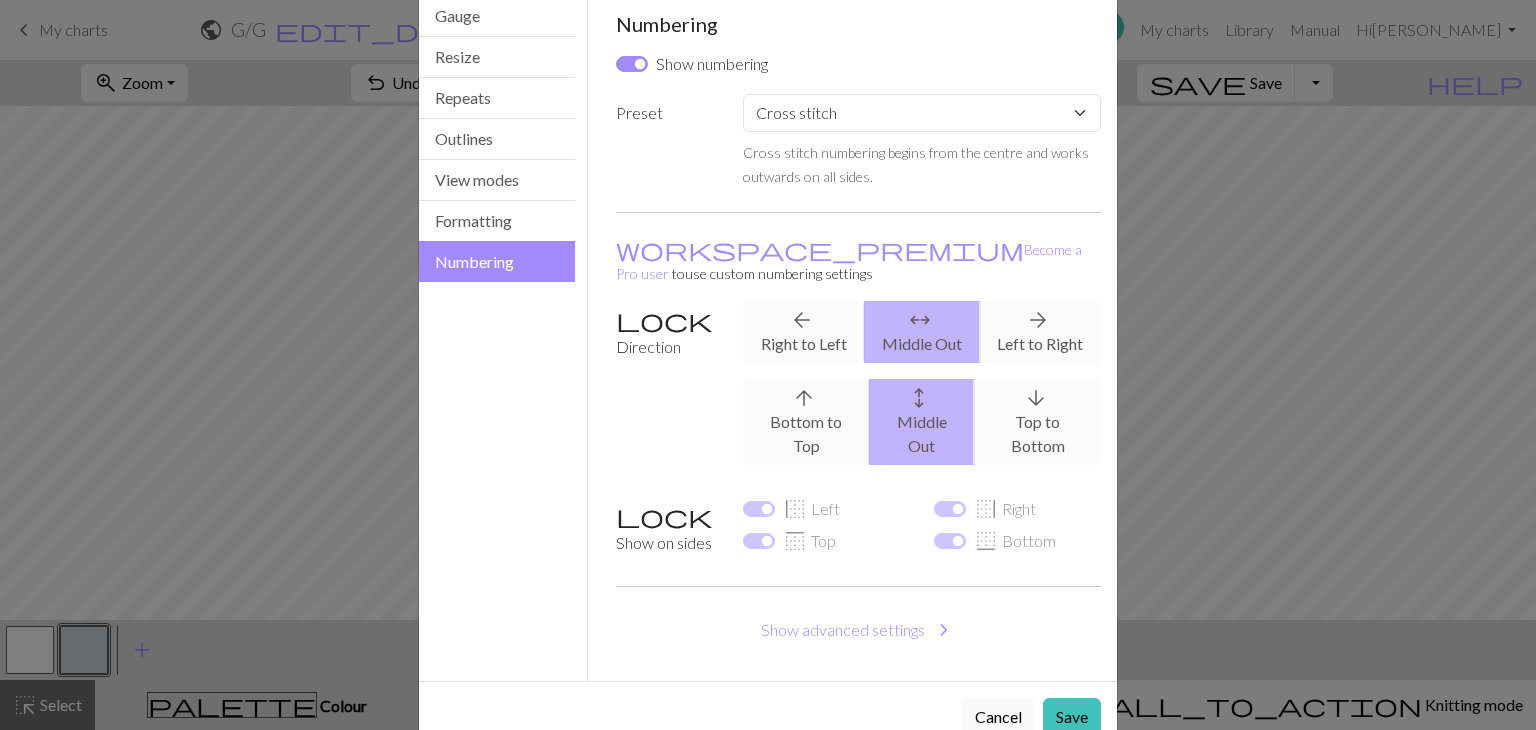 scroll, scrollTop: 92, scrollLeft: 0, axis: vertical 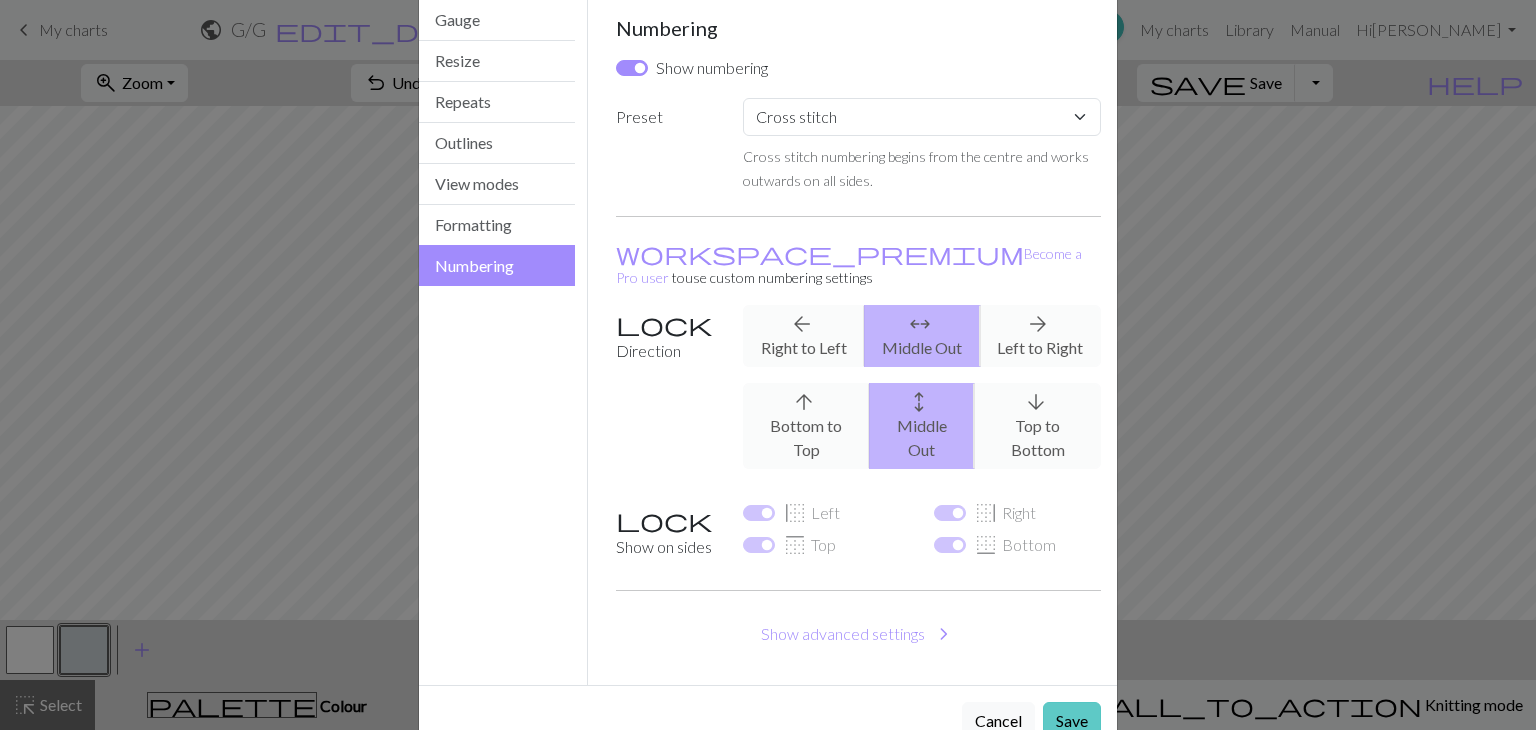 click on "Save" at bounding box center [1072, 721] 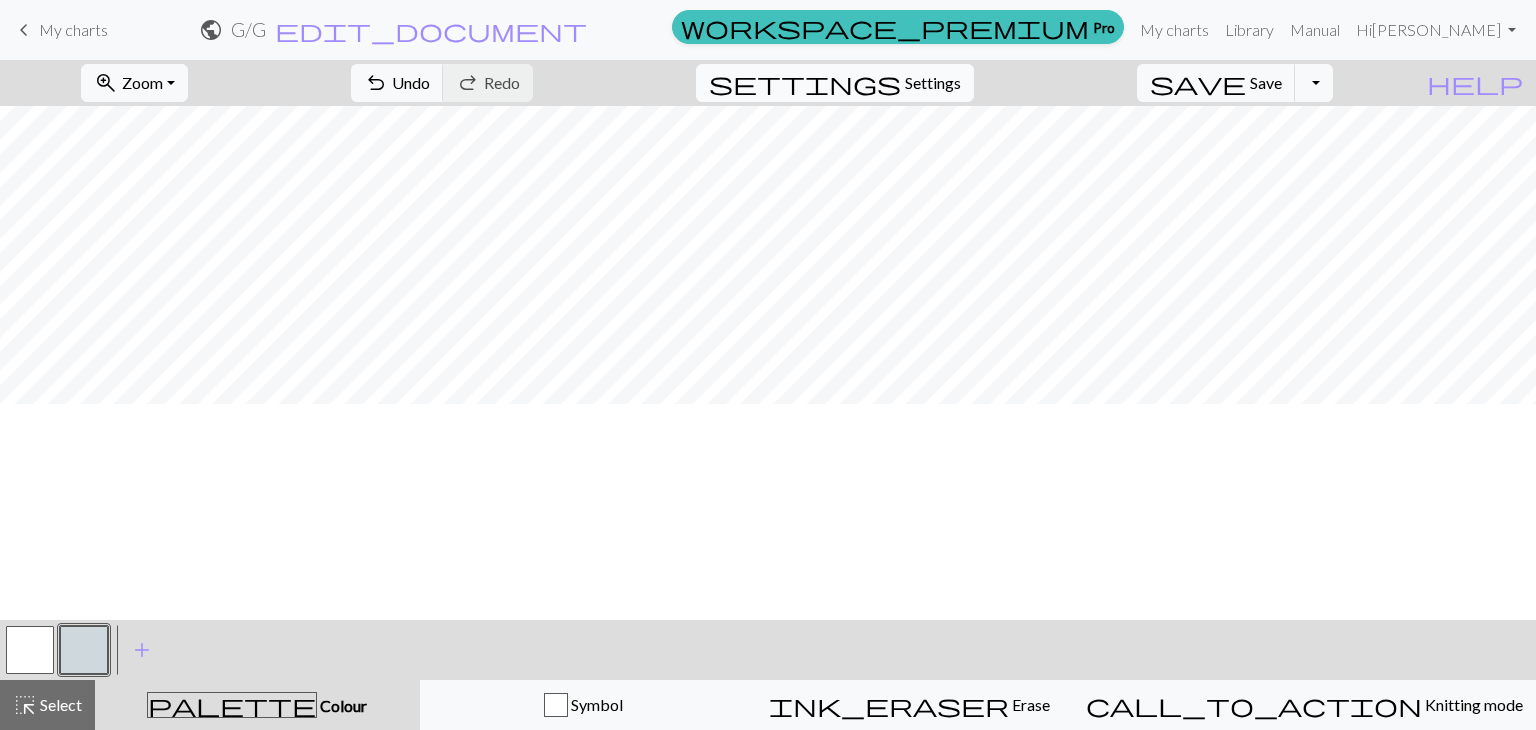 scroll, scrollTop: 0, scrollLeft: 0, axis: both 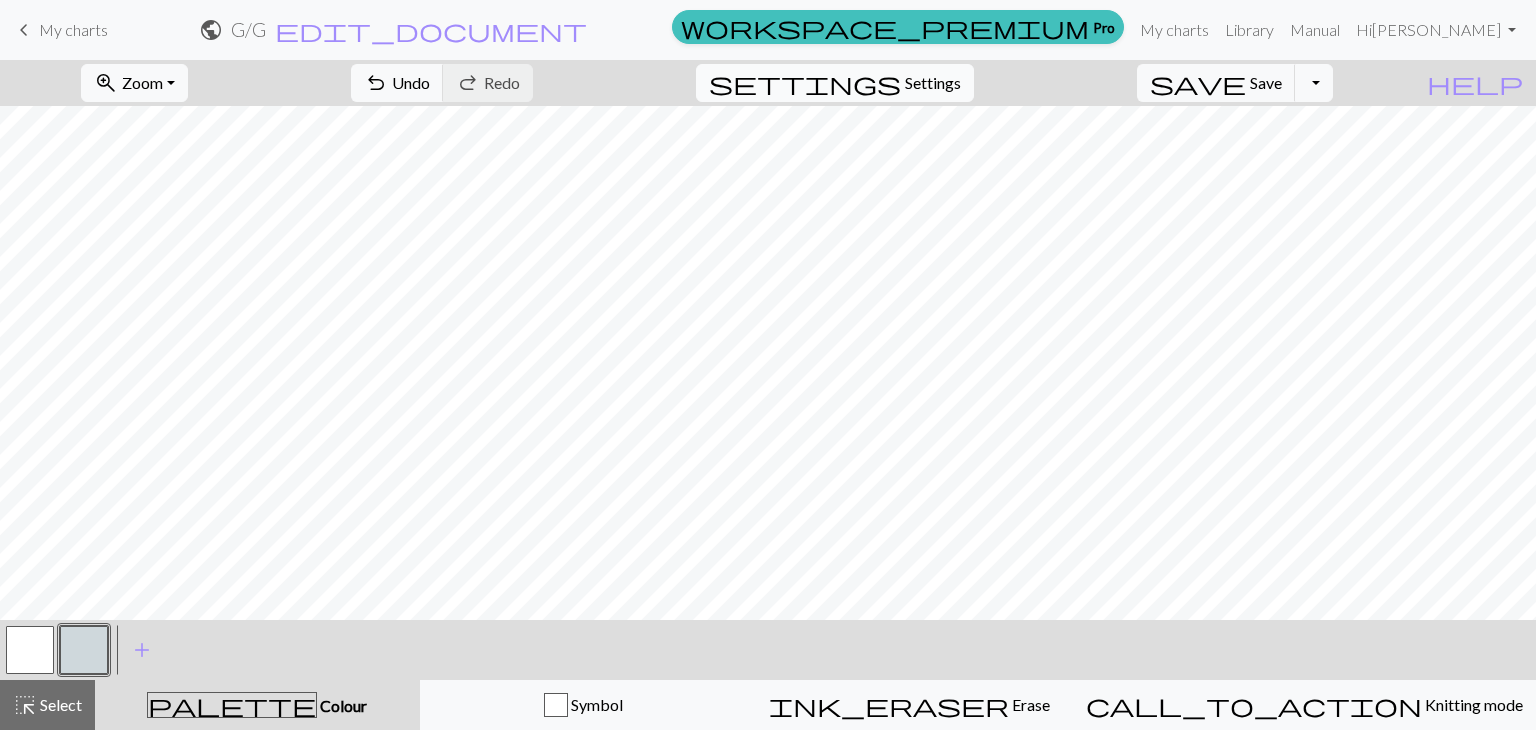 click on "Settings" at bounding box center [933, 83] 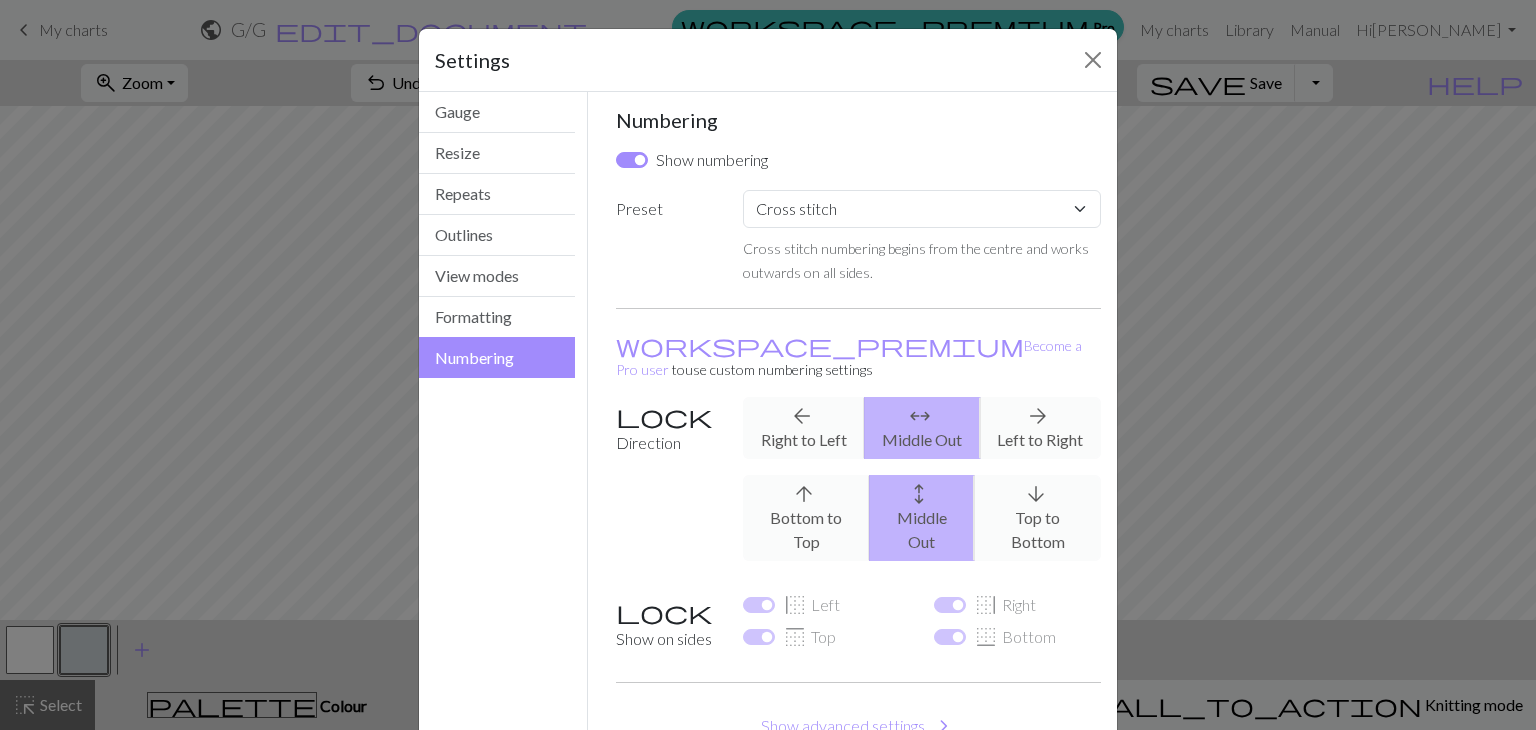 click on "Custom Knit flat Knit in the round Lace knitting Cross stitch Cross stitch numbering begins from the centre and works outwards on all sides." at bounding box center (922, 237) 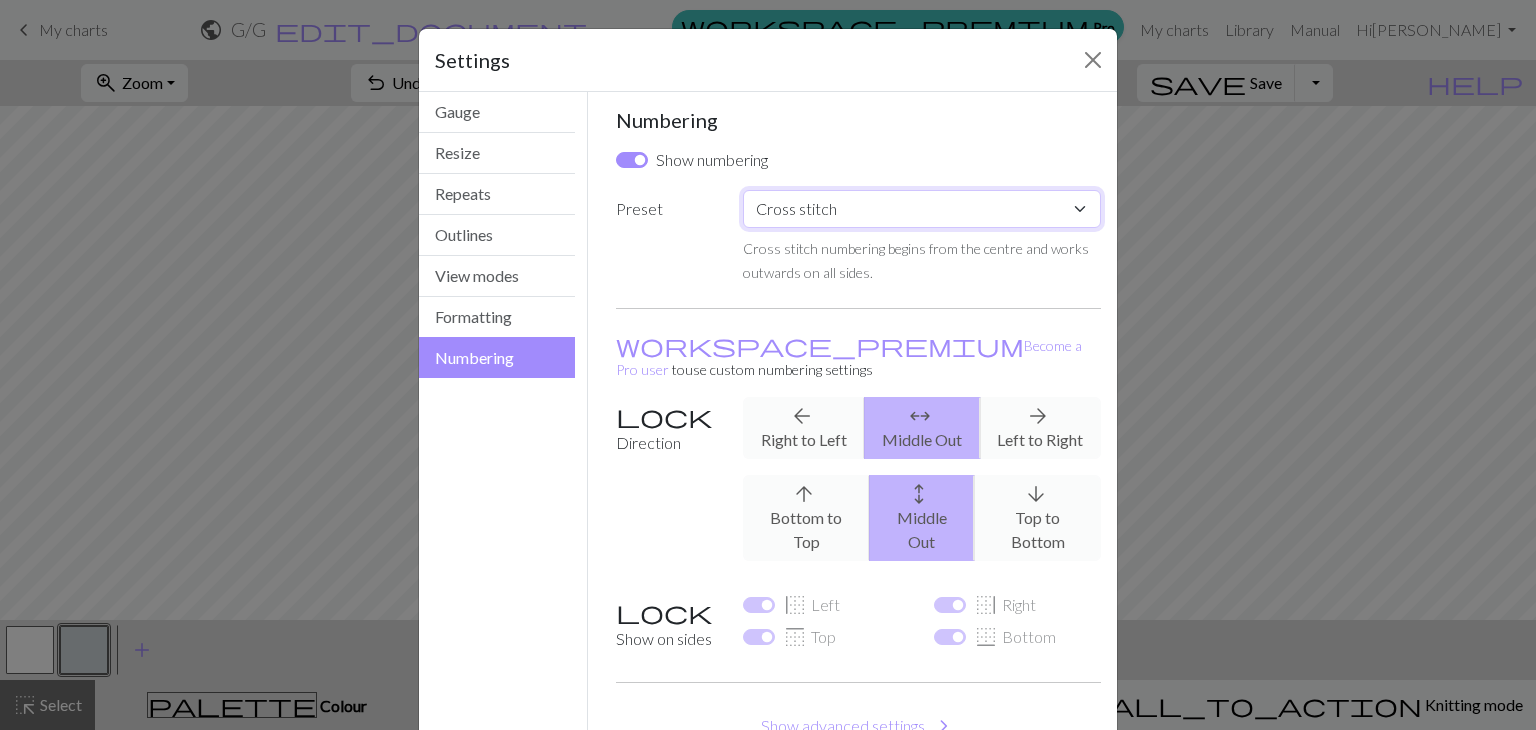 click on "Custom Knit flat Knit in the round Lace knitting Cross stitch" at bounding box center (922, 209) 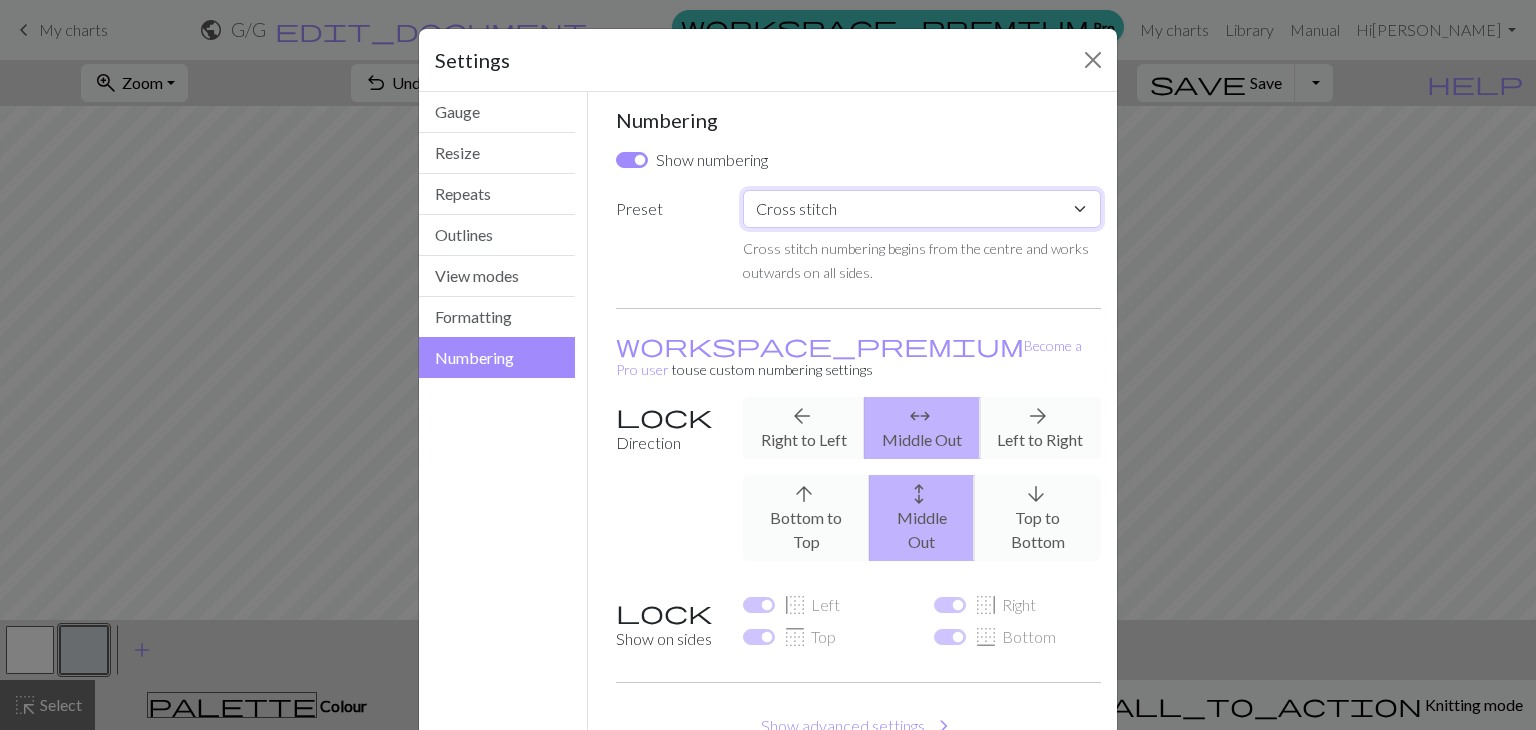 select on "flat" 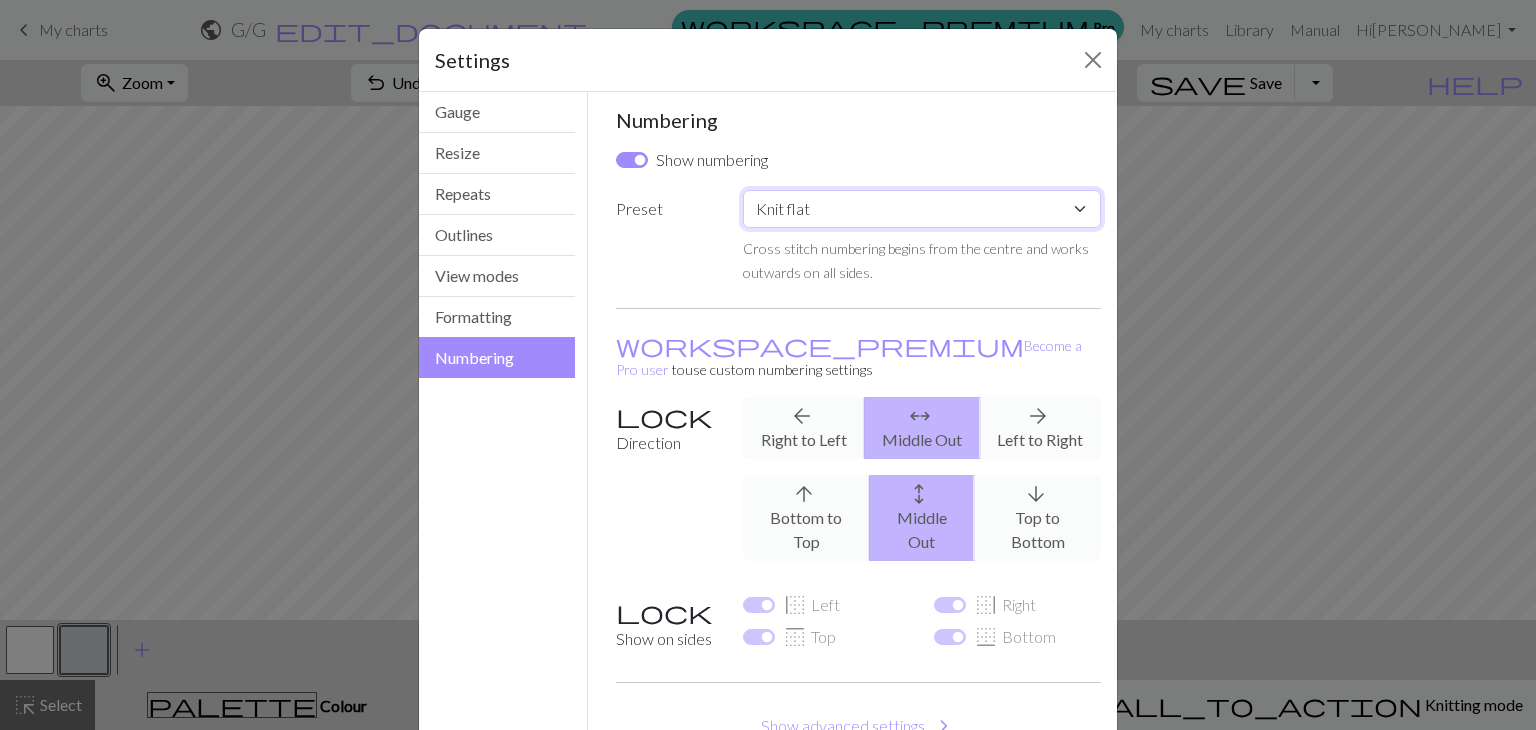 click on "Custom Knit flat Knit in the round Lace knitting Cross stitch" at bounding box center [922, 209] 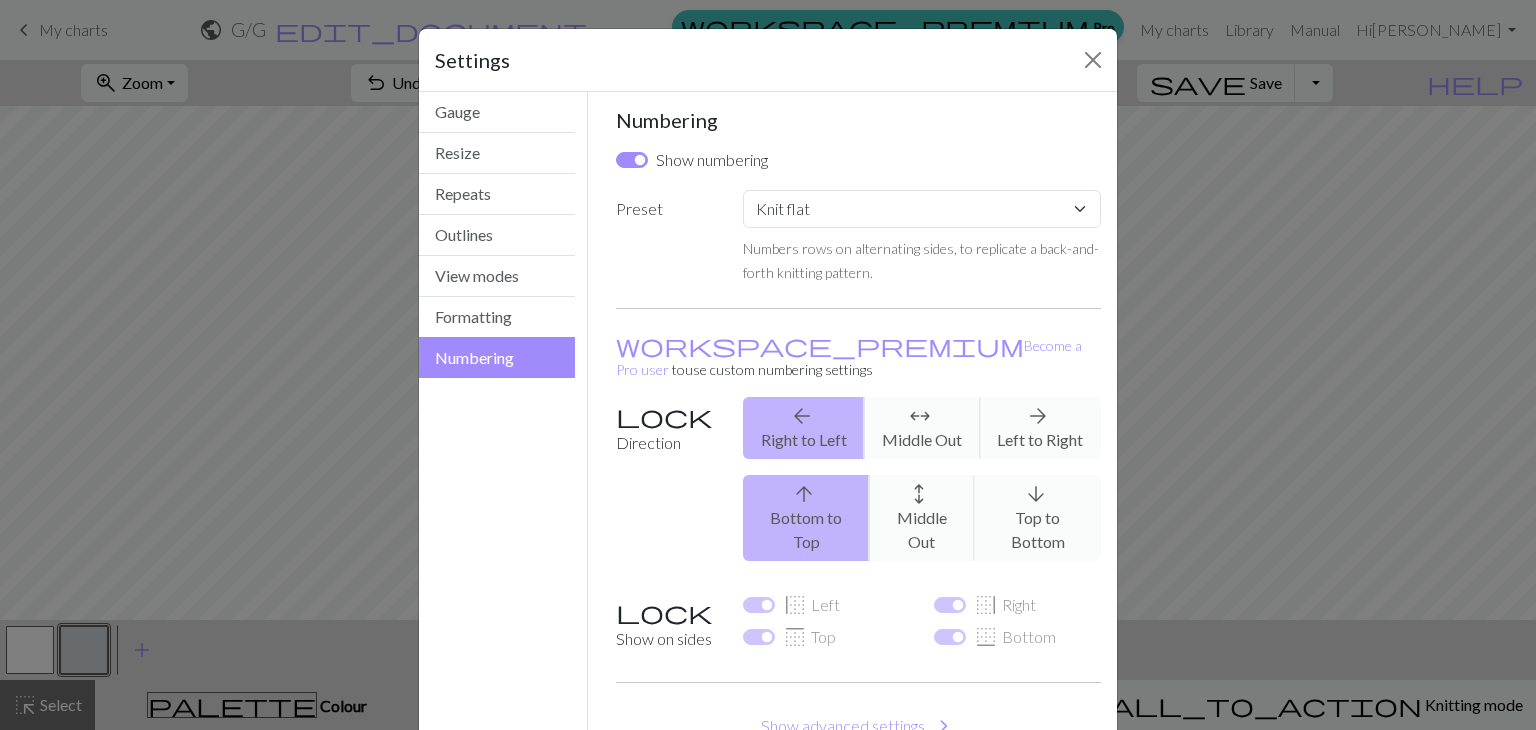 click on "arrow_back Right to Left arrows_outward Middle Out arrow_forward Left to Right" at bounding box center (922, 428) 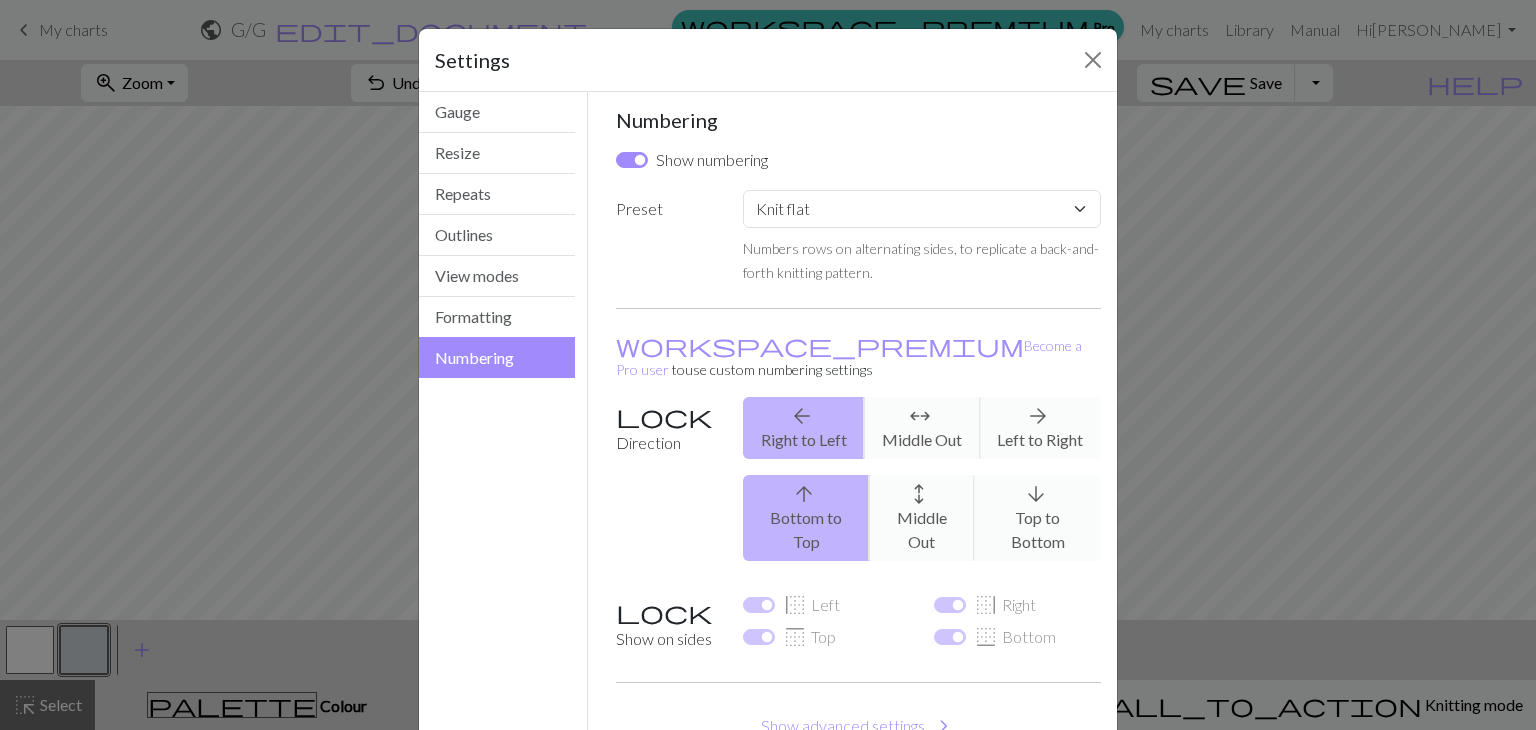 scroll, scrollTop: 96, scrollLeft: 0, axis: vertical 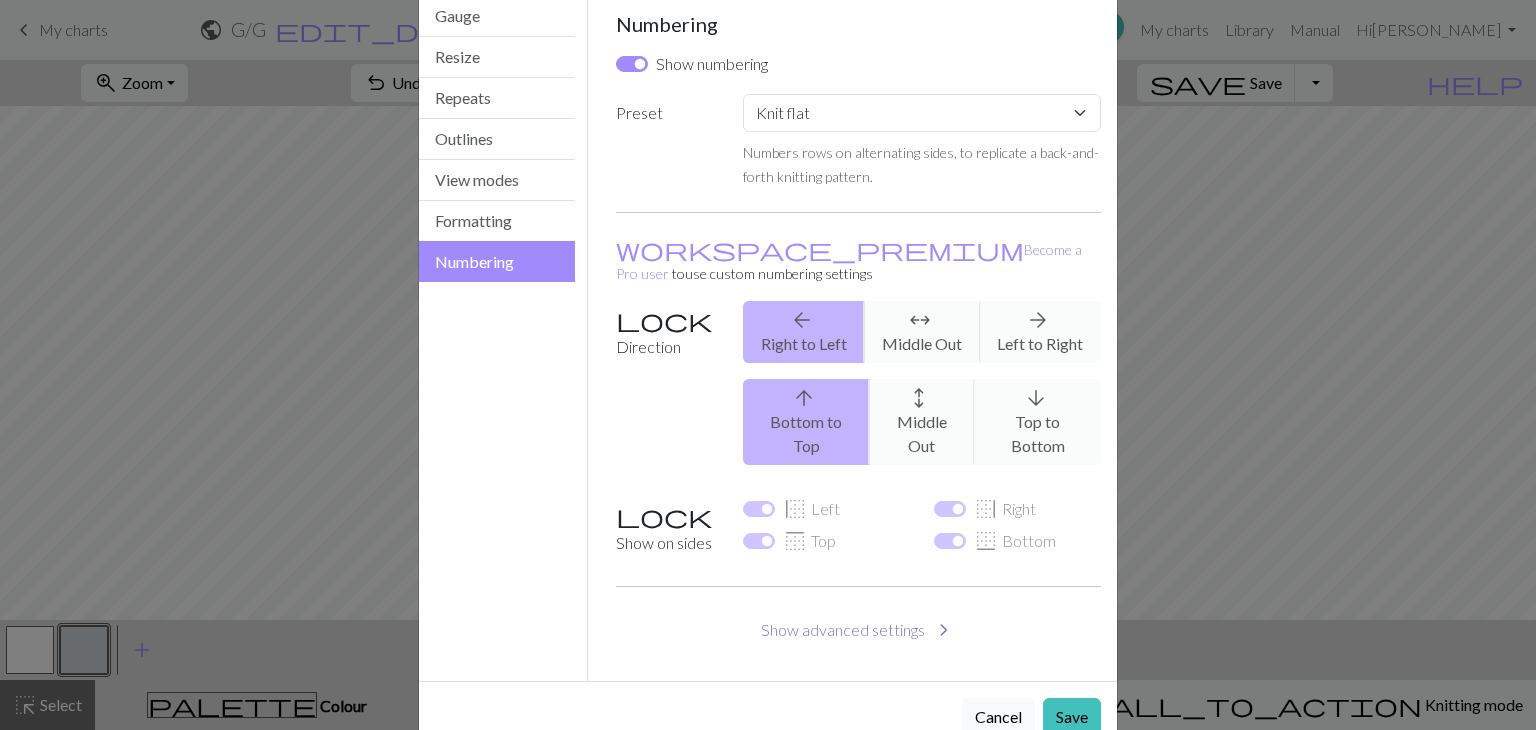 click on "Show advanced settings   chevron_right" at bounding box center [859, 630] 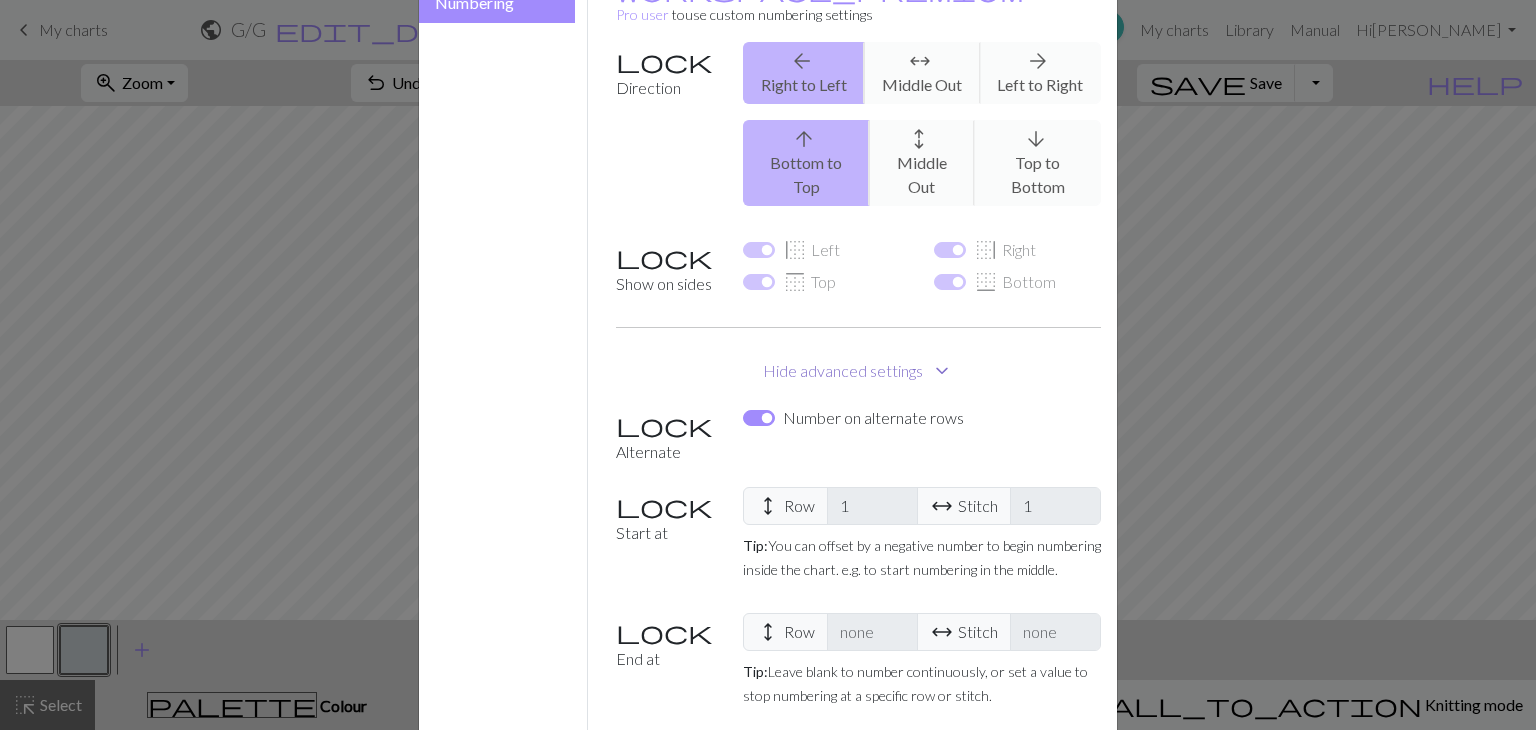 scroll, scrollTop: 357, scrollLeft: 0, axis: vertical 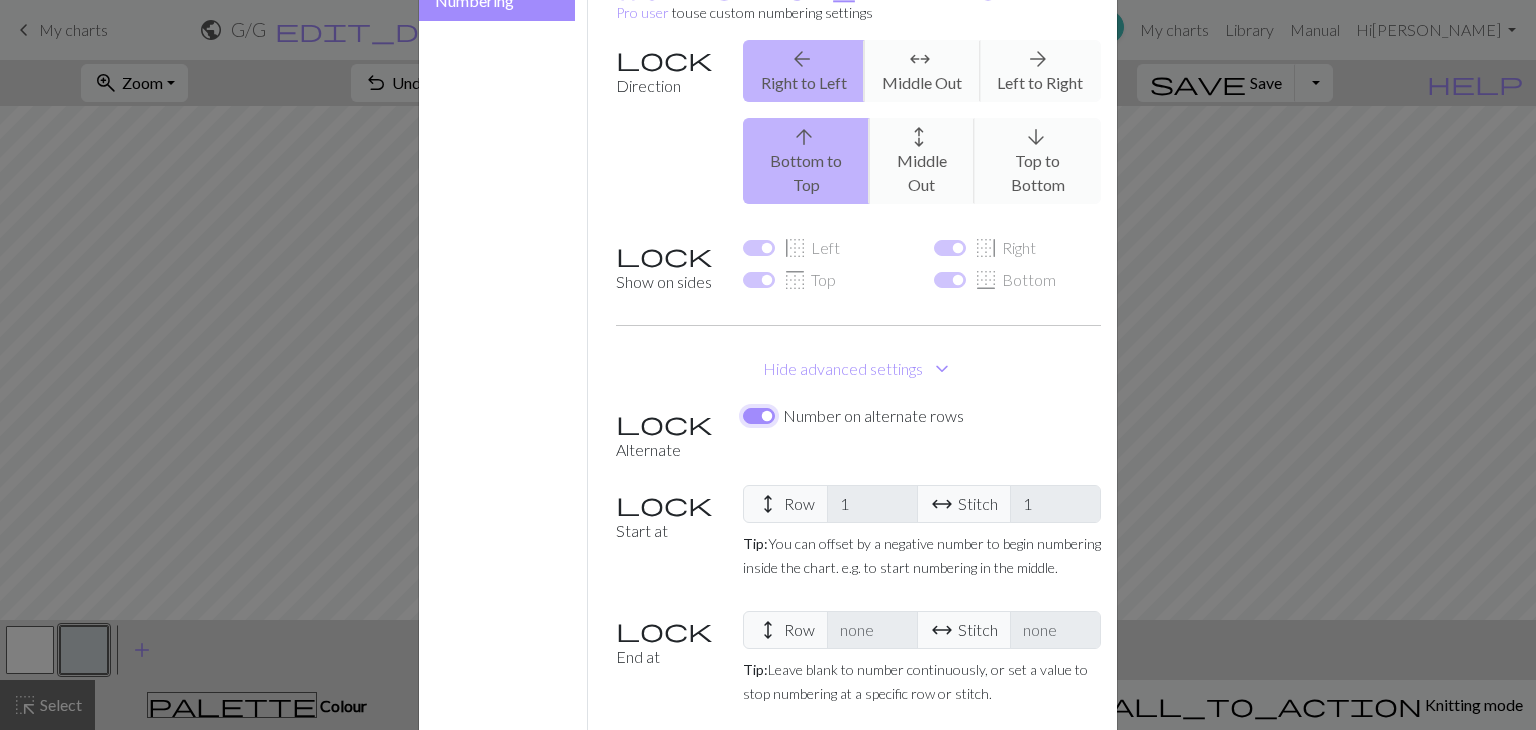 click on "Number on alternate rows" at bounding box center [759, 416] 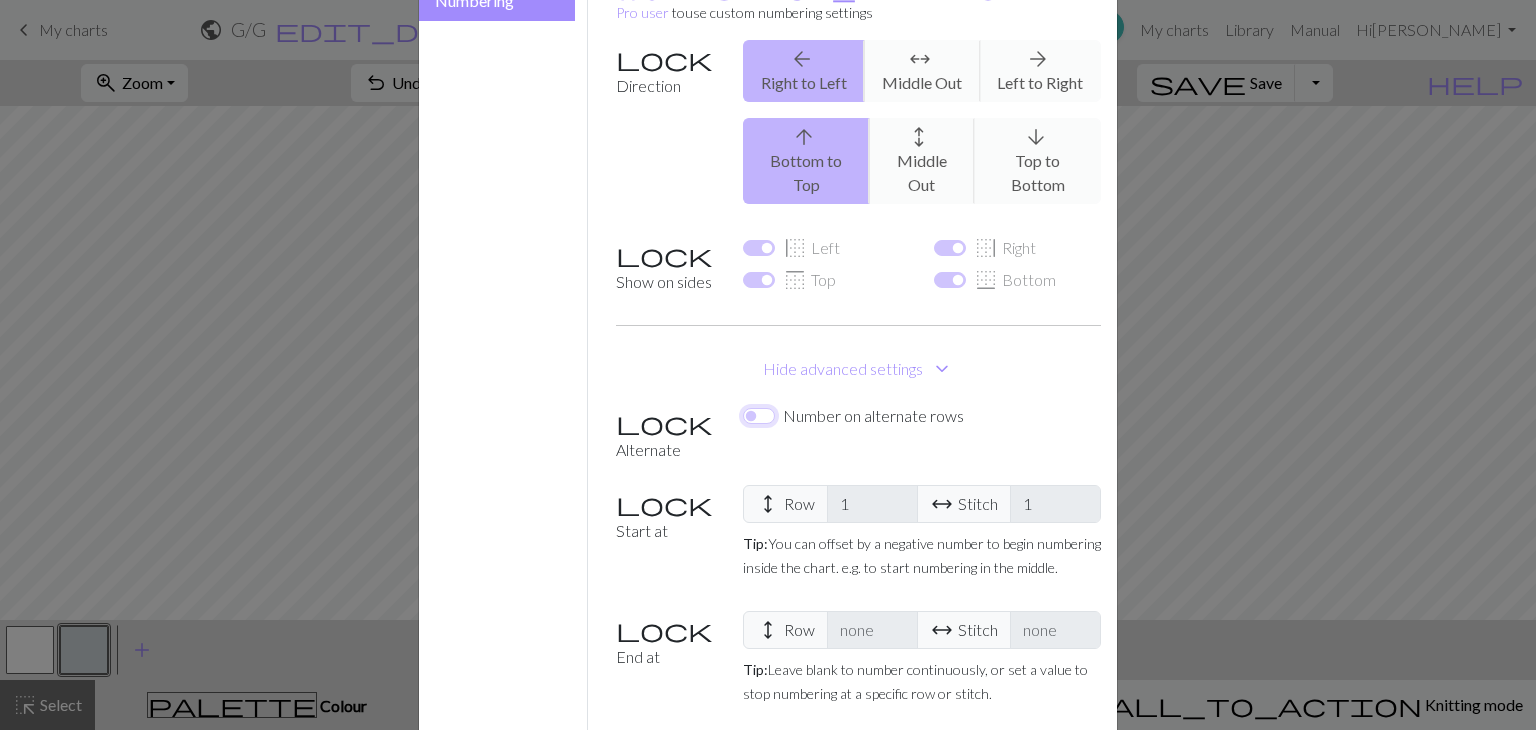 checkbox on "false" 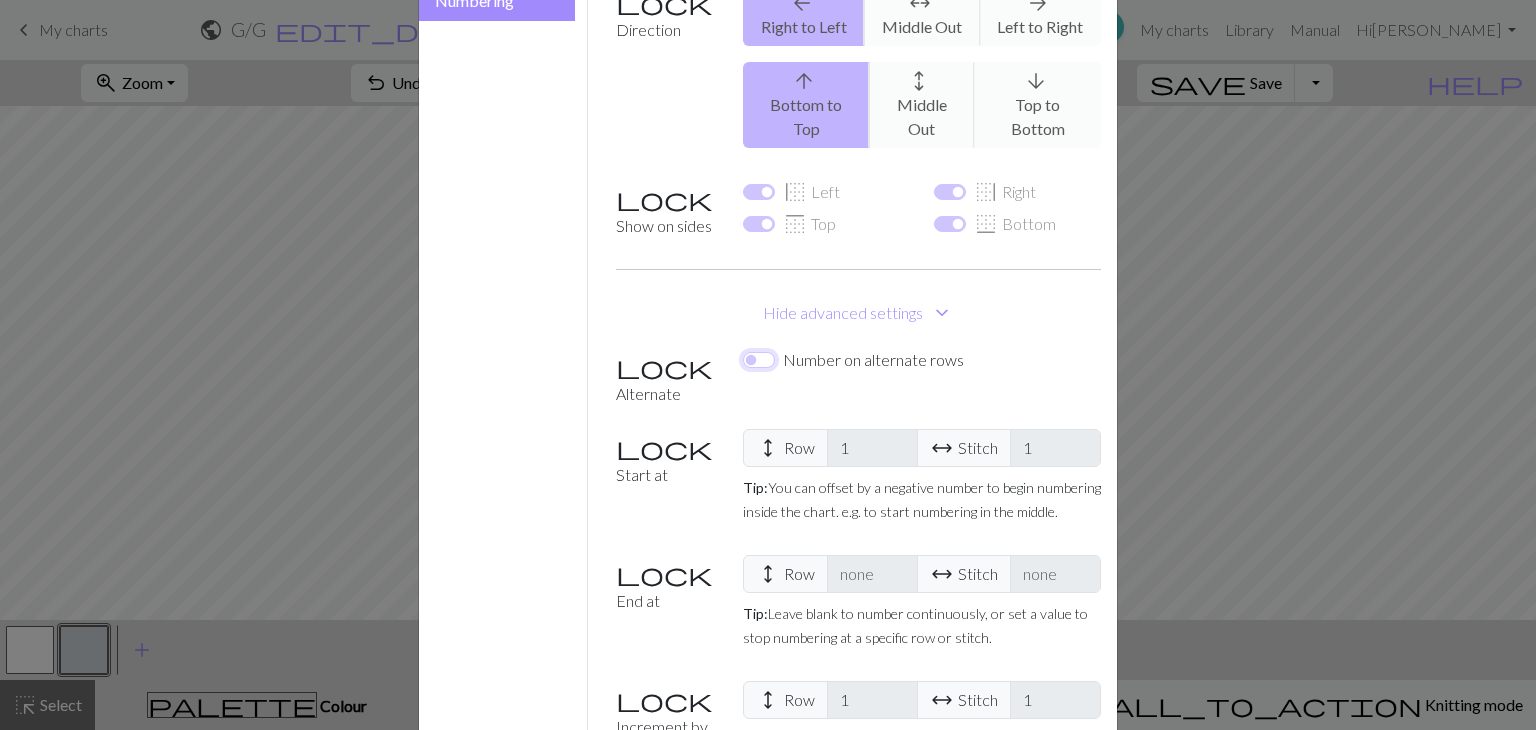 scroll, scrollTop: 473, scrollLeft: 0, axis: vertical 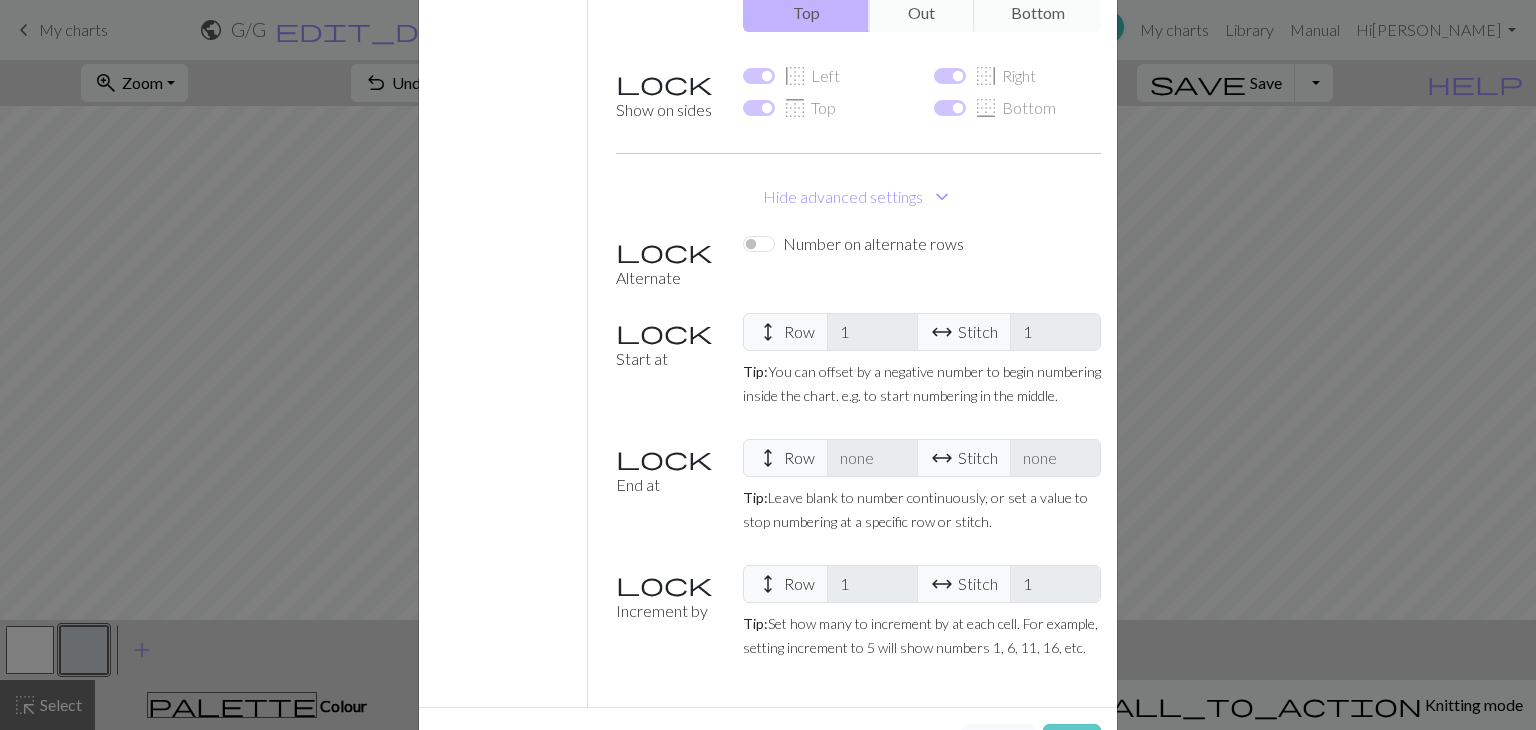 click on "Save" at bounding box center (1072, 743) 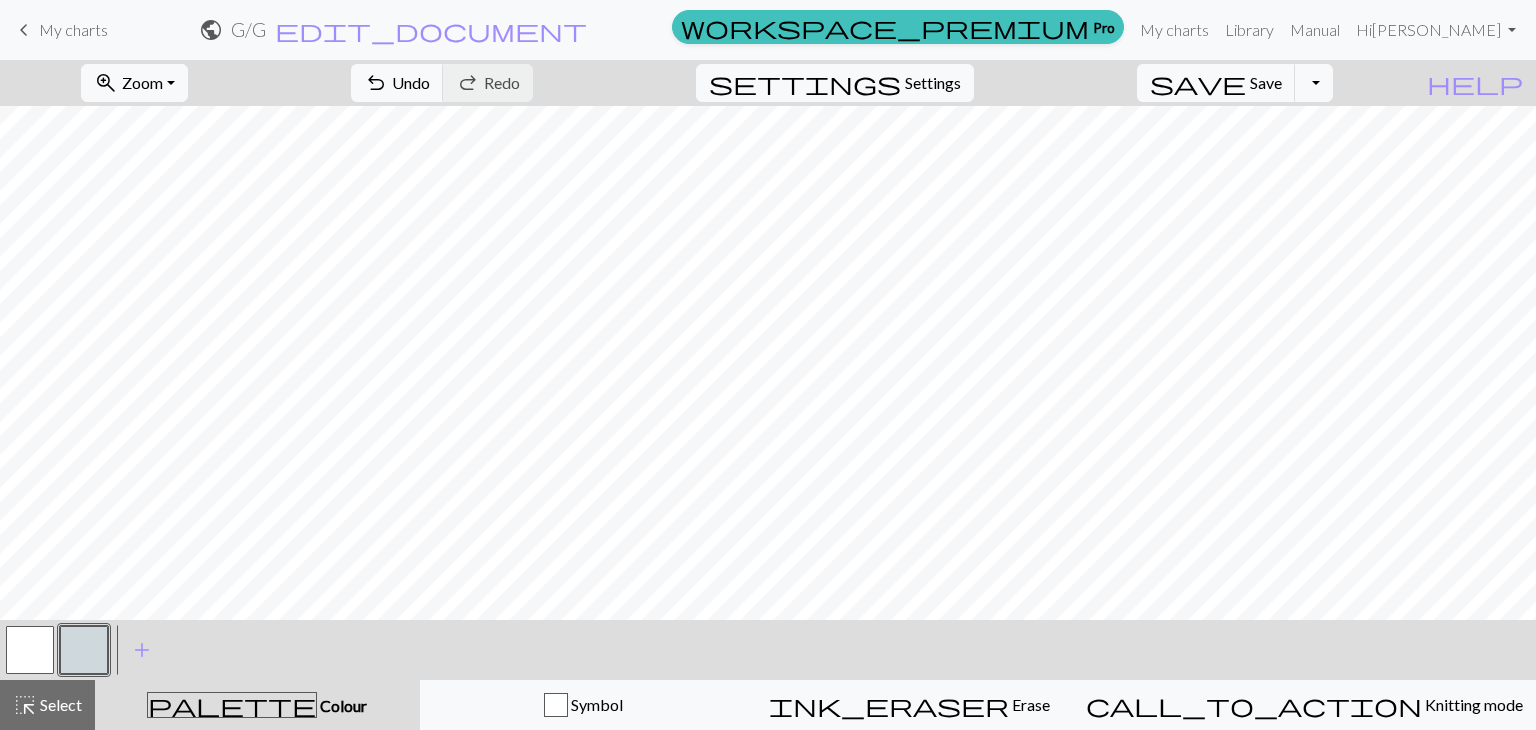 scroll, scrollTop: 0, scrollLeft: 0, axis: both 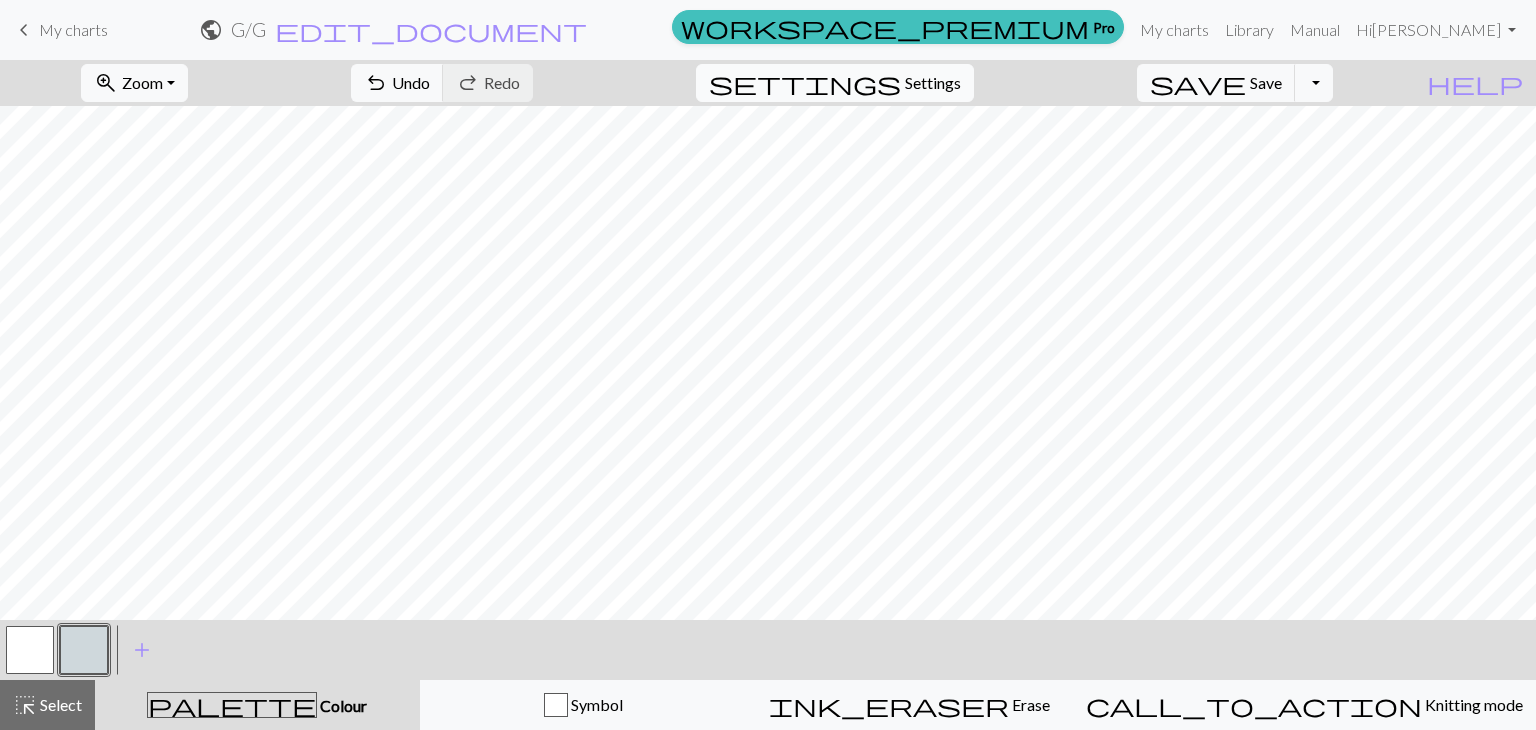click on "settings" at bounding box center (805, 83) 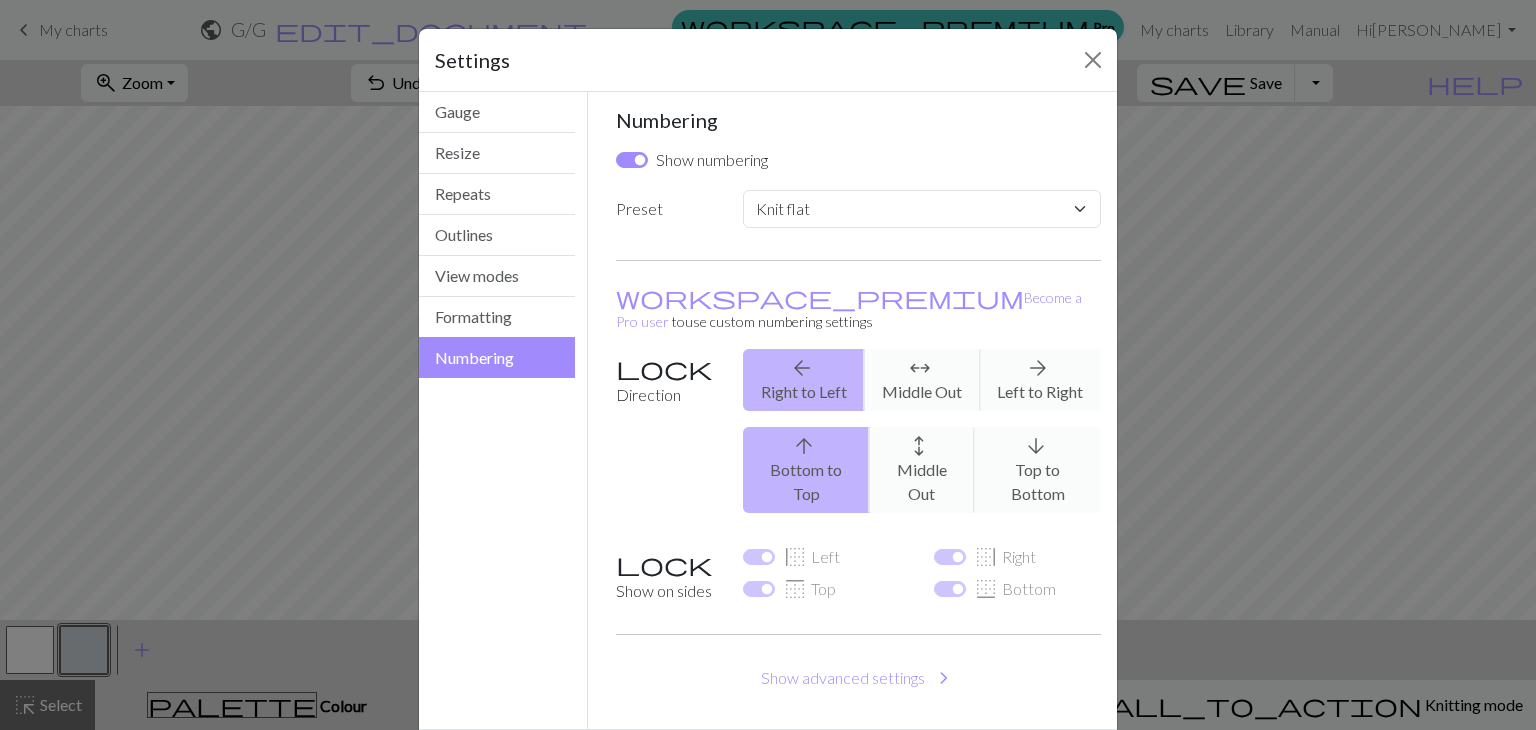 scroll, scrollTop: 48, scrollLeft: 0, axis: vertical 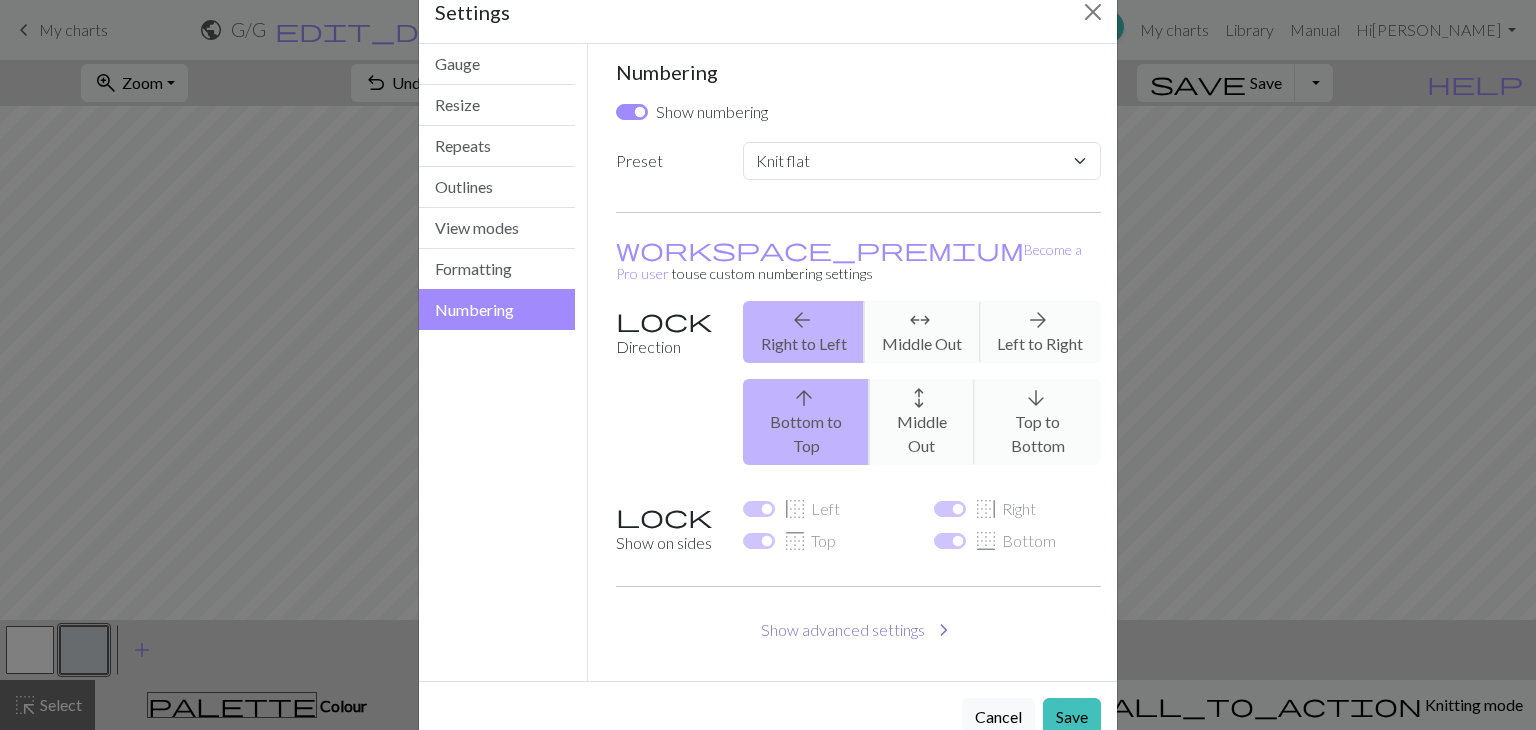 click on "Show advanced settings   chevron_right" at bounding box center [859, 630] 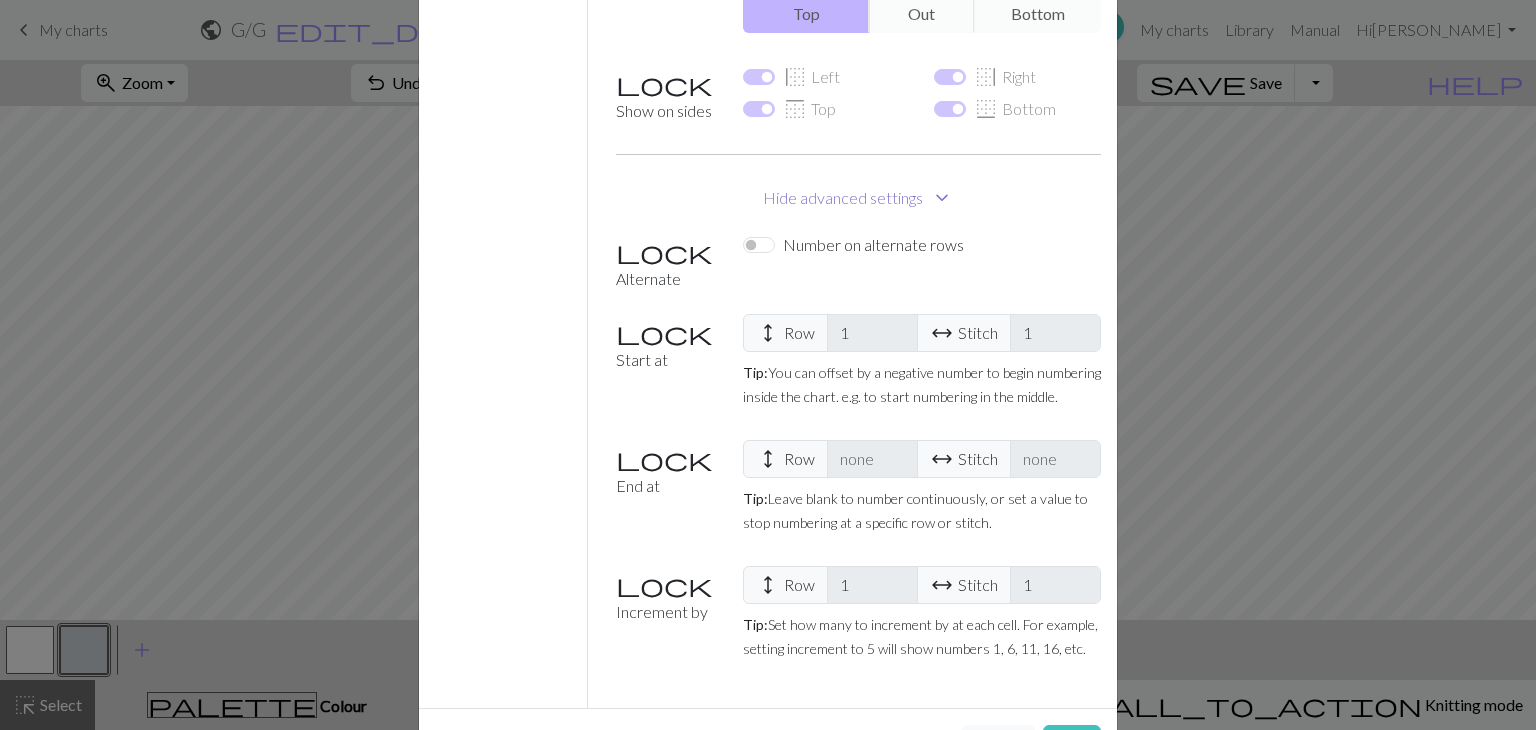 scroll, scrollTop: 0, scrollLeft: 0, axis: both 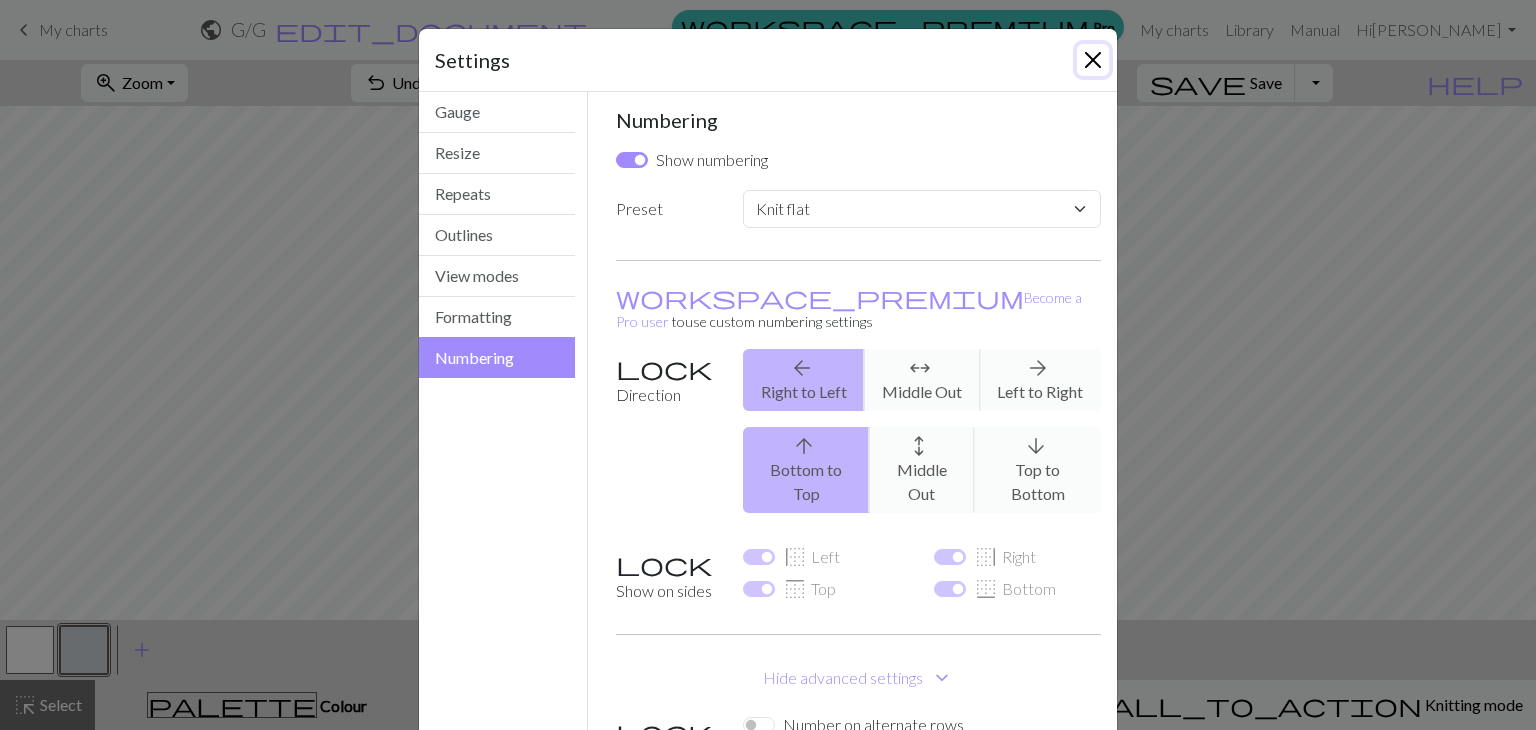 click at bounding box center (1093, 60) 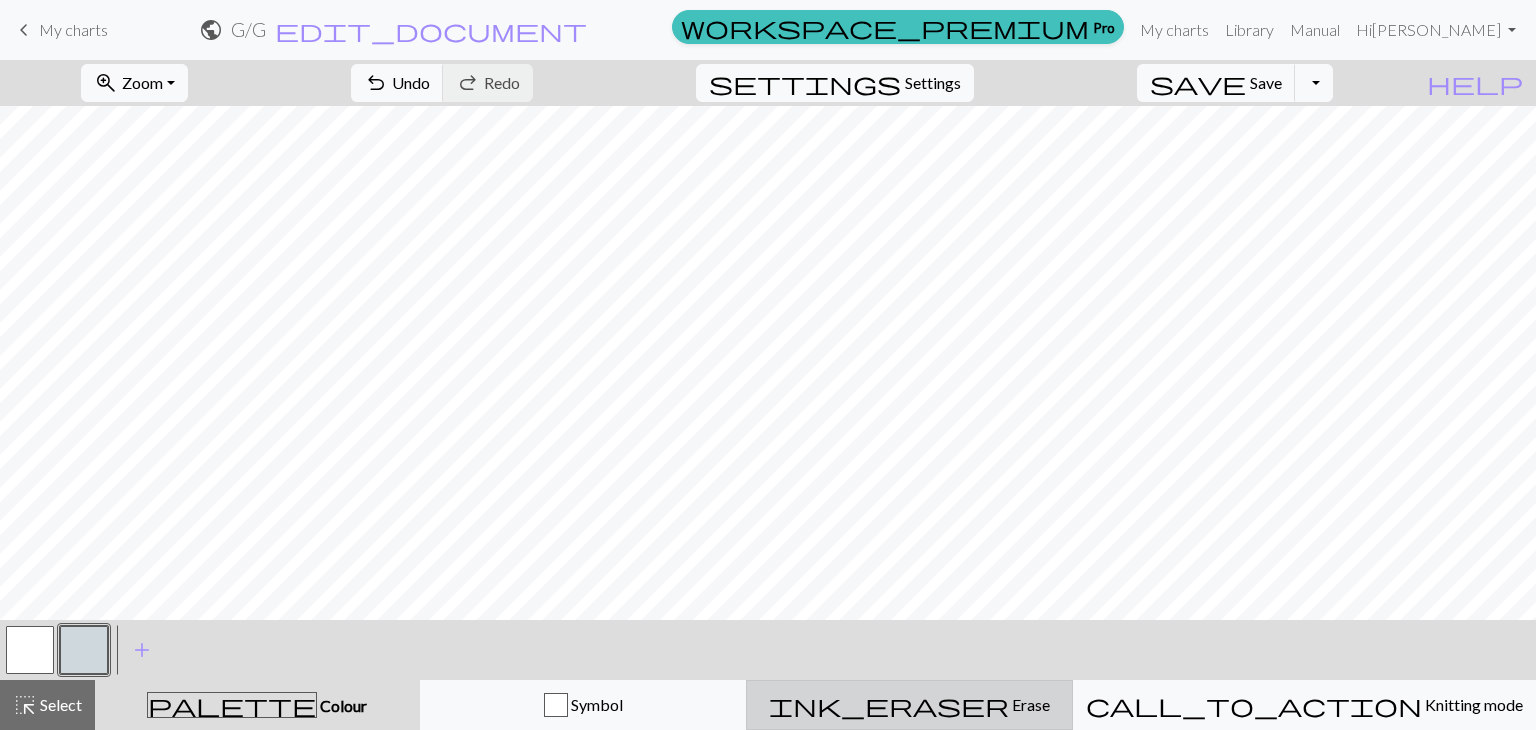 click on "ink_eraser   Erase   Erase" at bounding box center [909, 705] 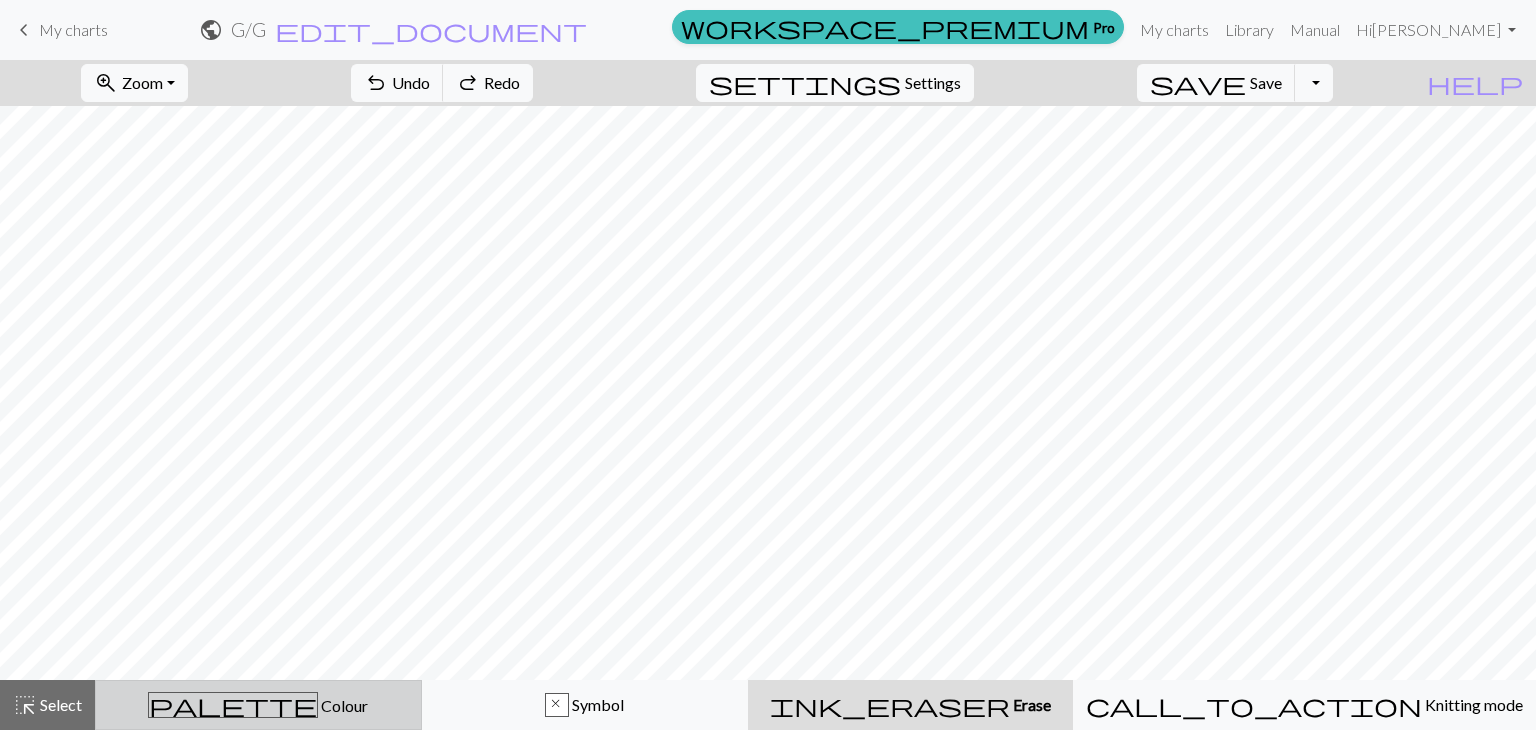 click on "palette   Colour   Colour" at bounding box center (258, 705) 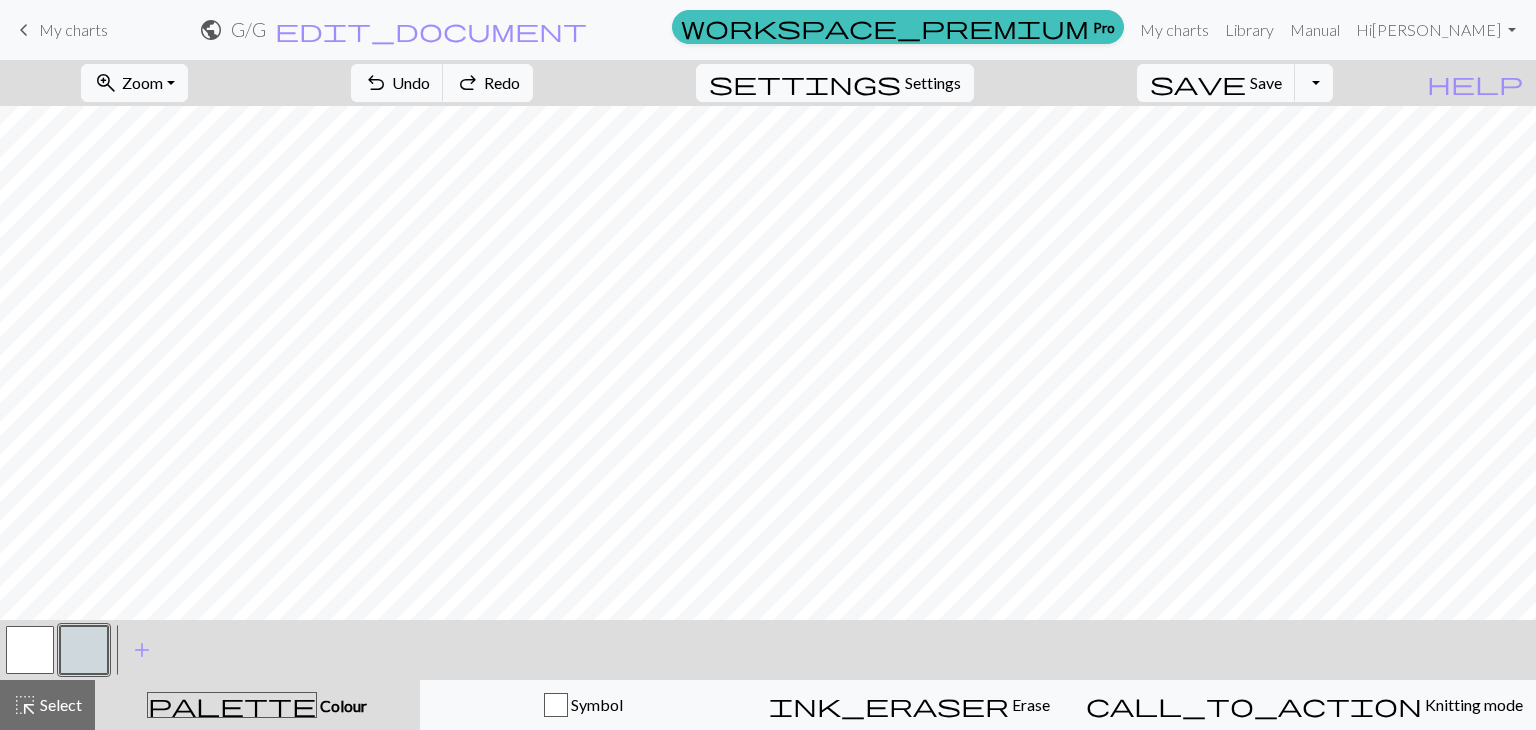 click at bounding box center [30, 650] 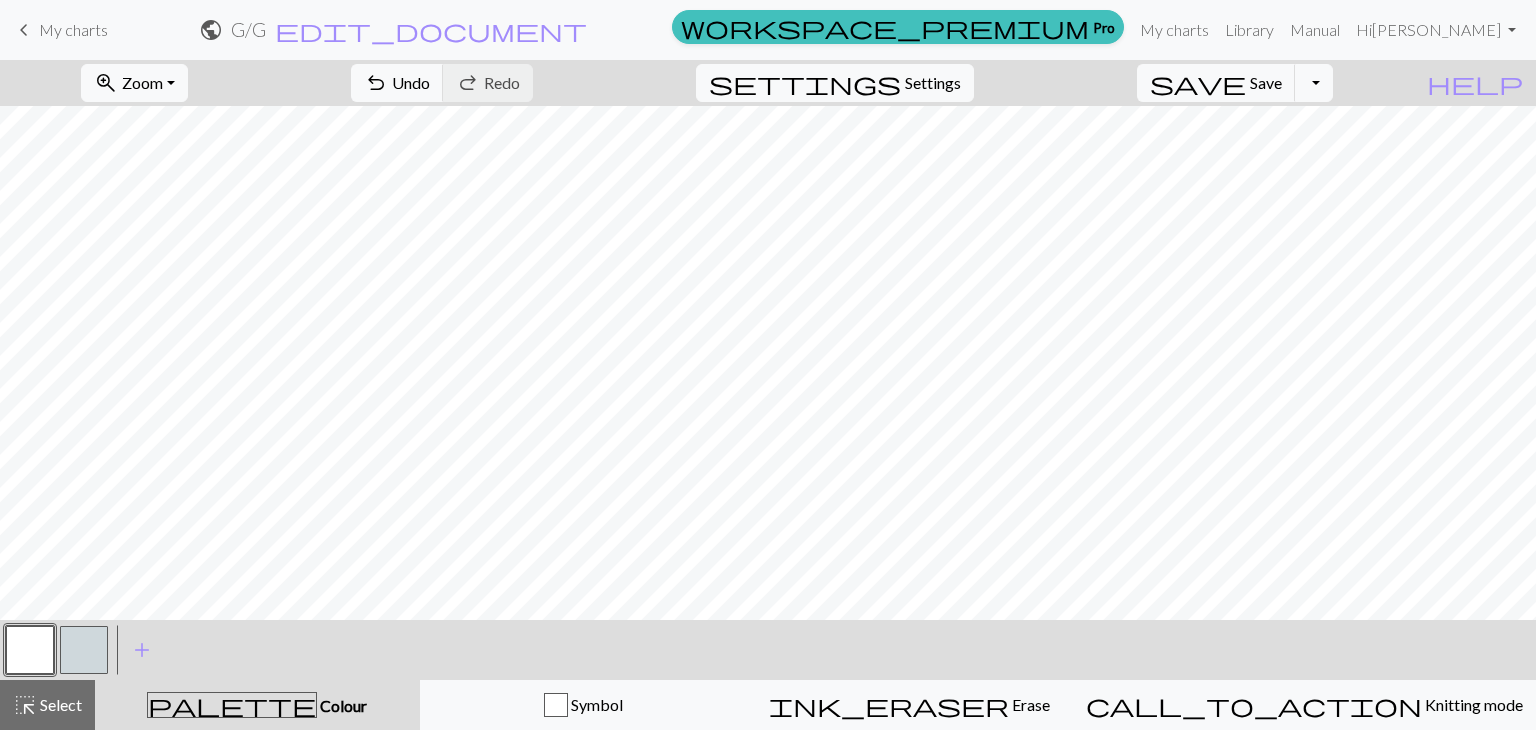 click on "Colour" at bounding box center (342, 705) 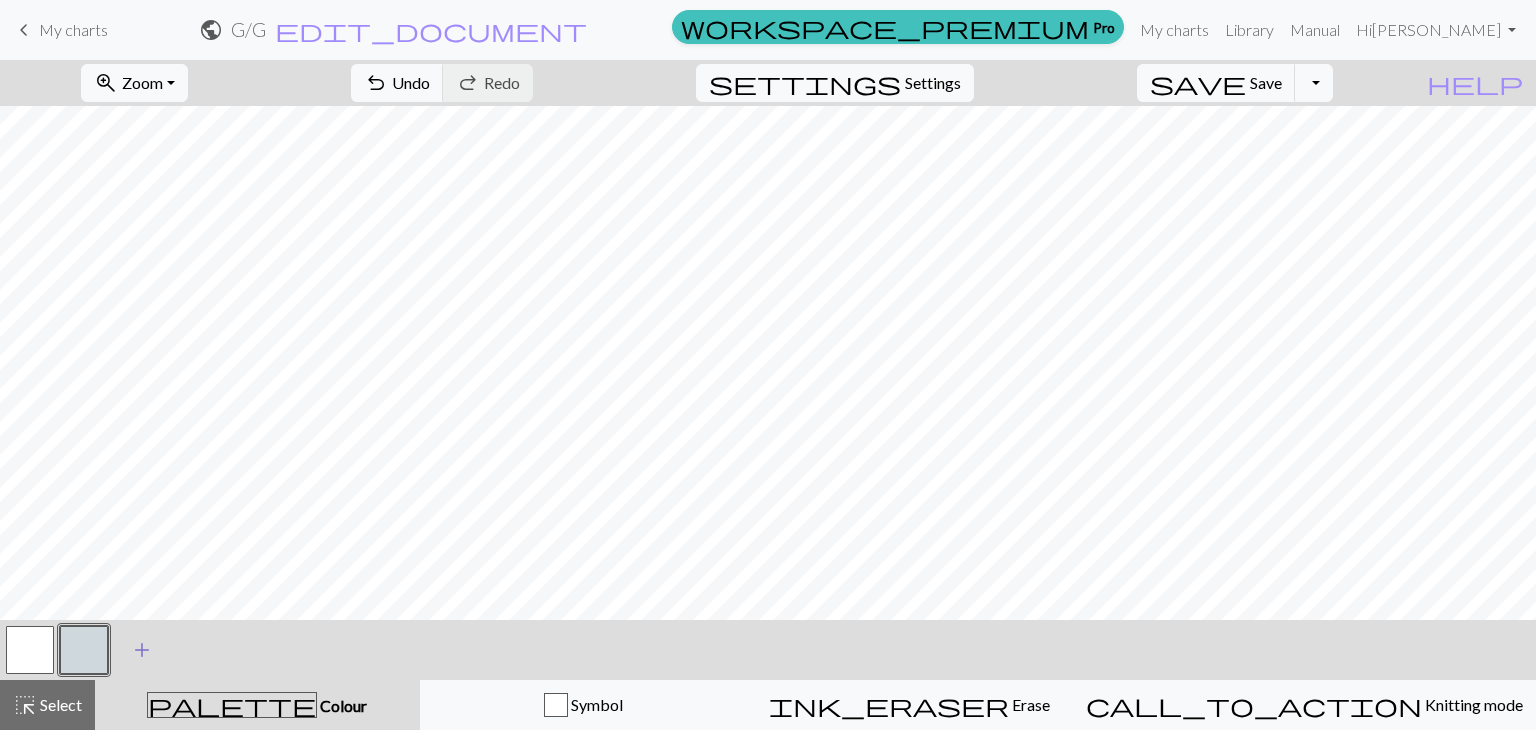 click on "add" at bounding box center [142, 650] 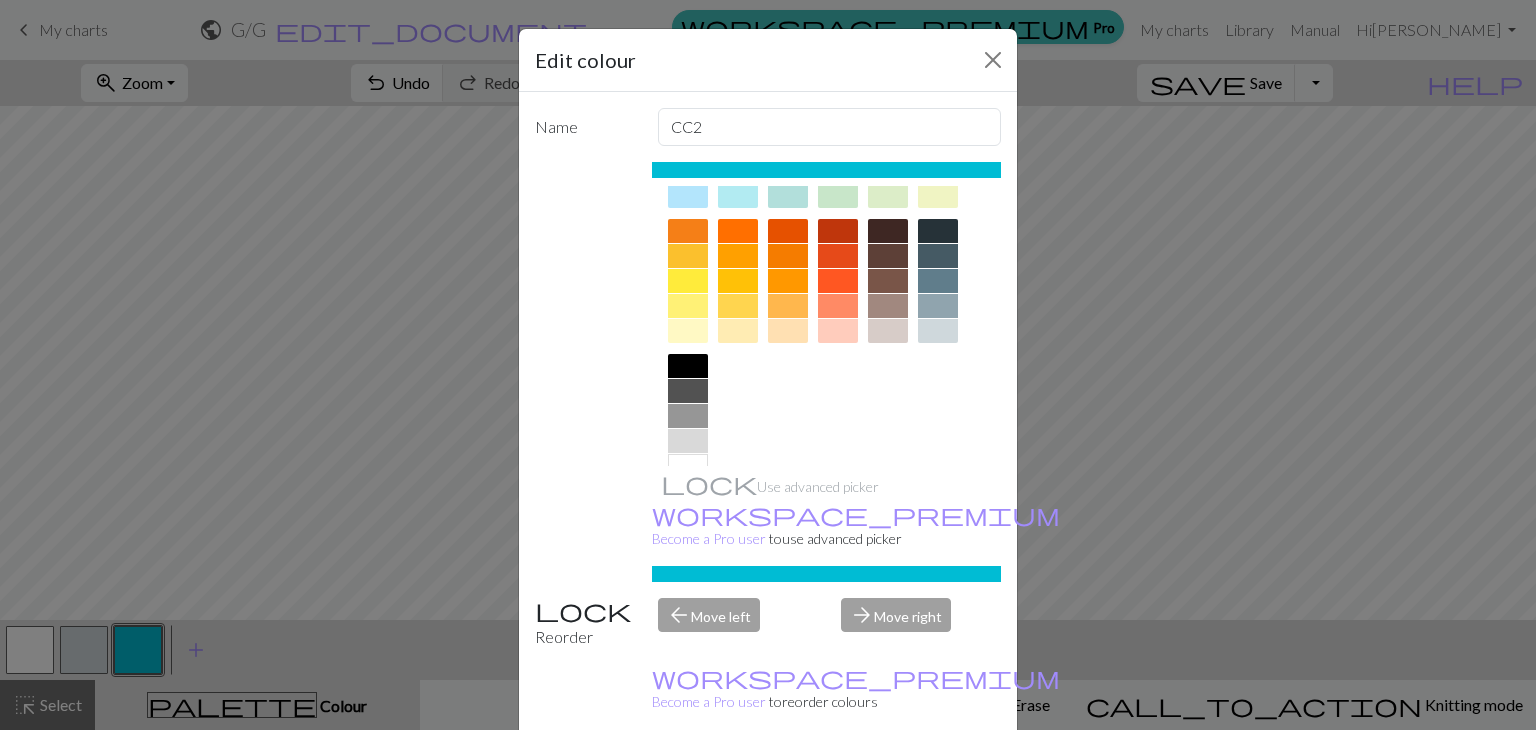 scroll, scrollTop: 258, scrollLeft: 0, axis: vertical 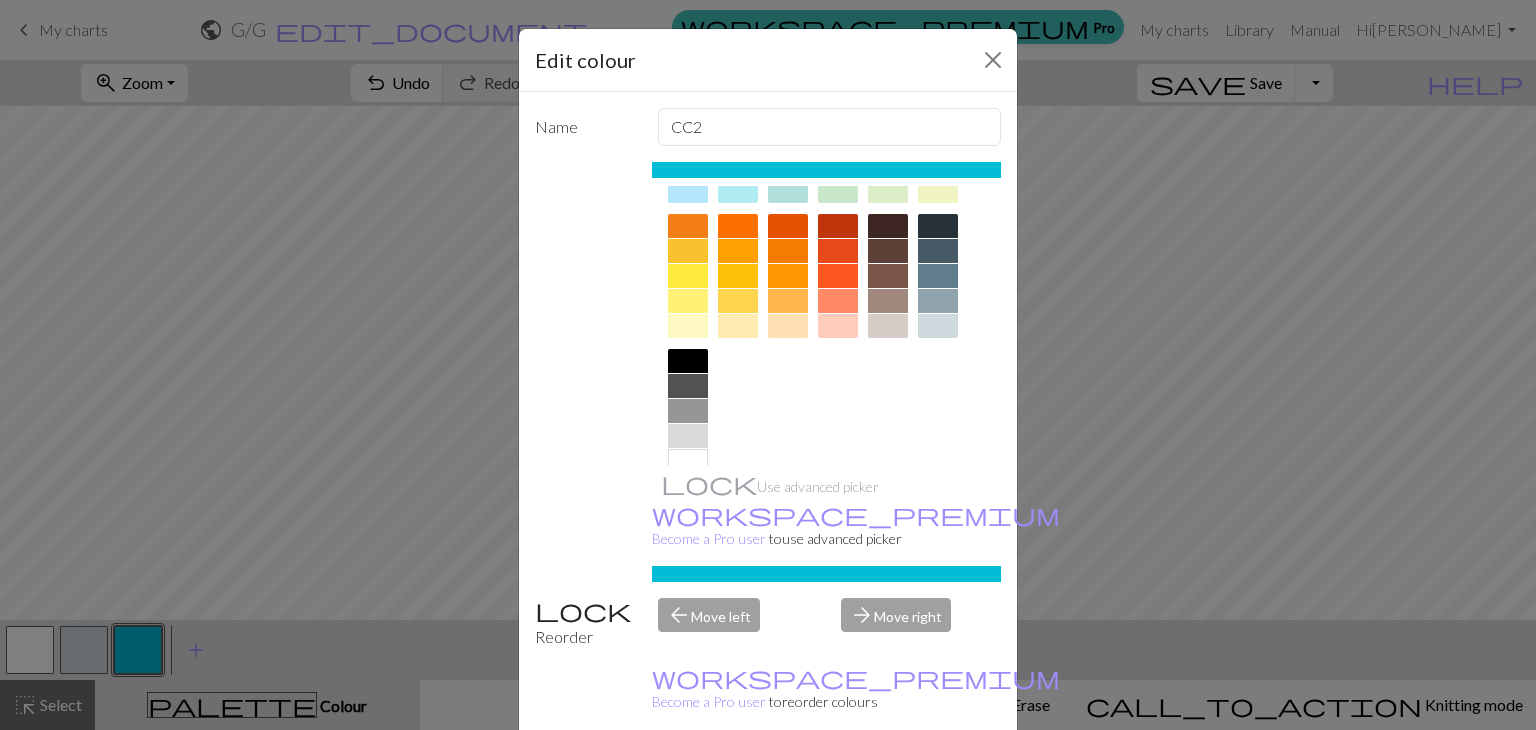 click on "Delete" at bounding box center (571, 781) 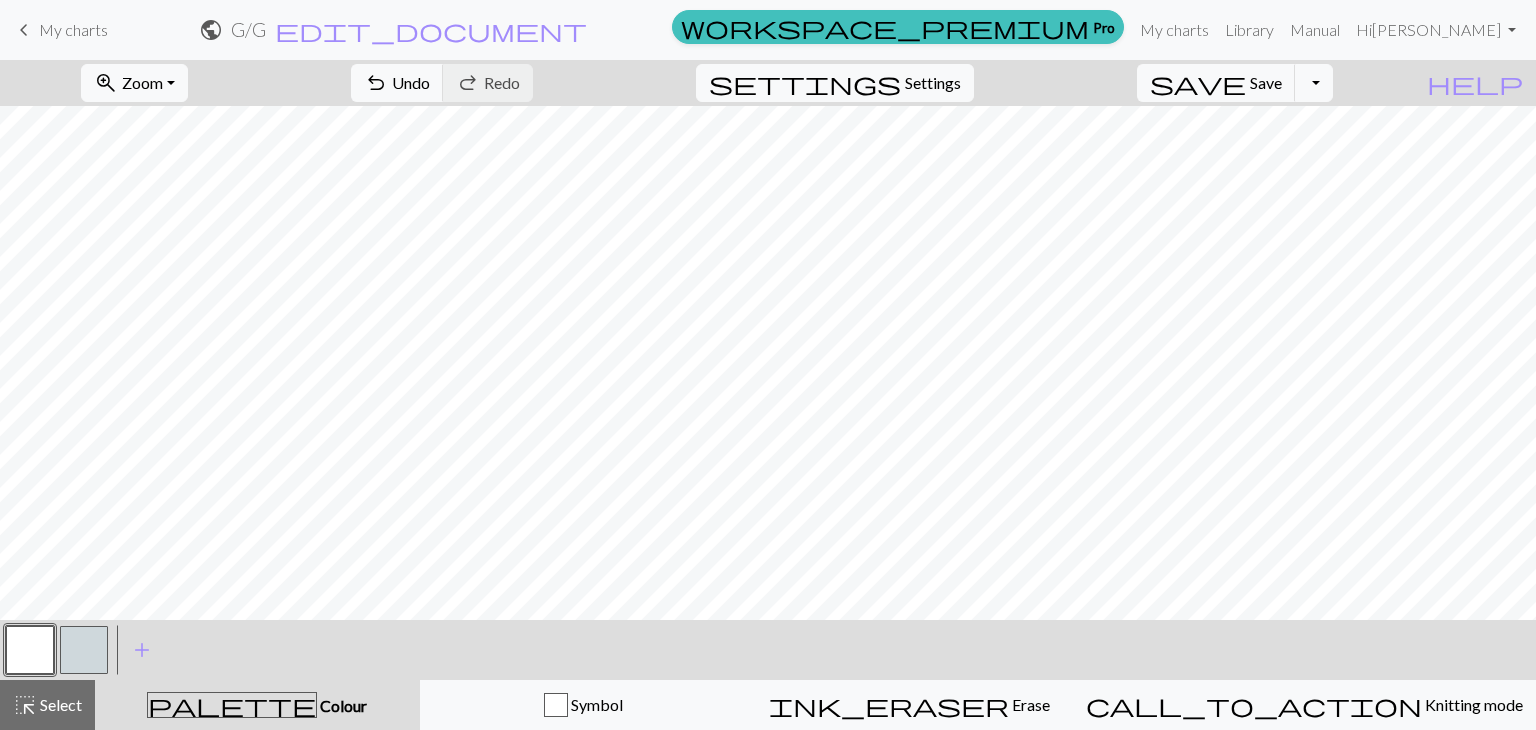 click at bounding box center (84, 650) 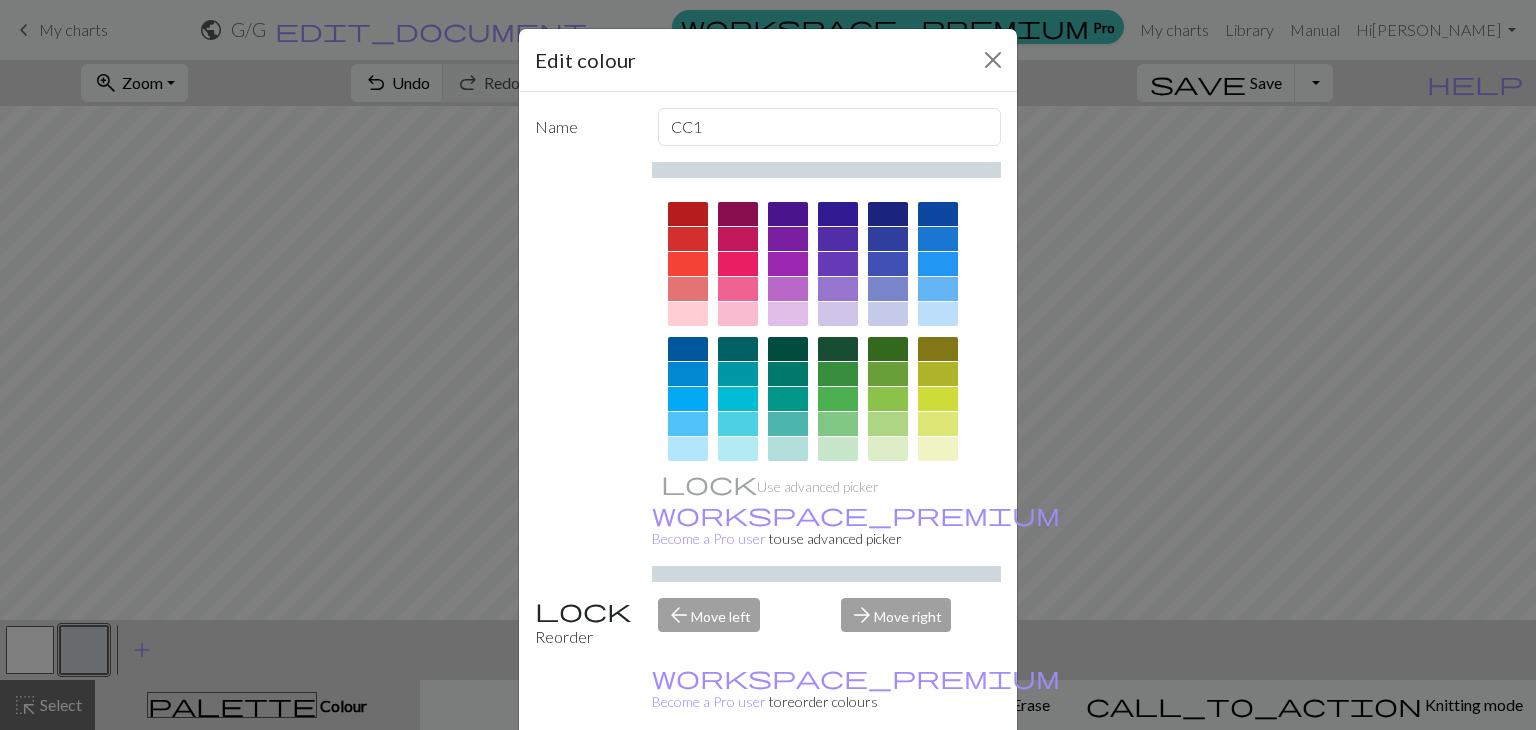 scroll, scrollTop: 289, scrollLeft: 0, axis: vertical 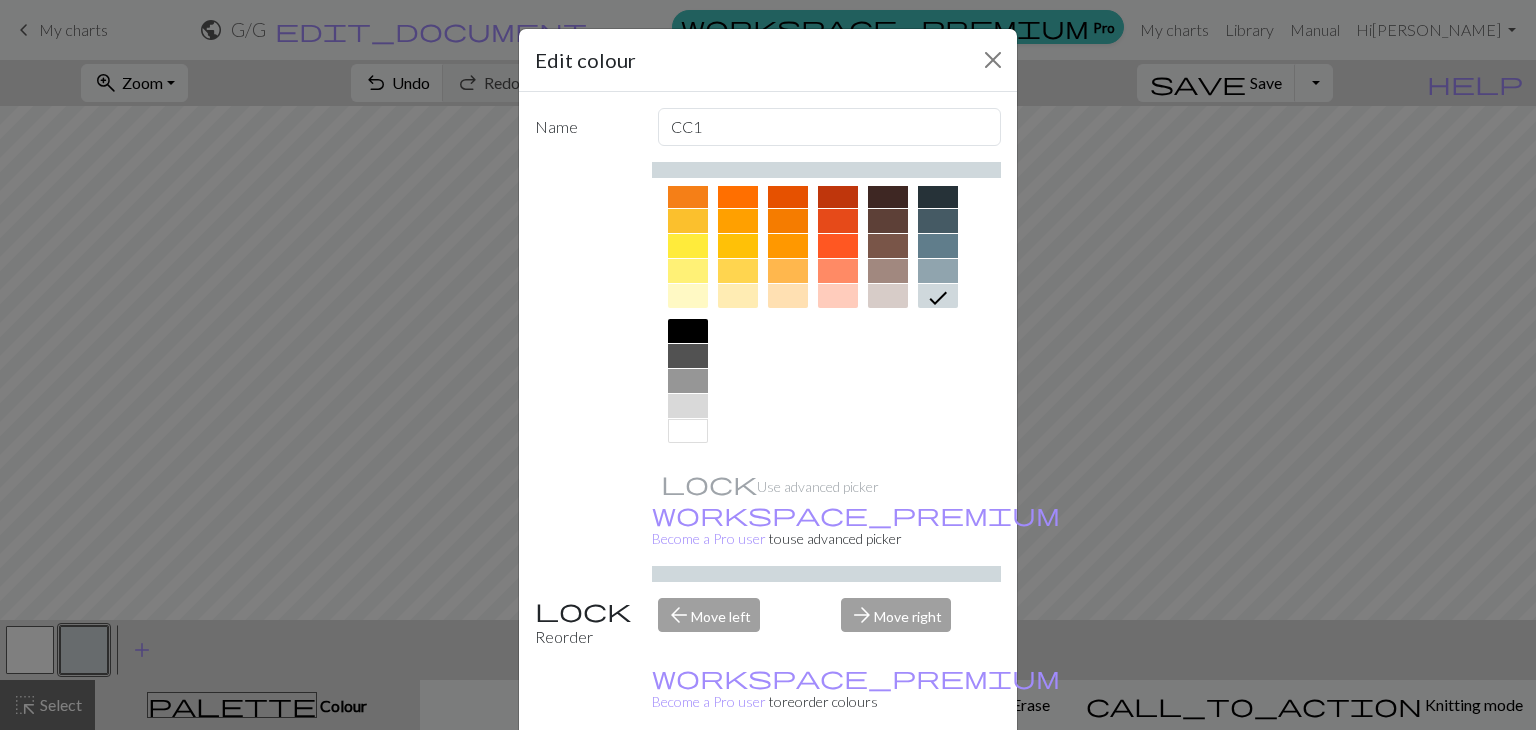 click at bounding box center [938, 246] 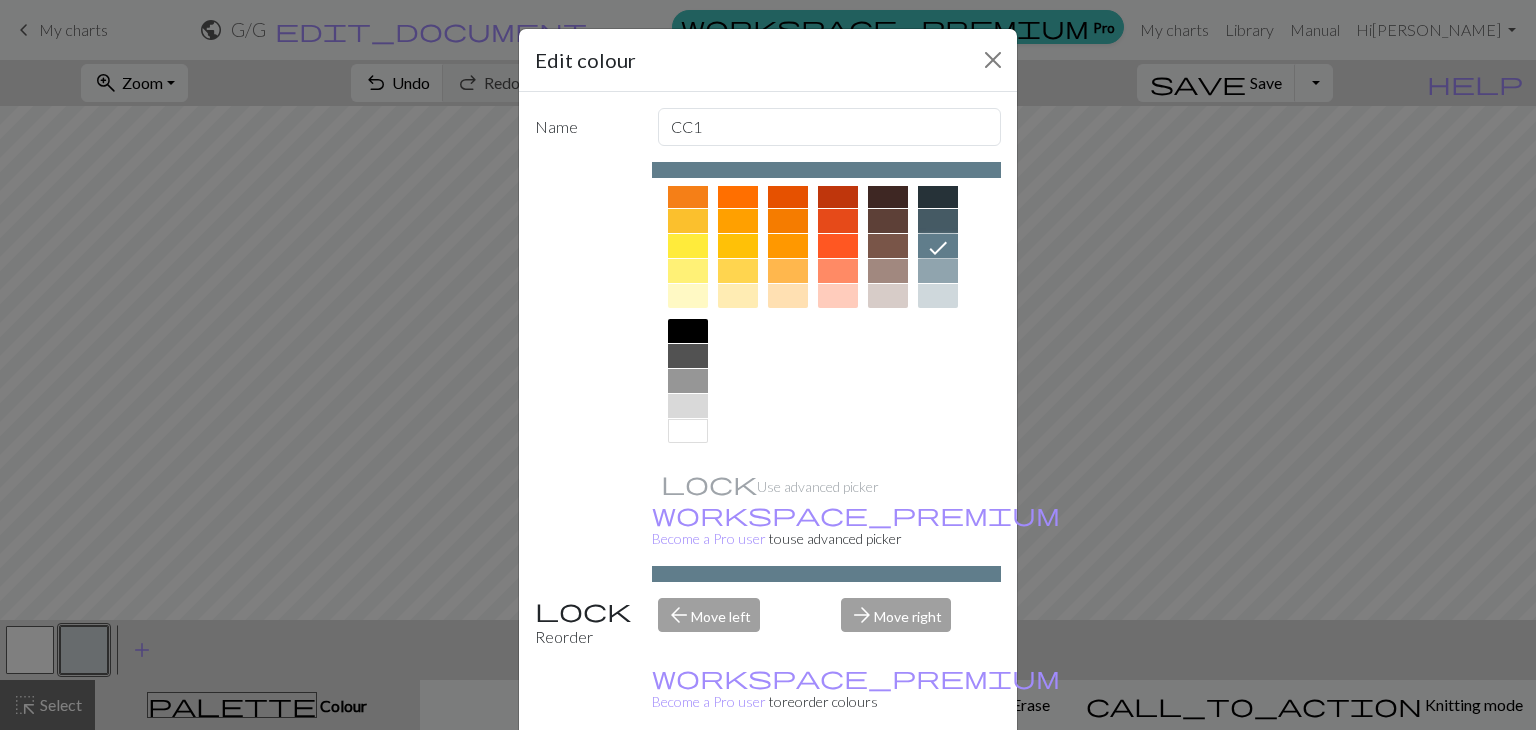 click on "Done" at bounding box center (888, 781) 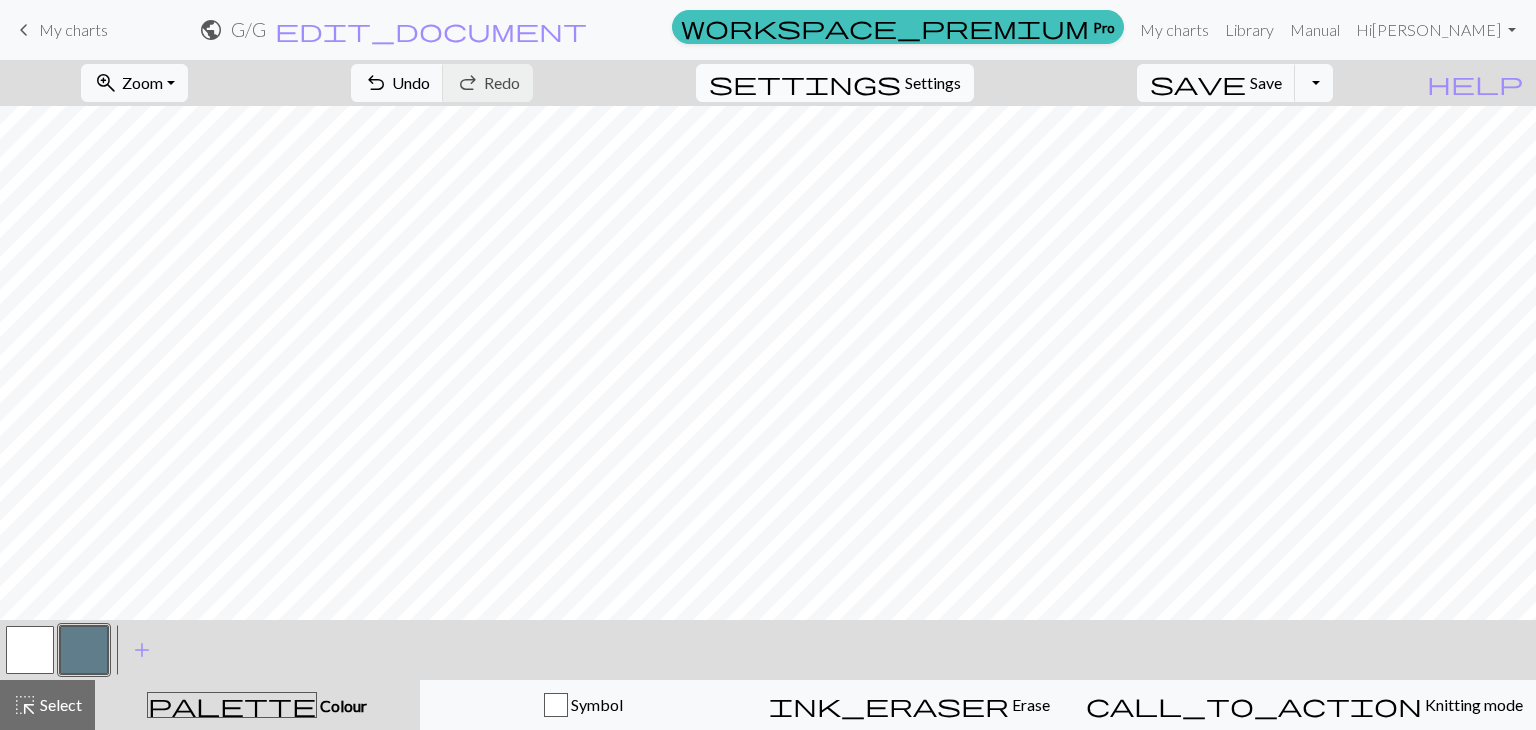 click on "Settings" at bounding box center (933, 83) 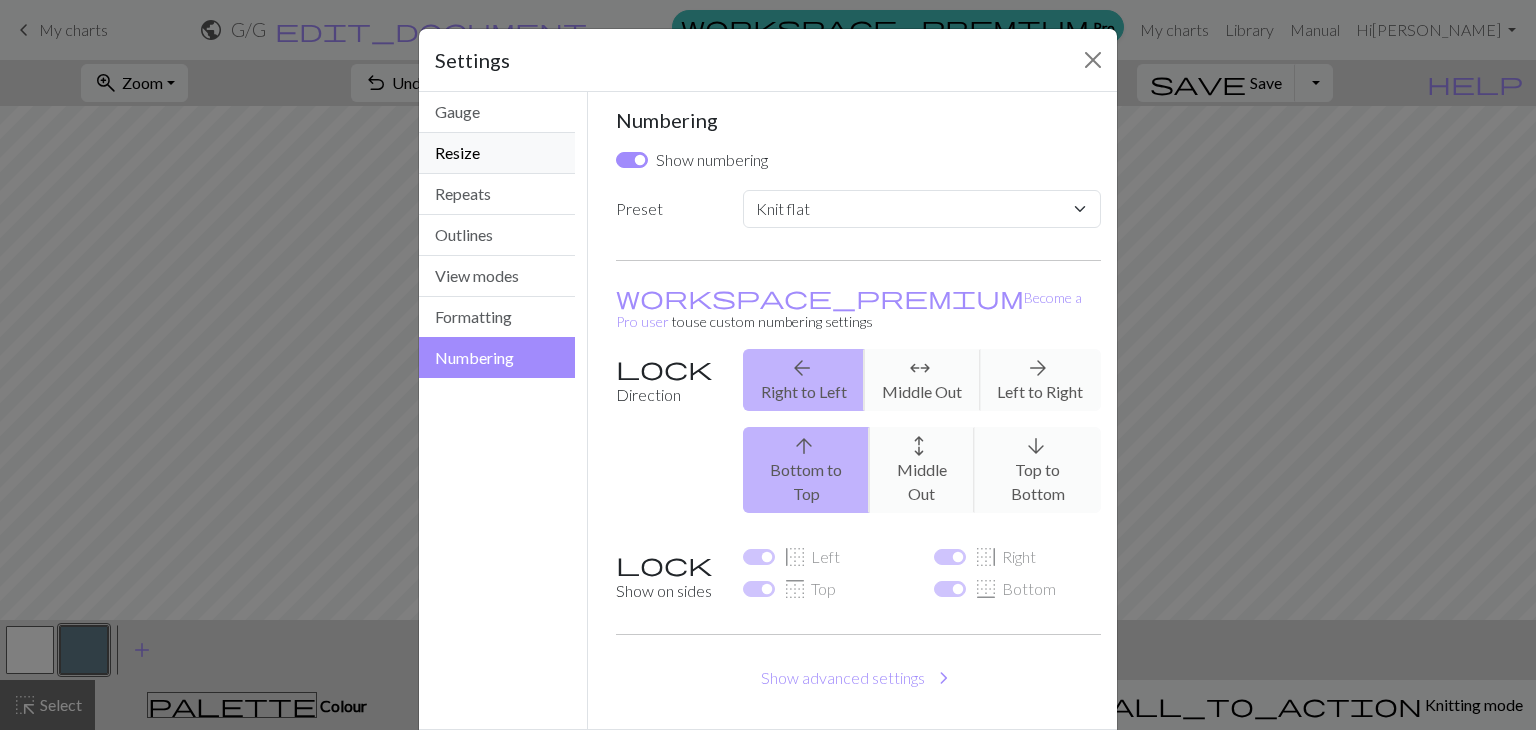 click on "Resize" at bounding box center (497, 153) 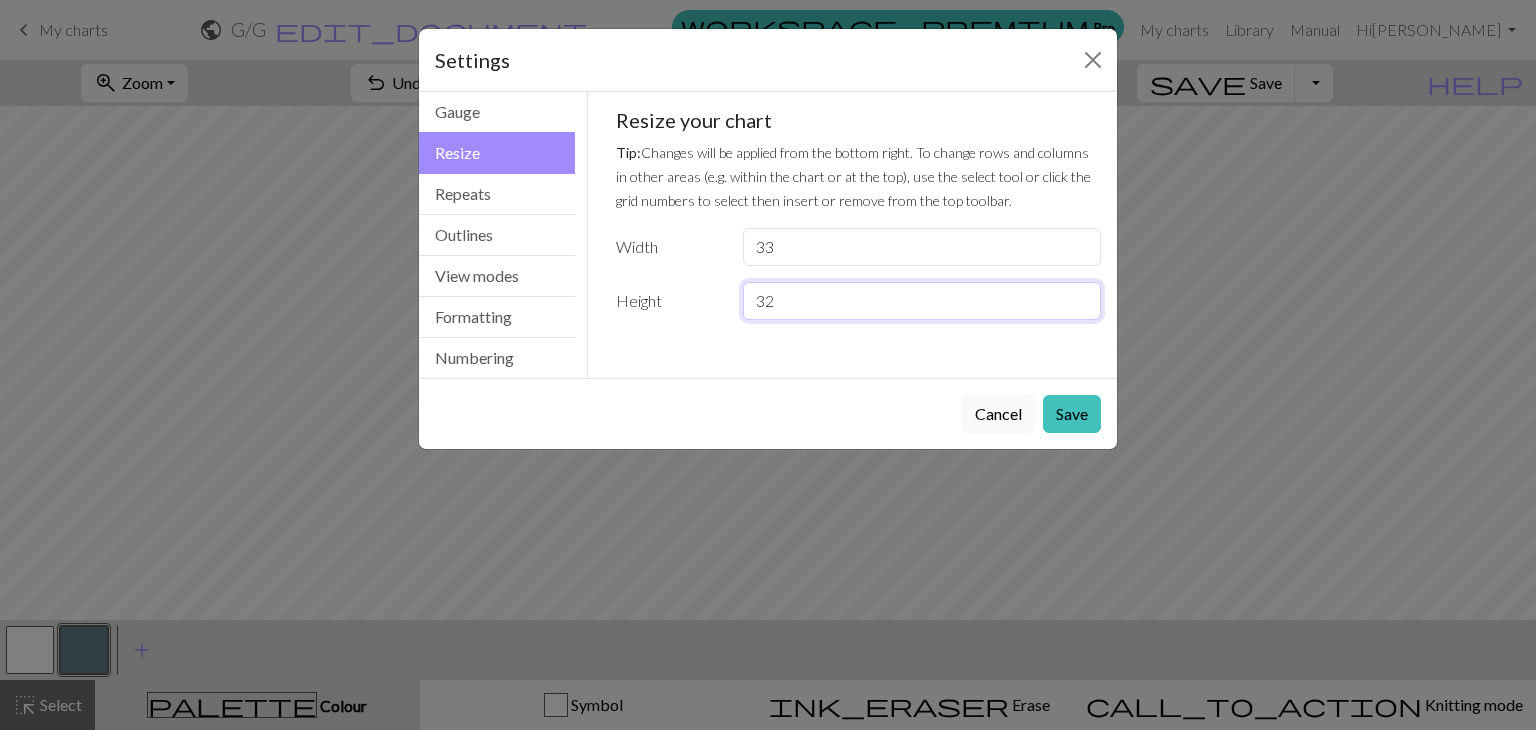 type on "33" 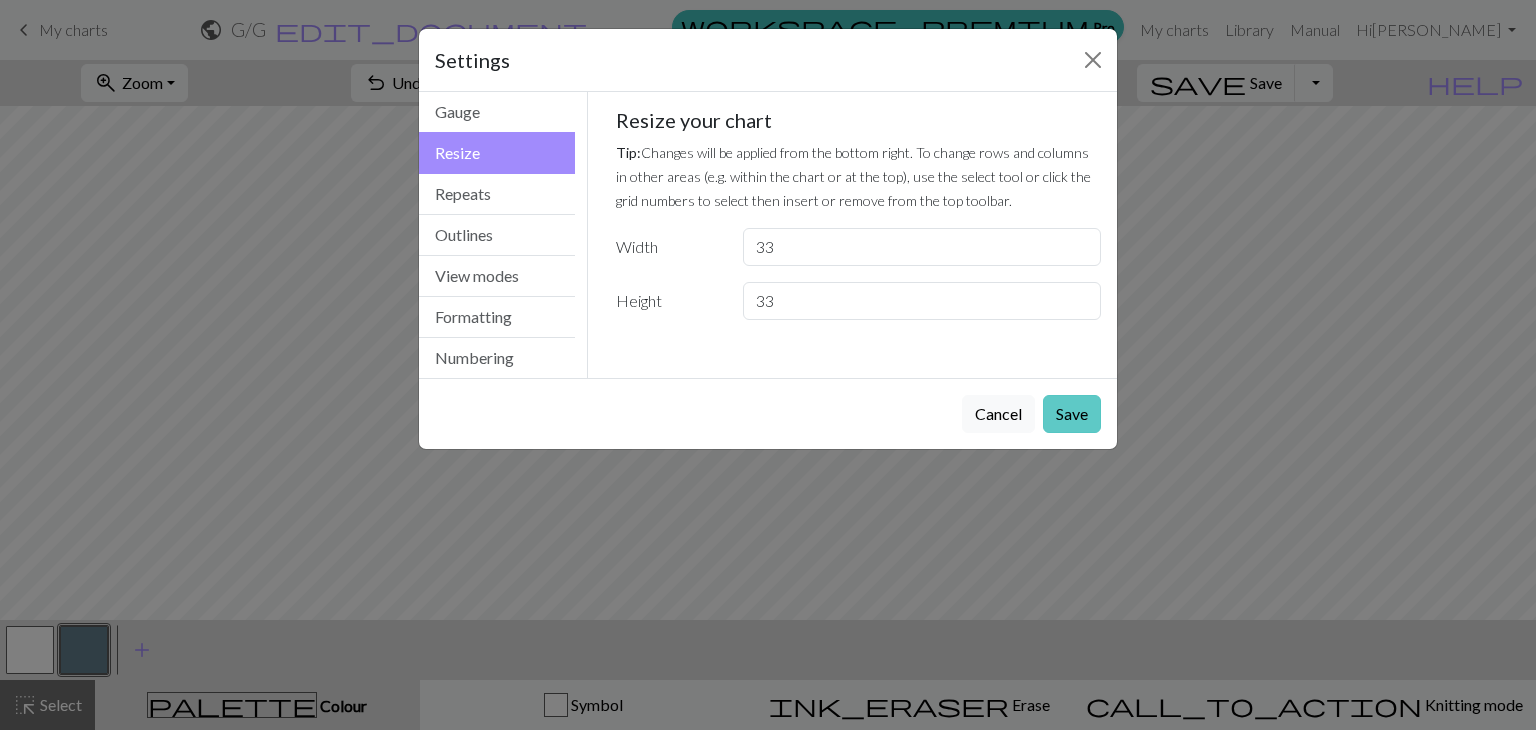 click on "Save" at bounding box center [1072, 414] 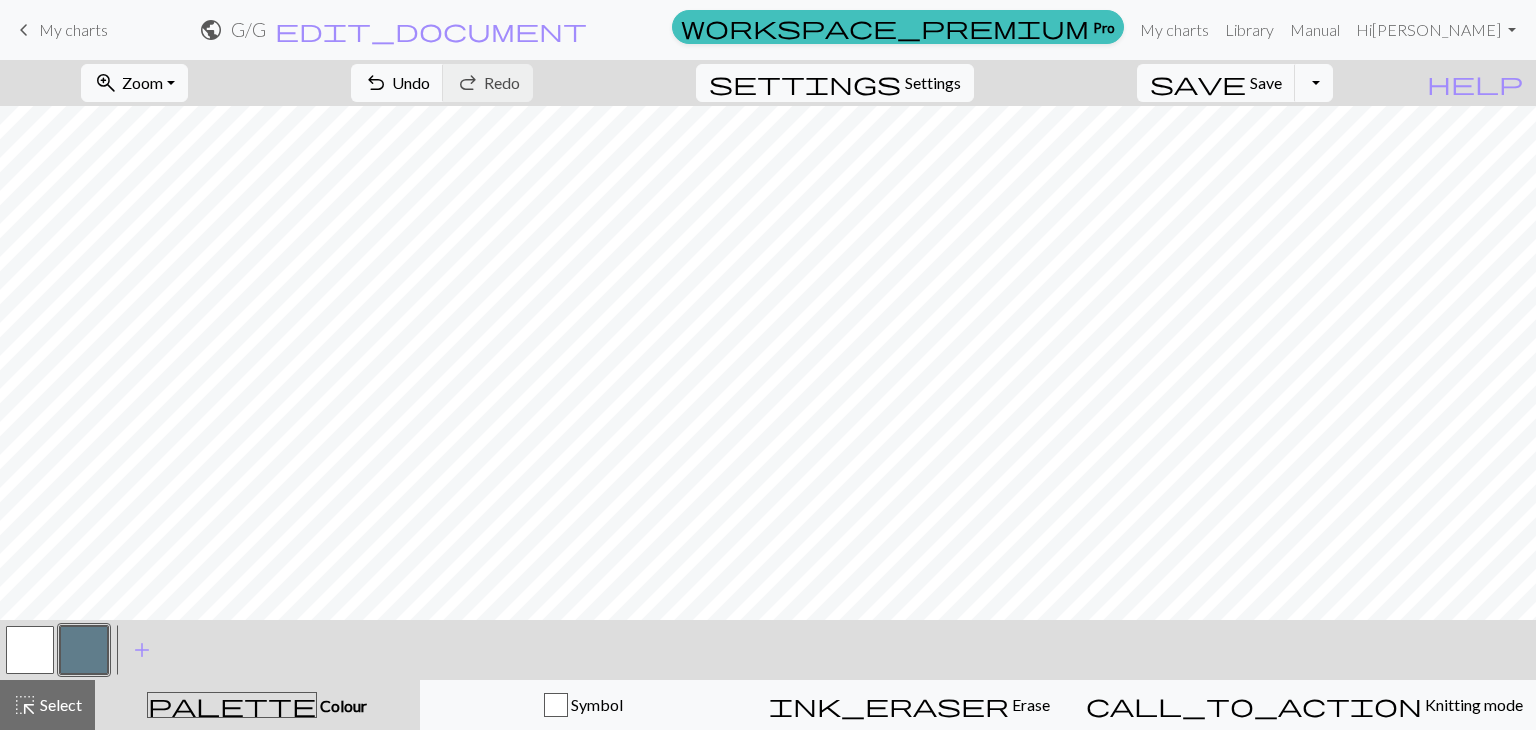 click at bounding box center [30, 650] 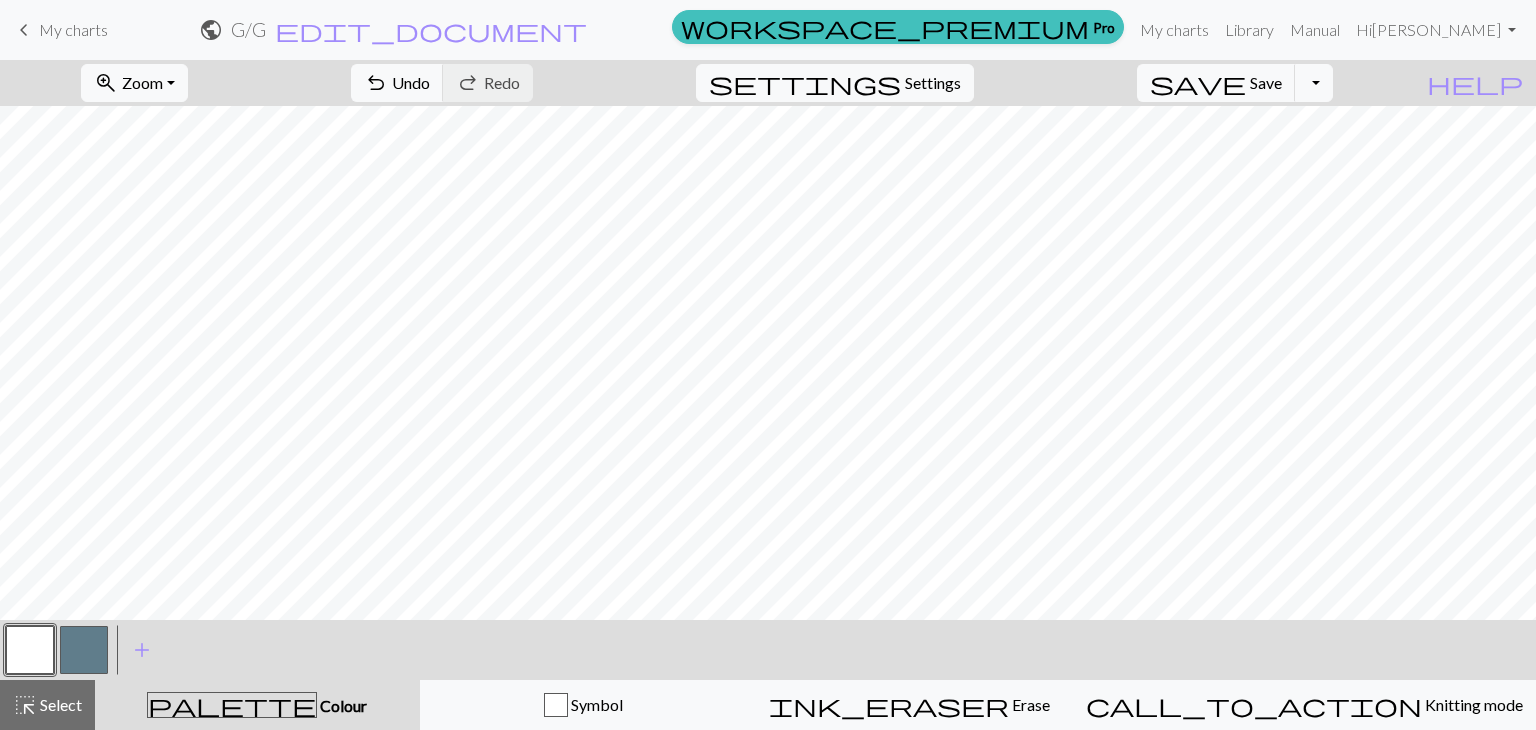 click at bounding box center [84, 650] 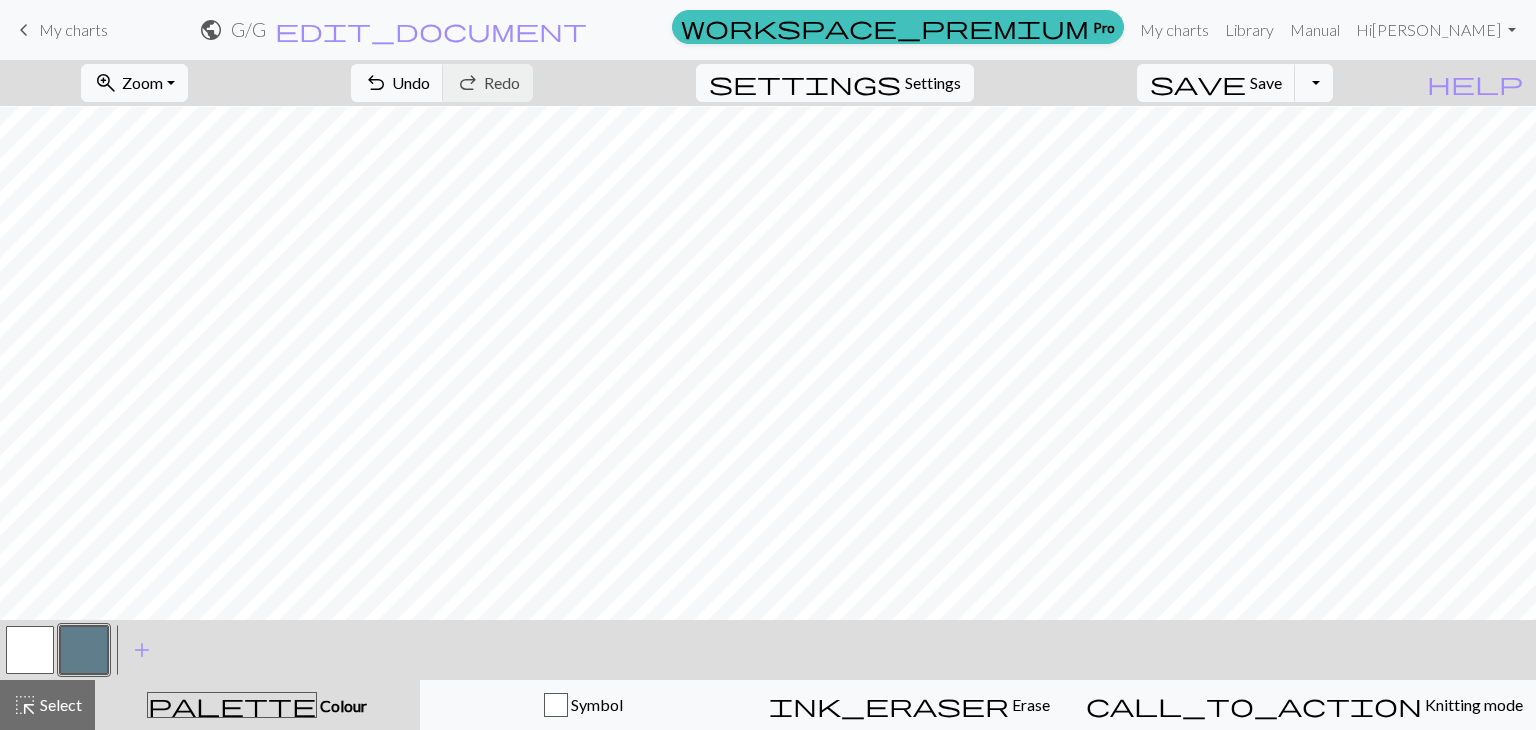 scroll, scrollTop: 0, scrollLeft: 0, axis: both 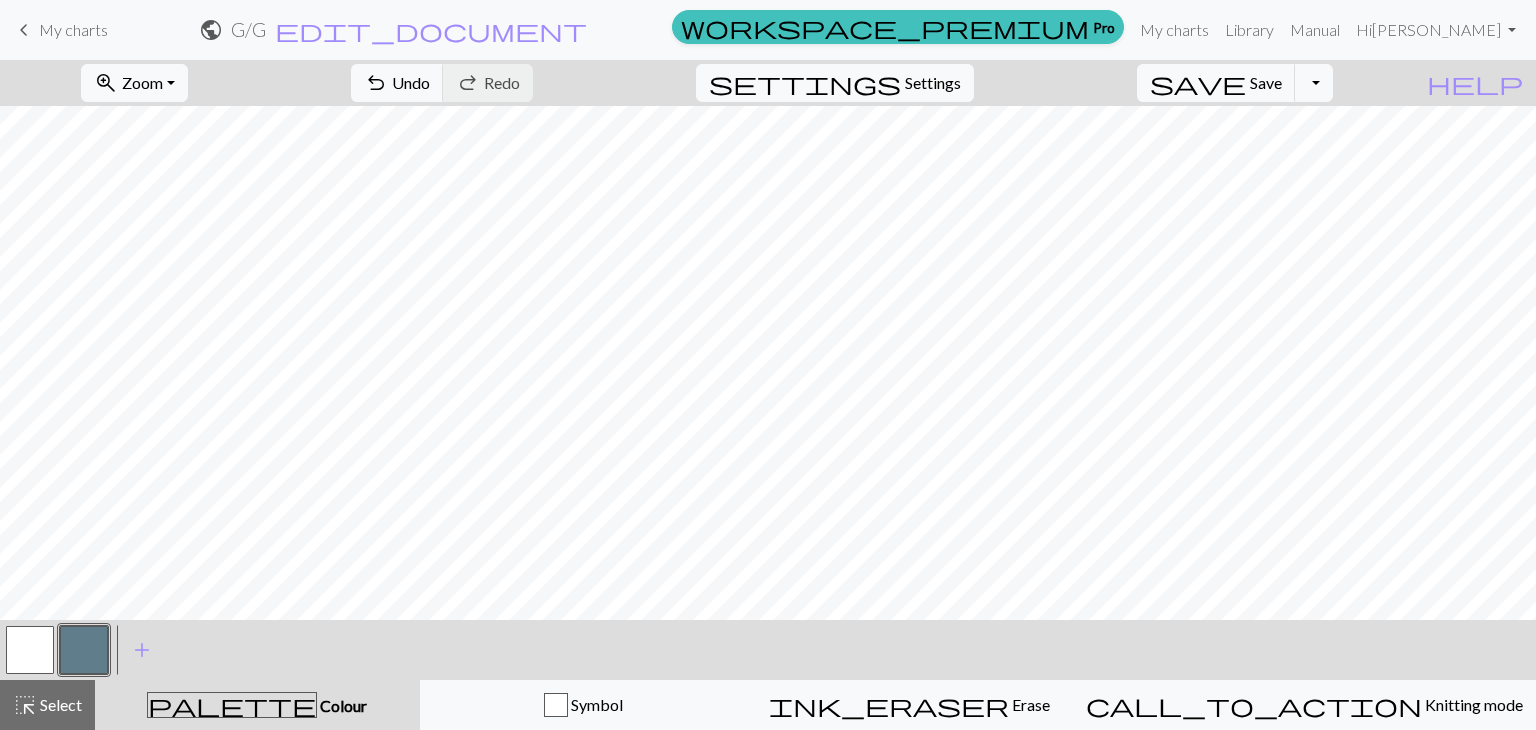 click at bounding box center (30, 650) 